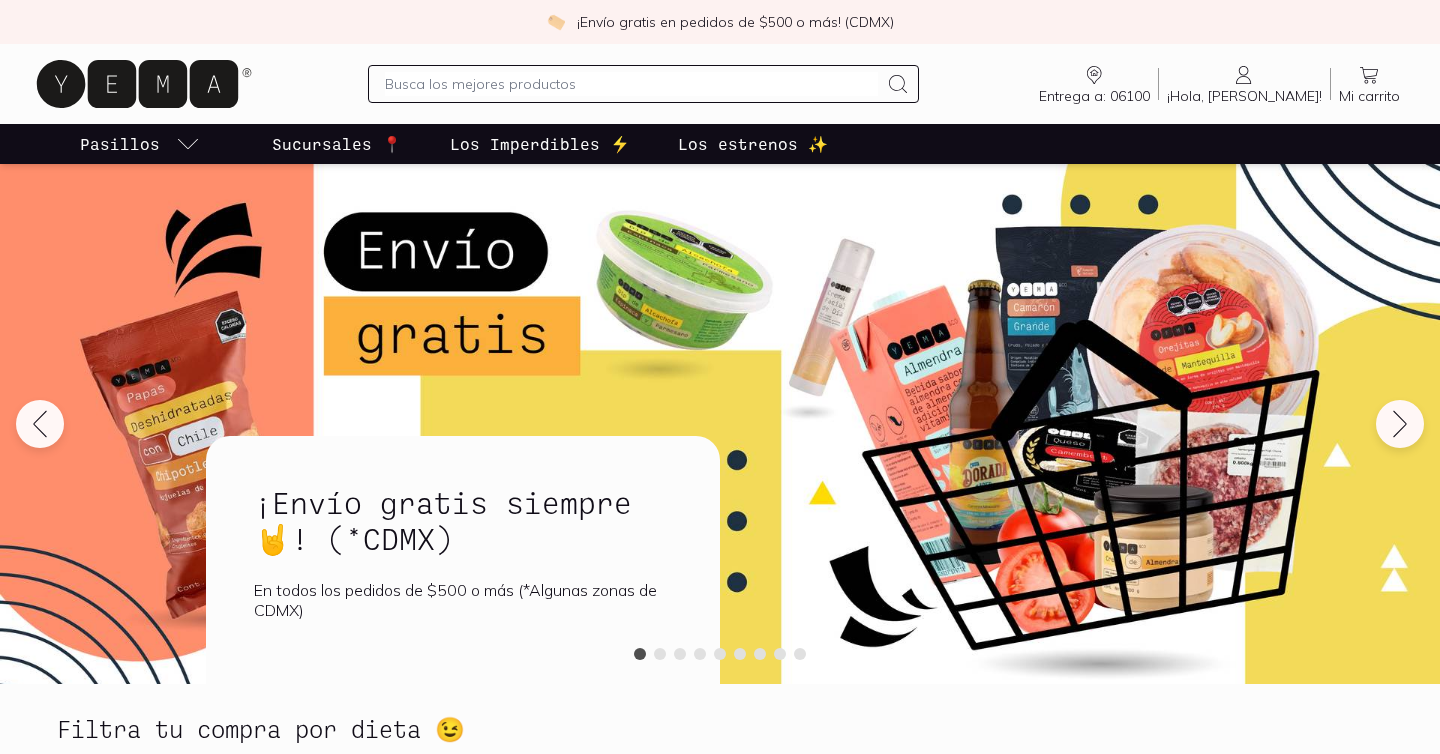 scroll, scrollTop: 0, scrollLeft: 0, axis: both 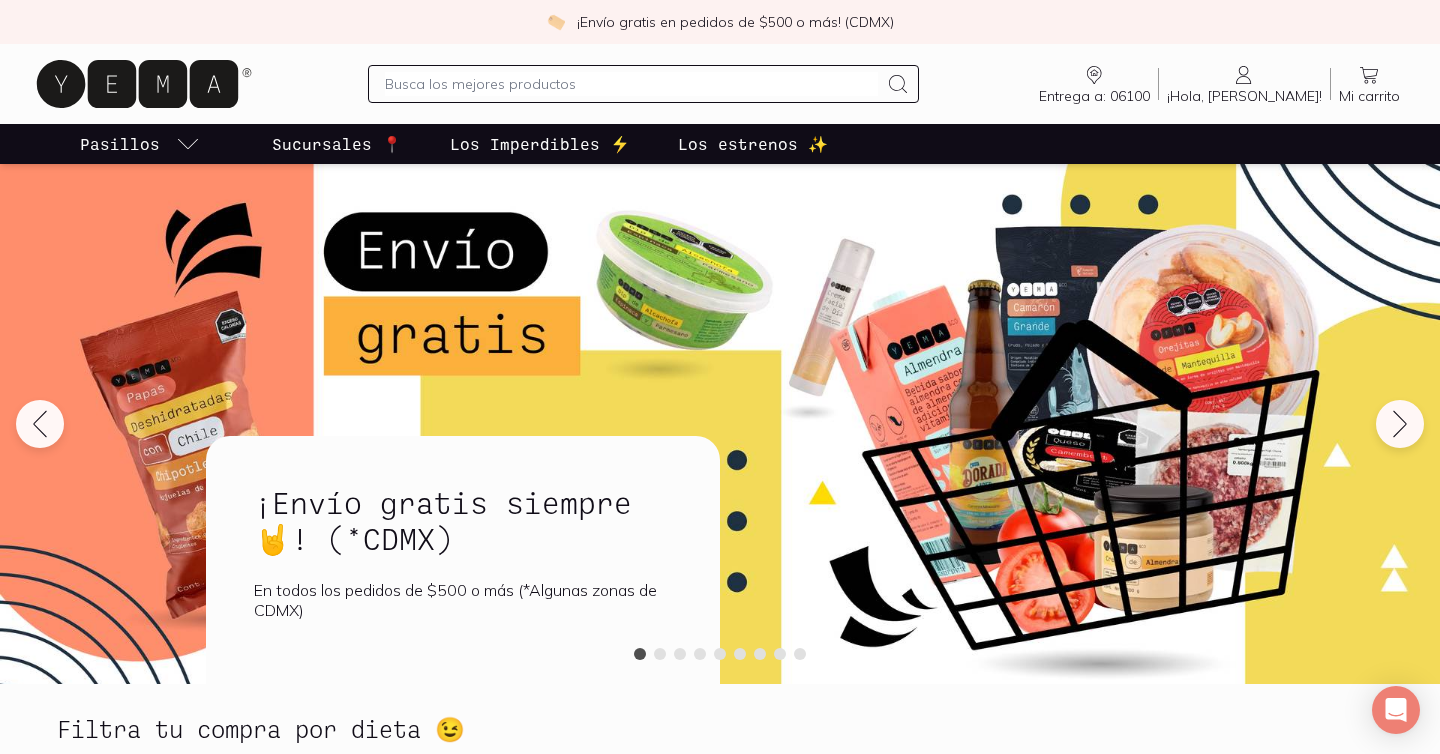 click at bounding box center [631, 84] 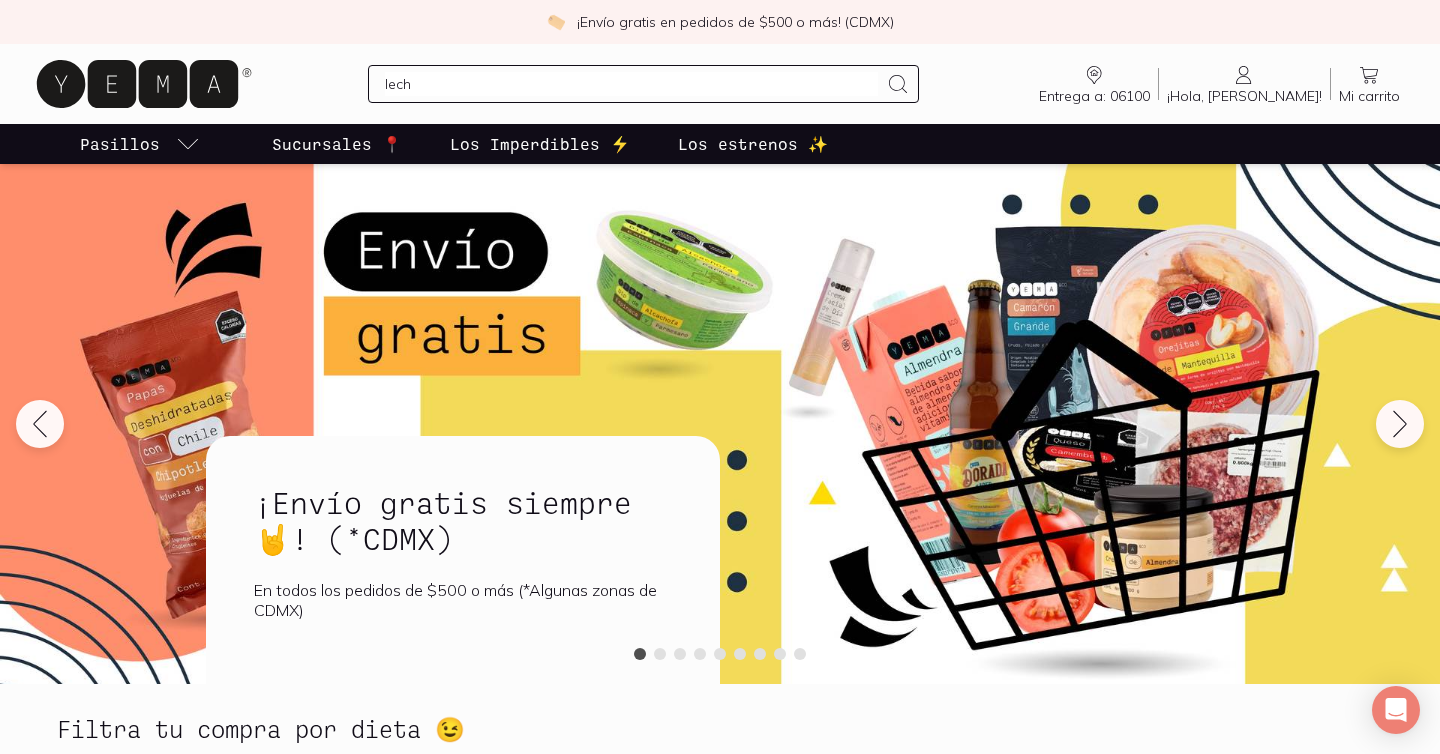 type on "leche" 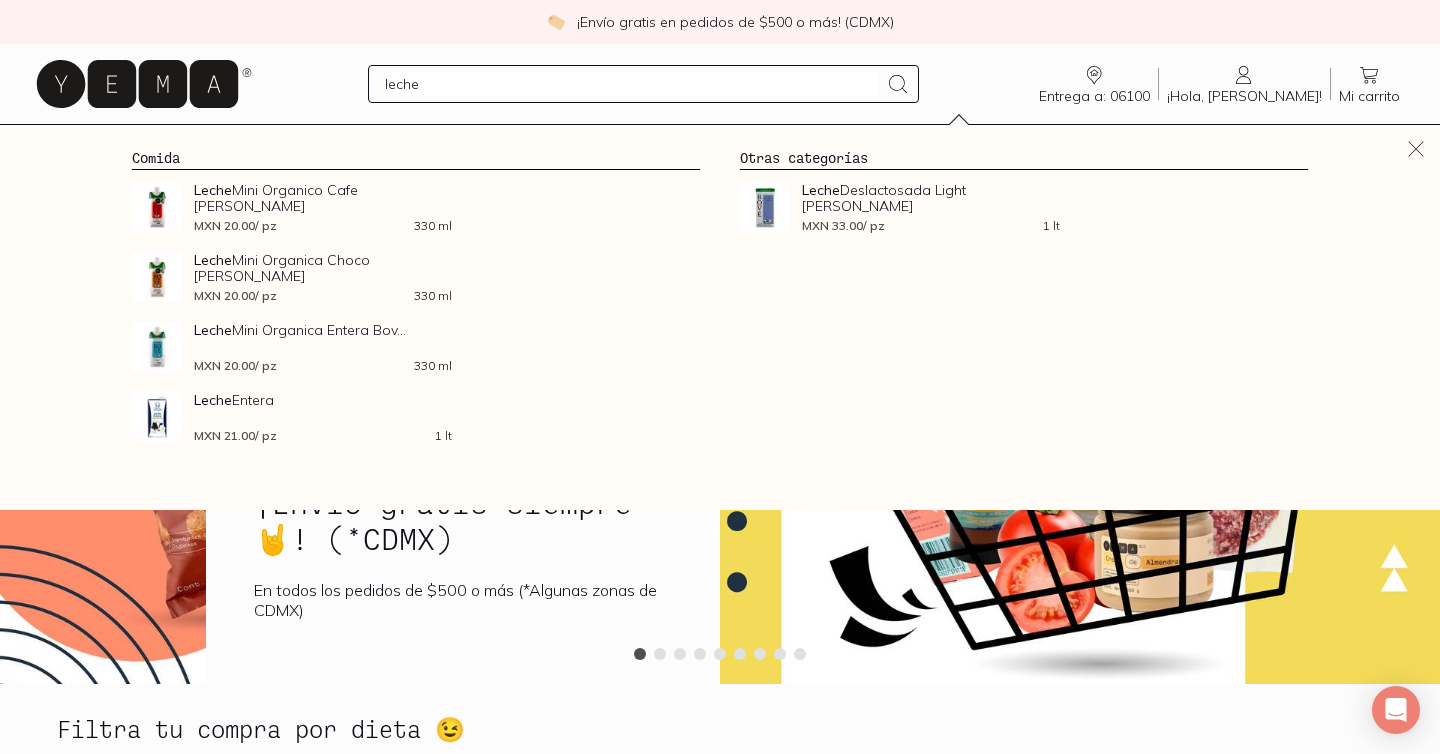 type 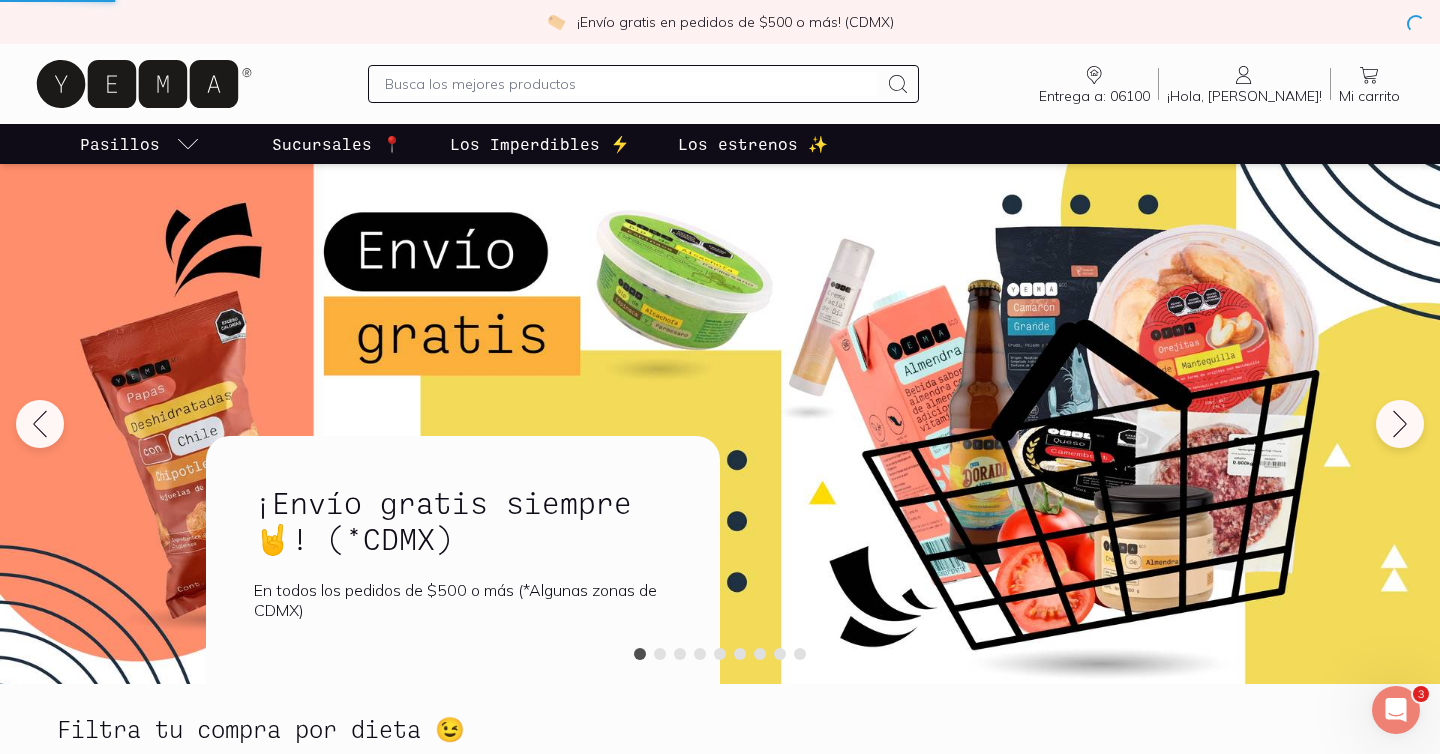 scroll, scrollTop: 0, scrollLeft: 0, axis: both 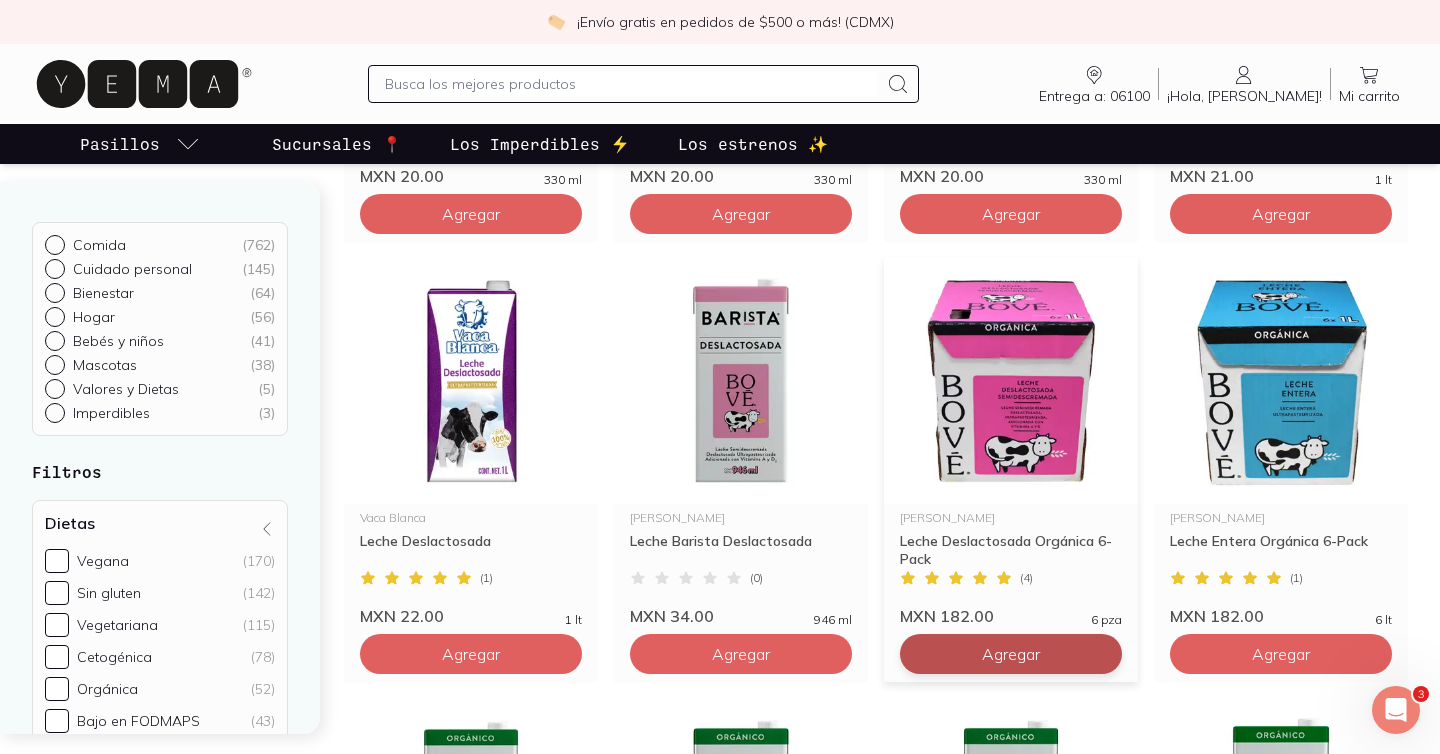 click on "Agregar" at bounding box center [471, 214] 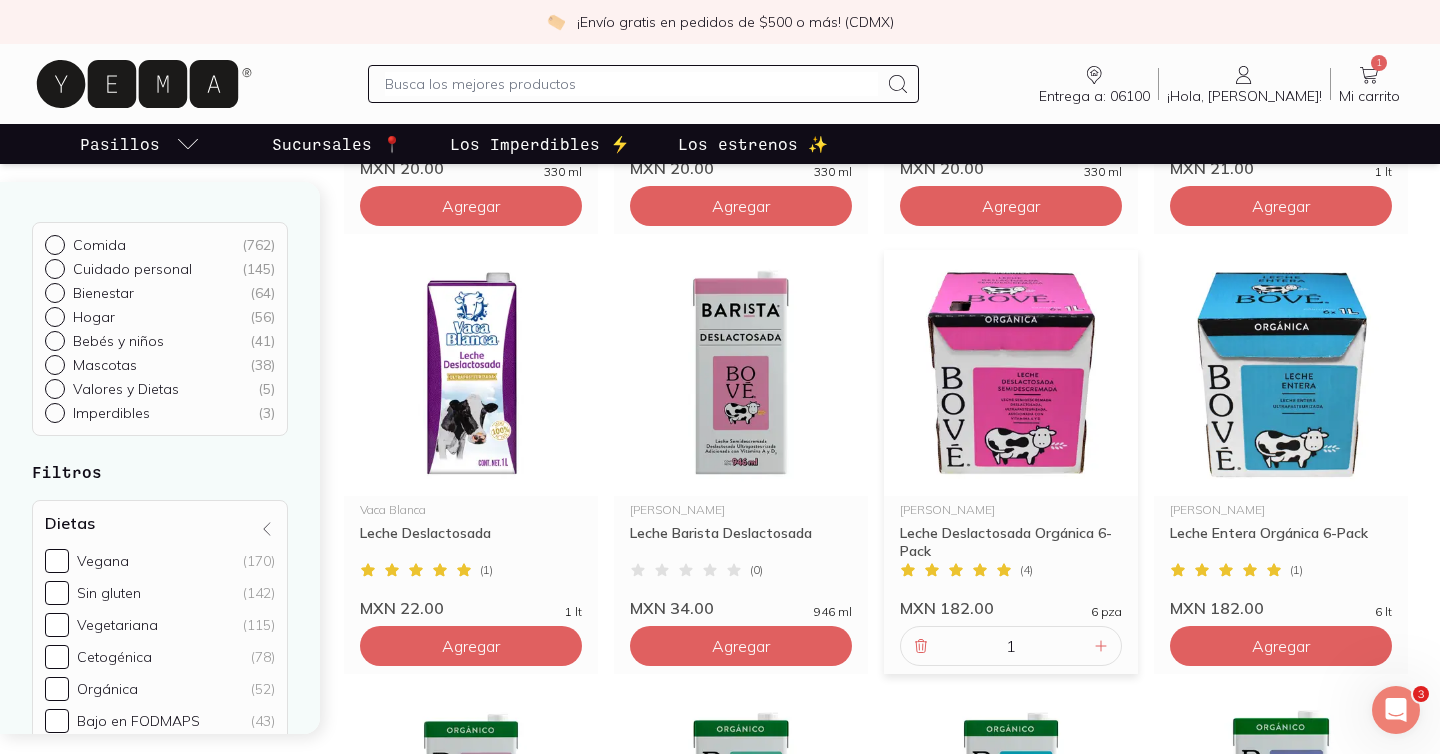 click at bounding box center [631, 84] 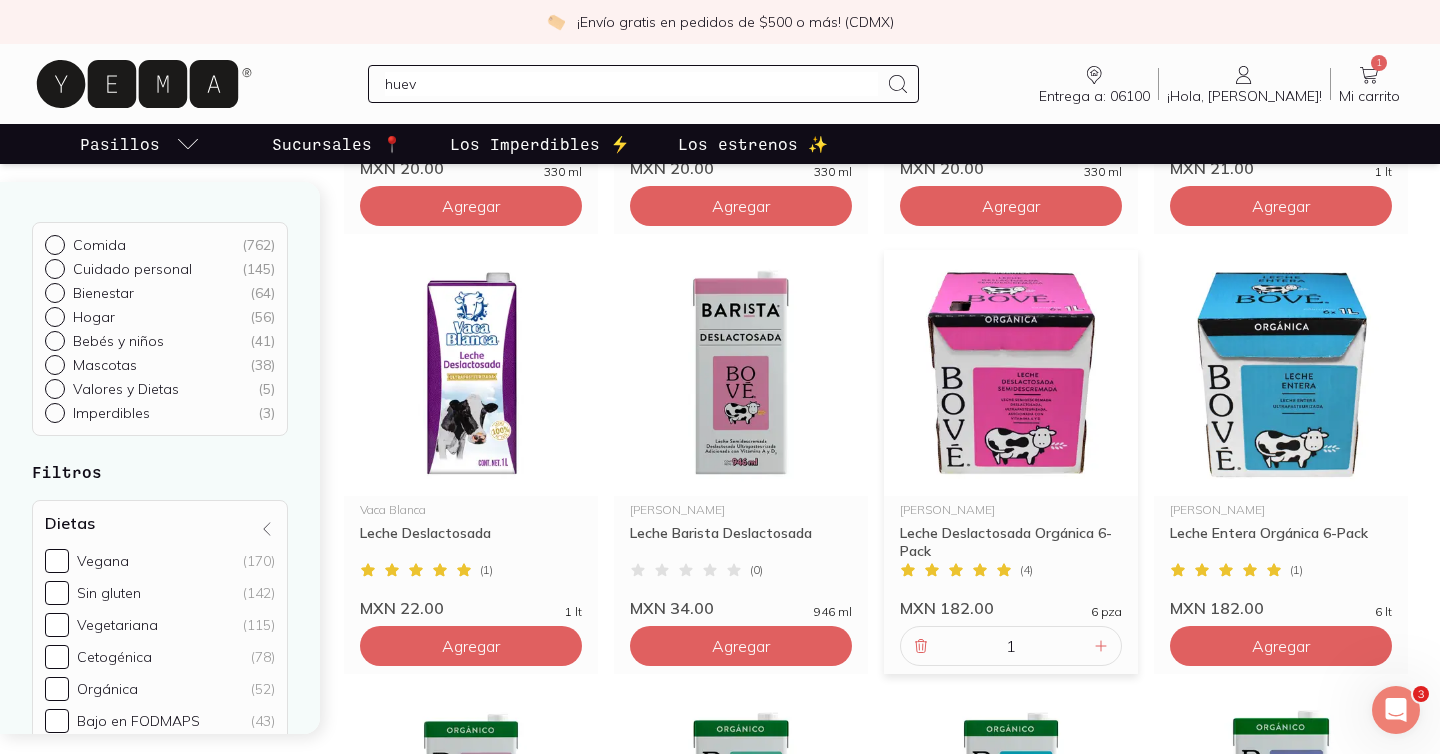 type on "huevo" 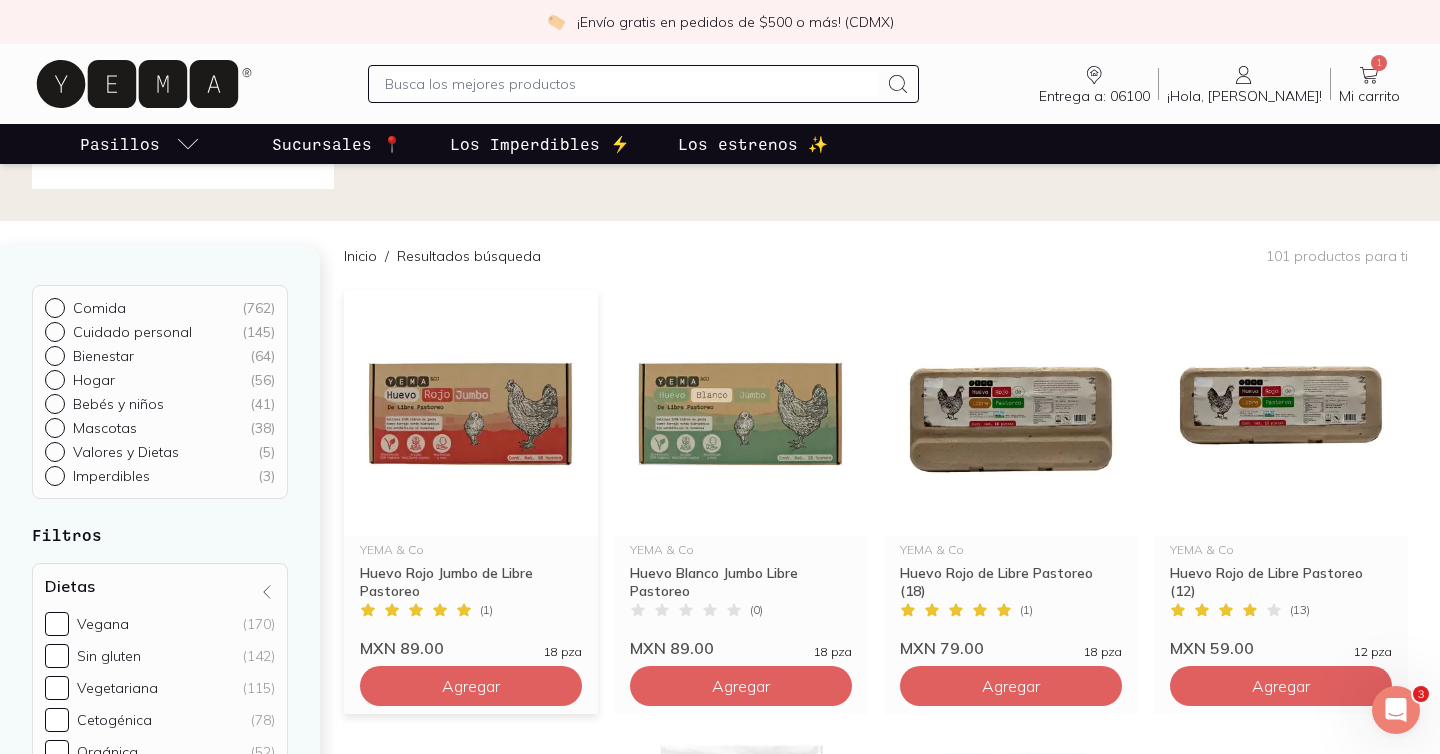 scroll, scrollTop: 90, scrollLeft: 0, axis: vertical 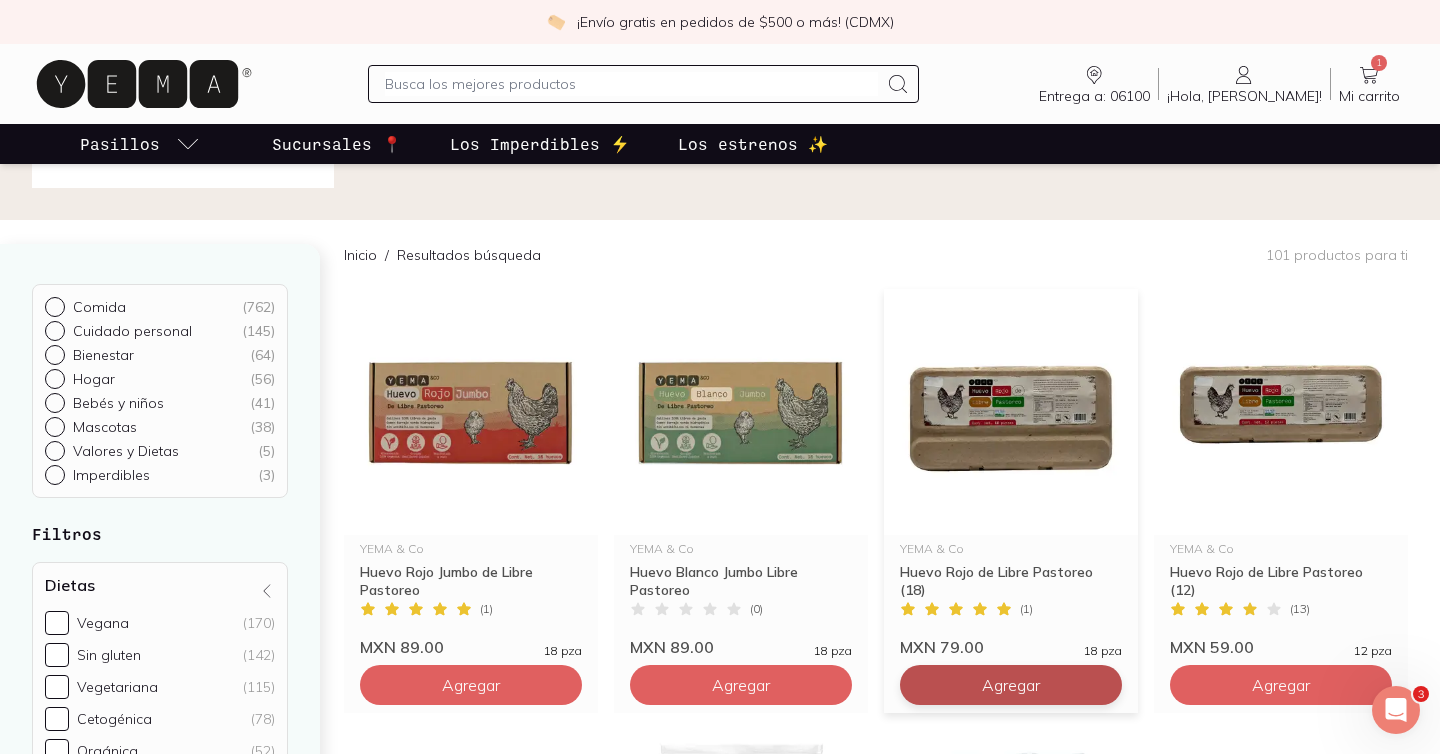 click on "Agregar" at bounding box center [471, 685] 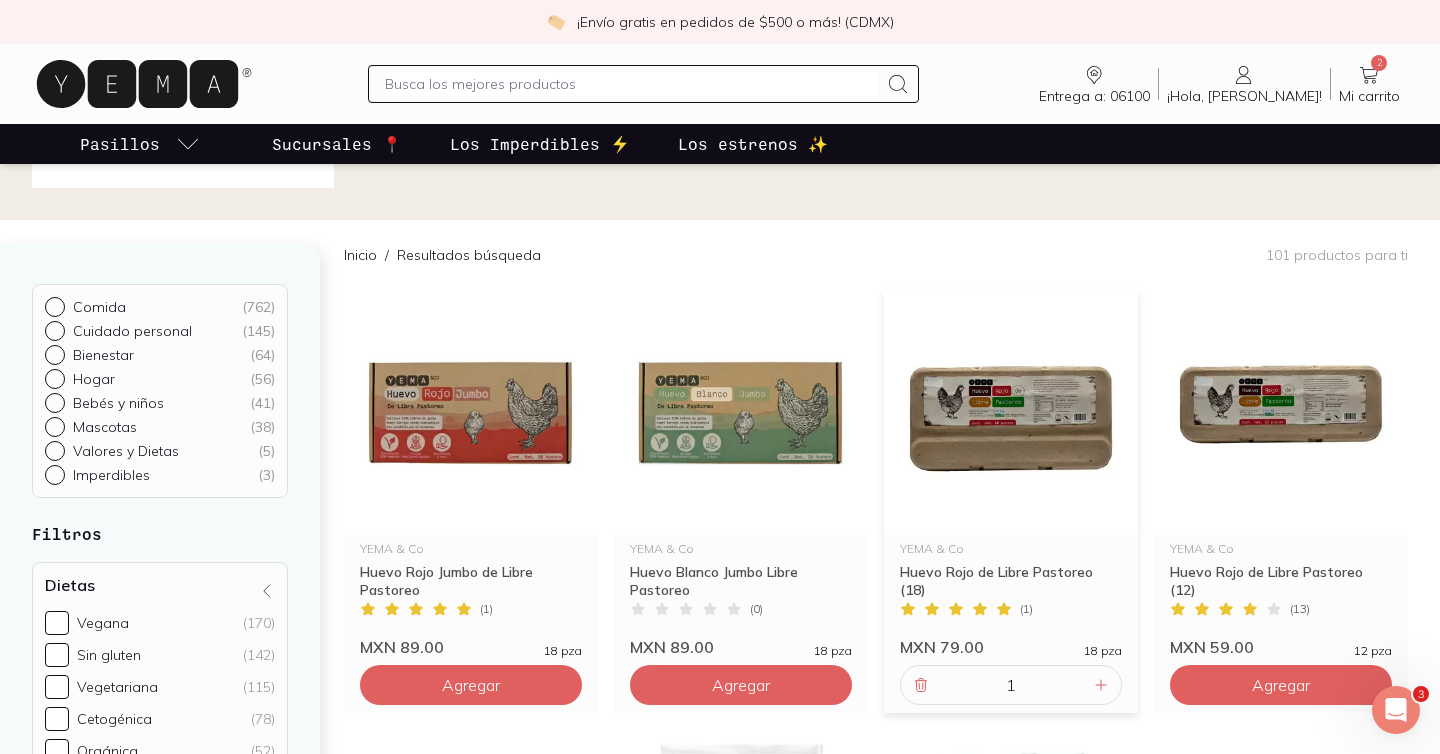 click at bounding box center (1396, 710) 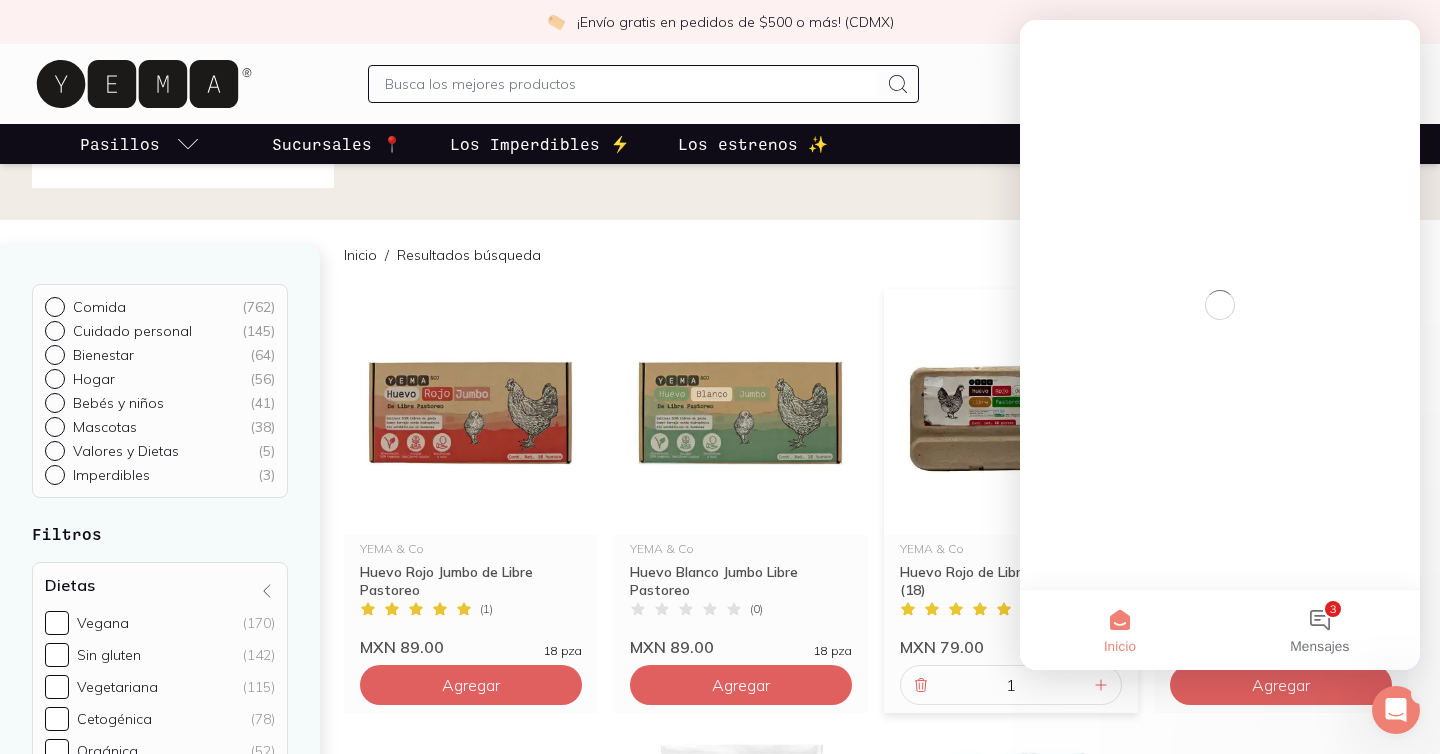 scroll, scrollTop: 0, scrollLeft: 0, axis: both 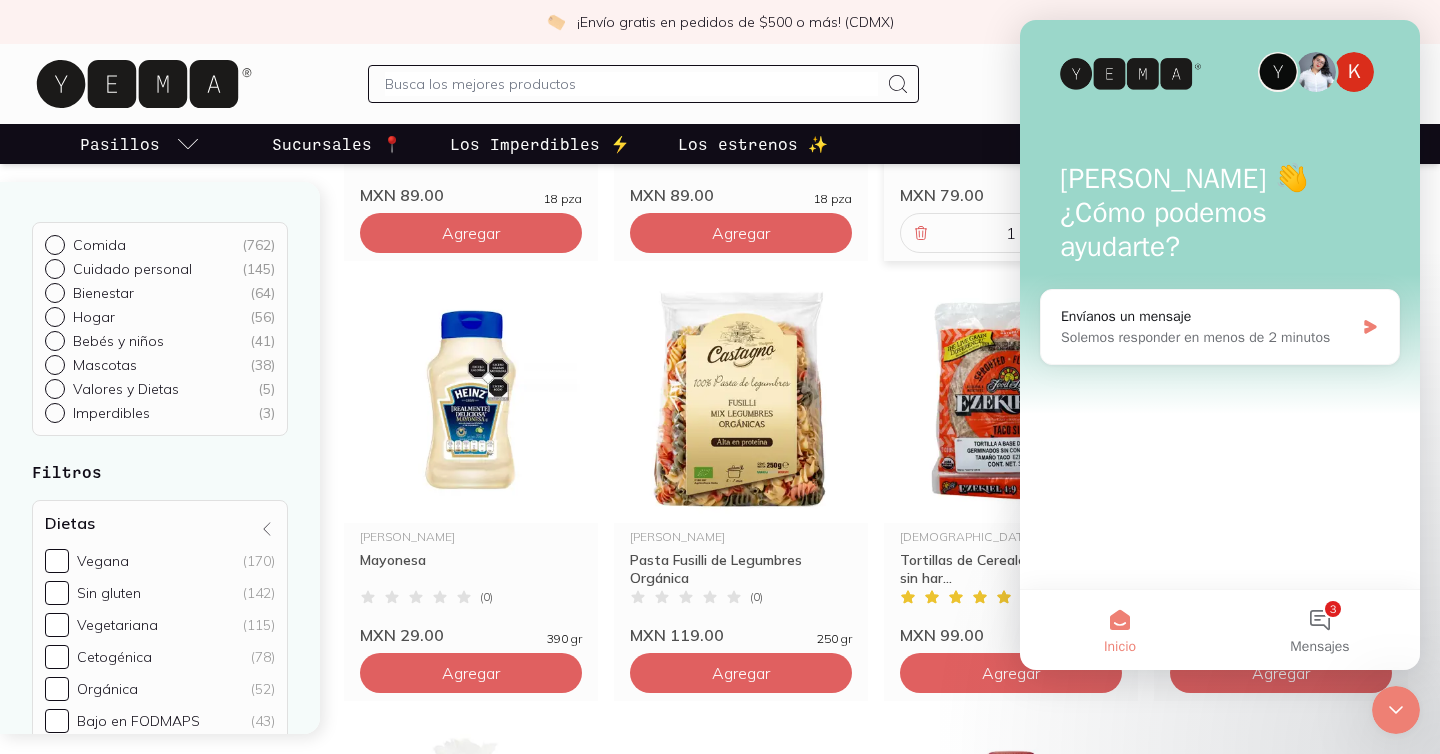 click 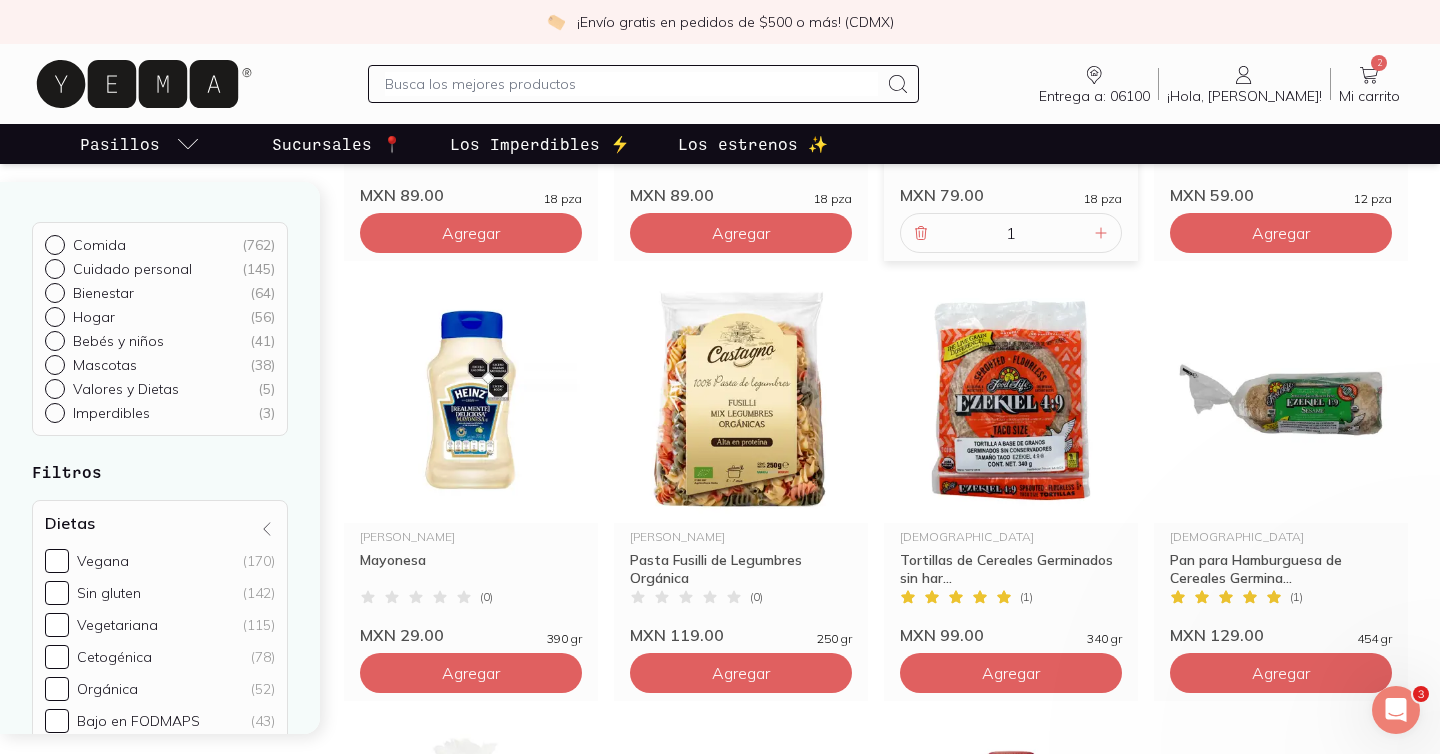 scroll, scrollTop: 0, scrollLeft: 0, axis: both 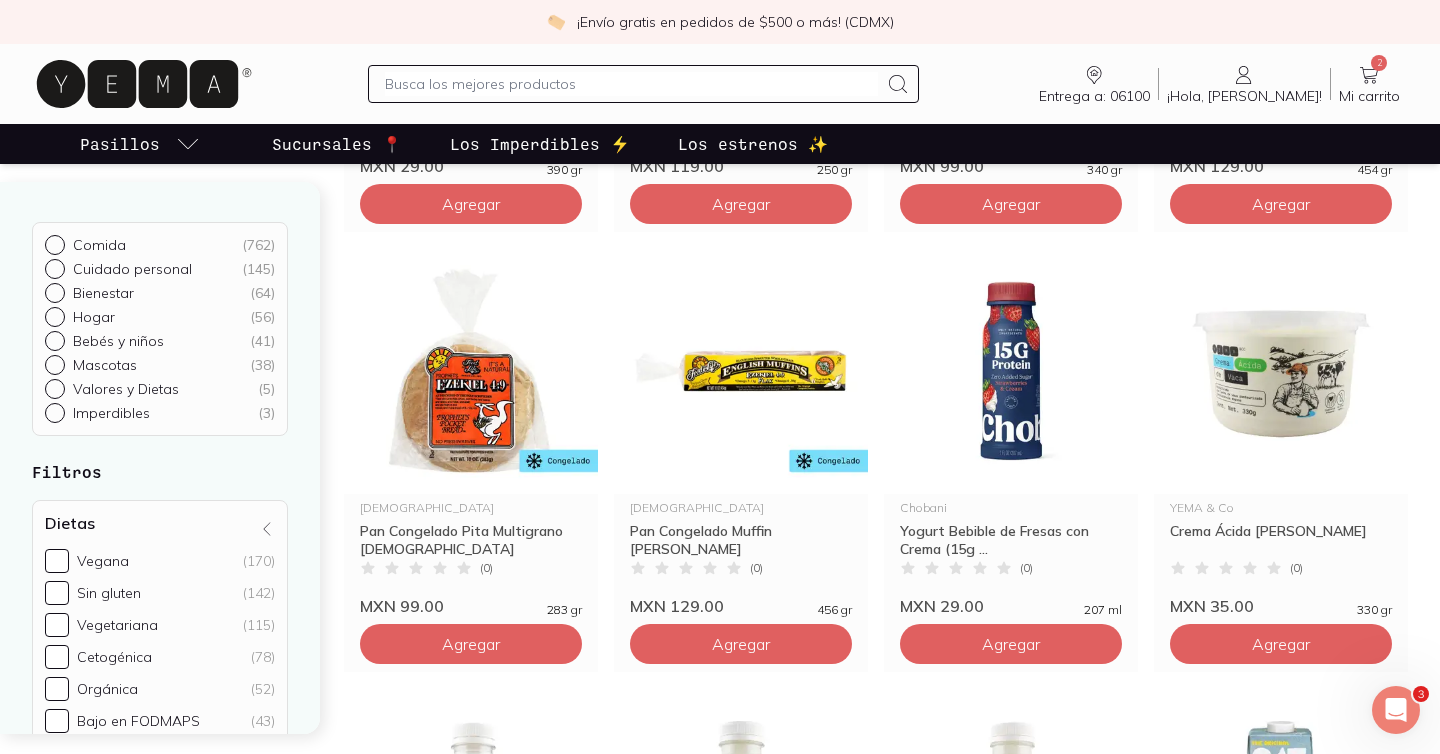 click at bounding box center (631, 84) 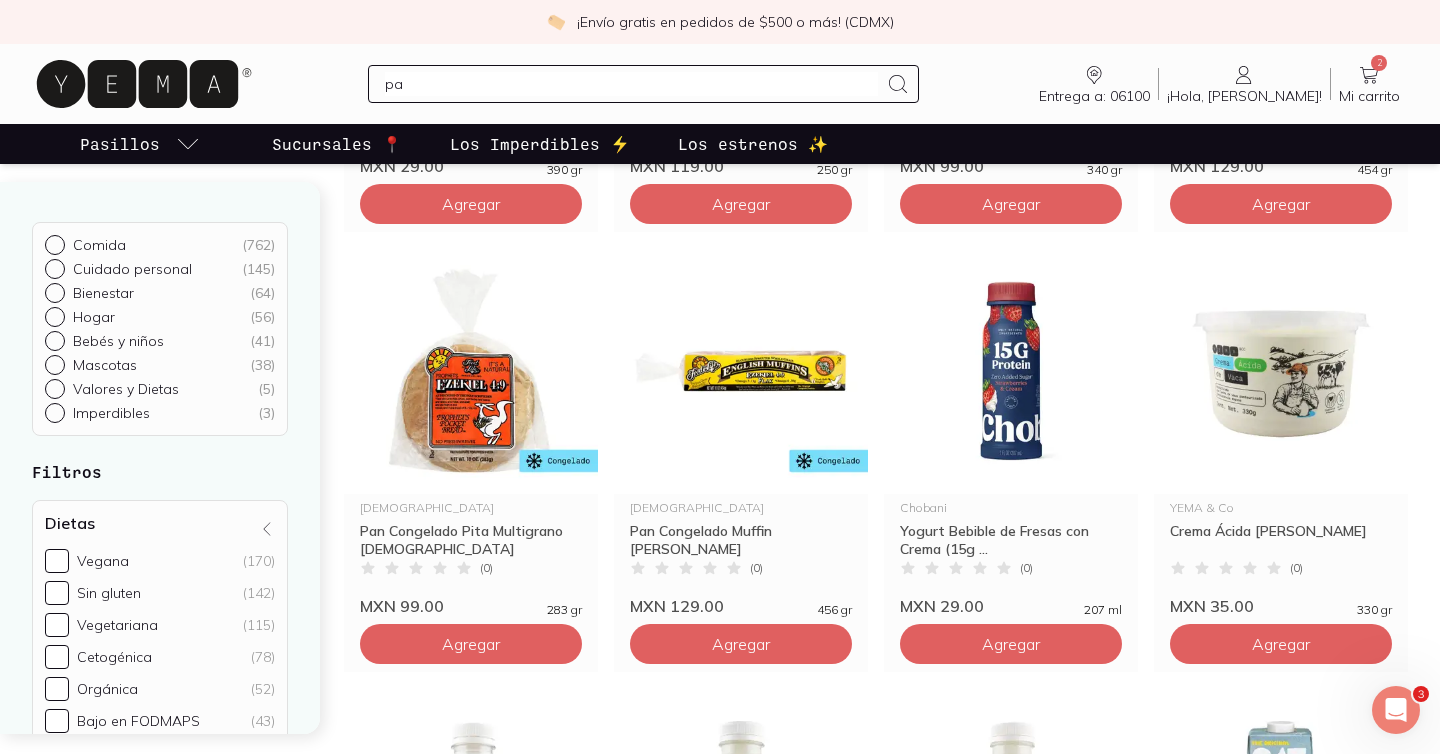 type on "pan" 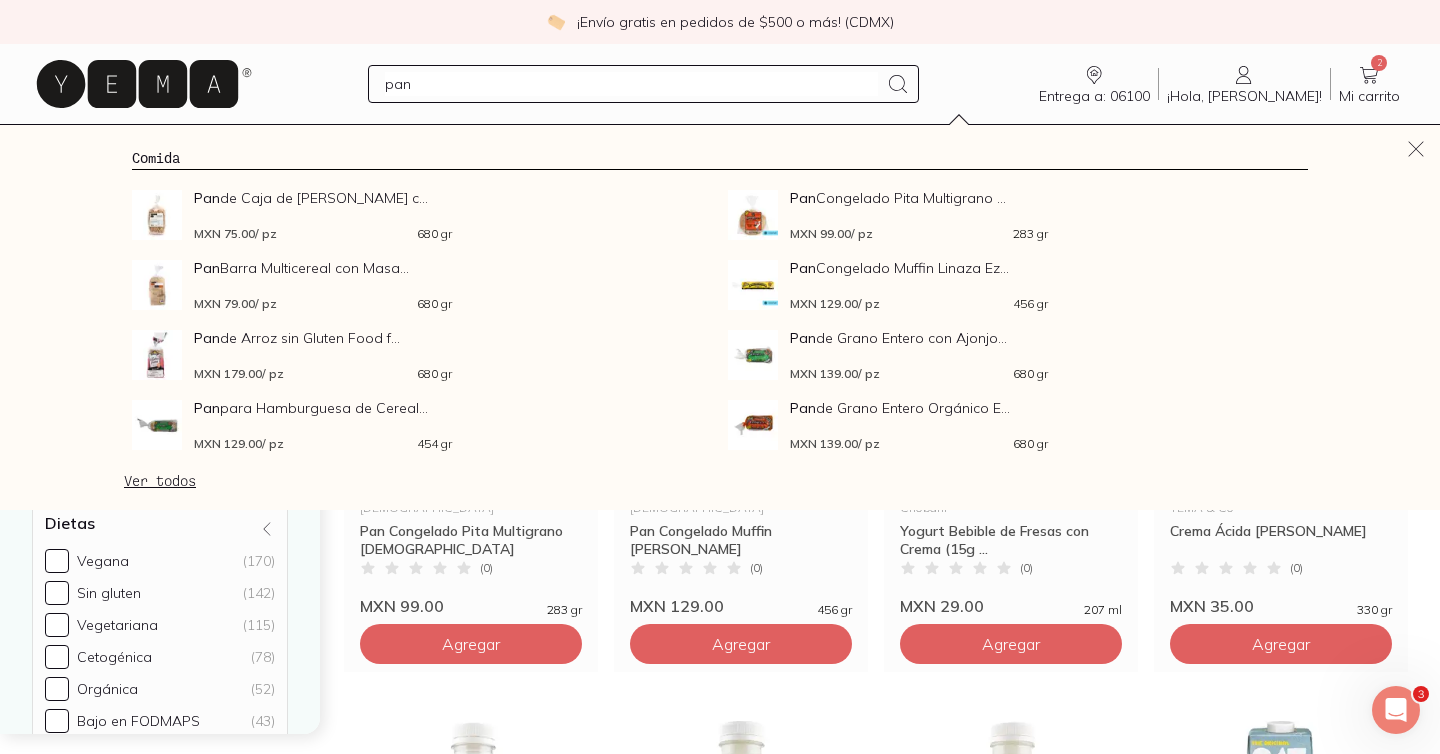type 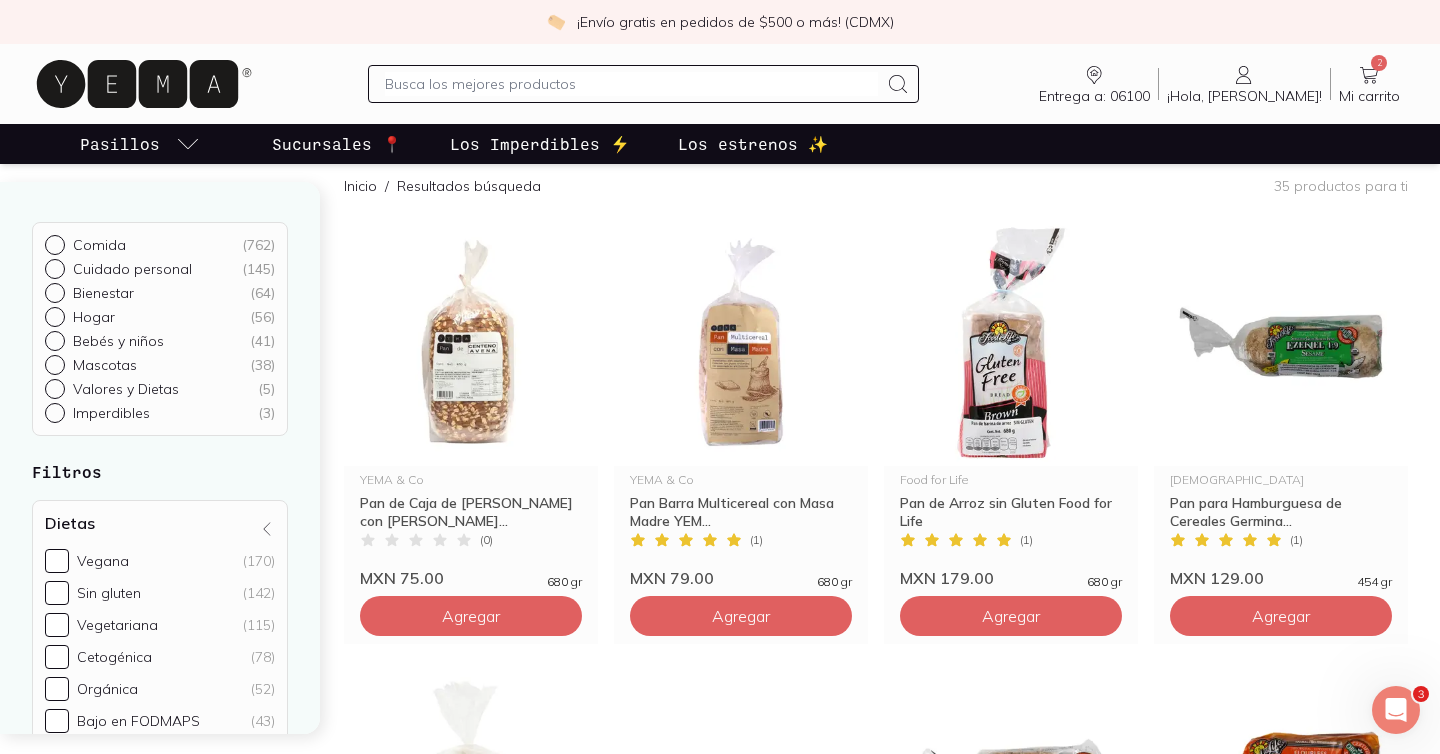 scroll, scrollTop: 188, scrollLeft: 0, axis: vertical 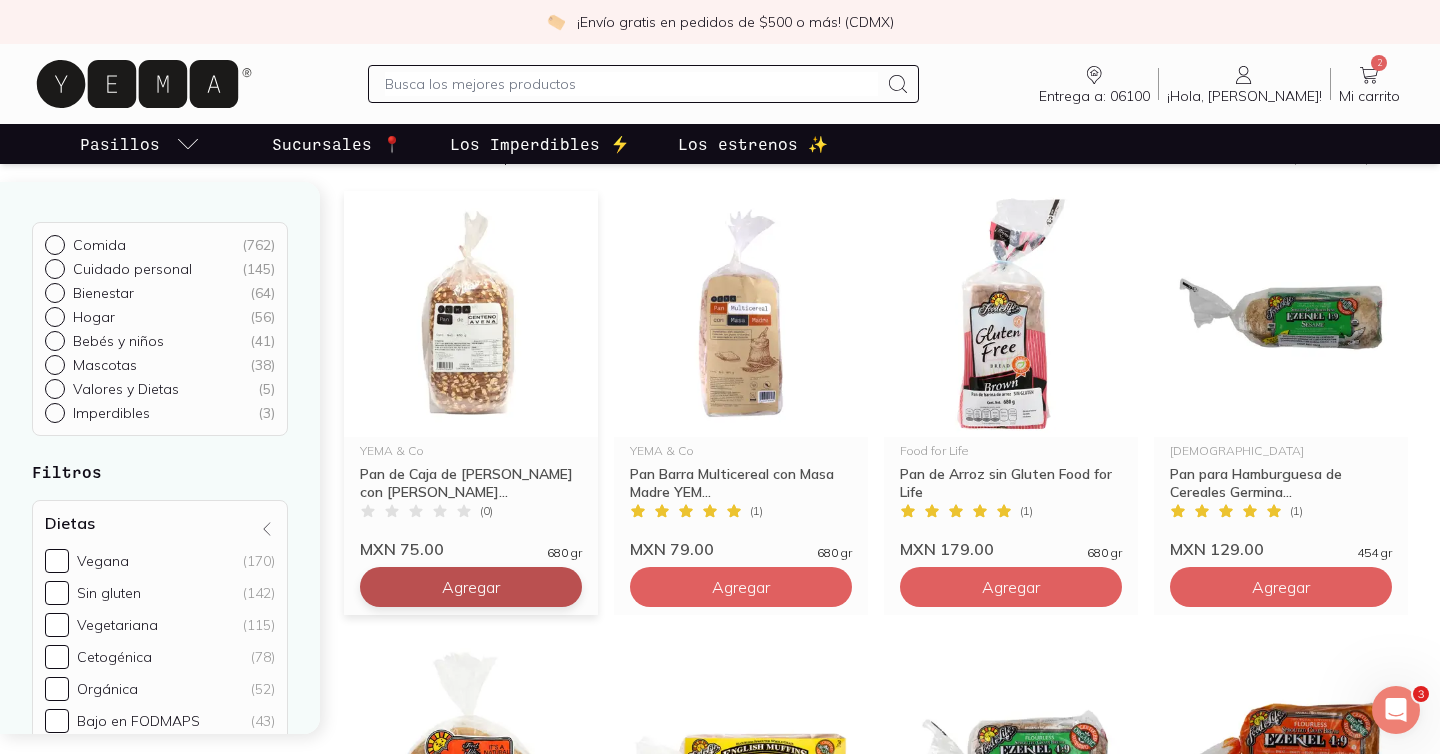 click on "Agregar" at bounding box center (471, 587) 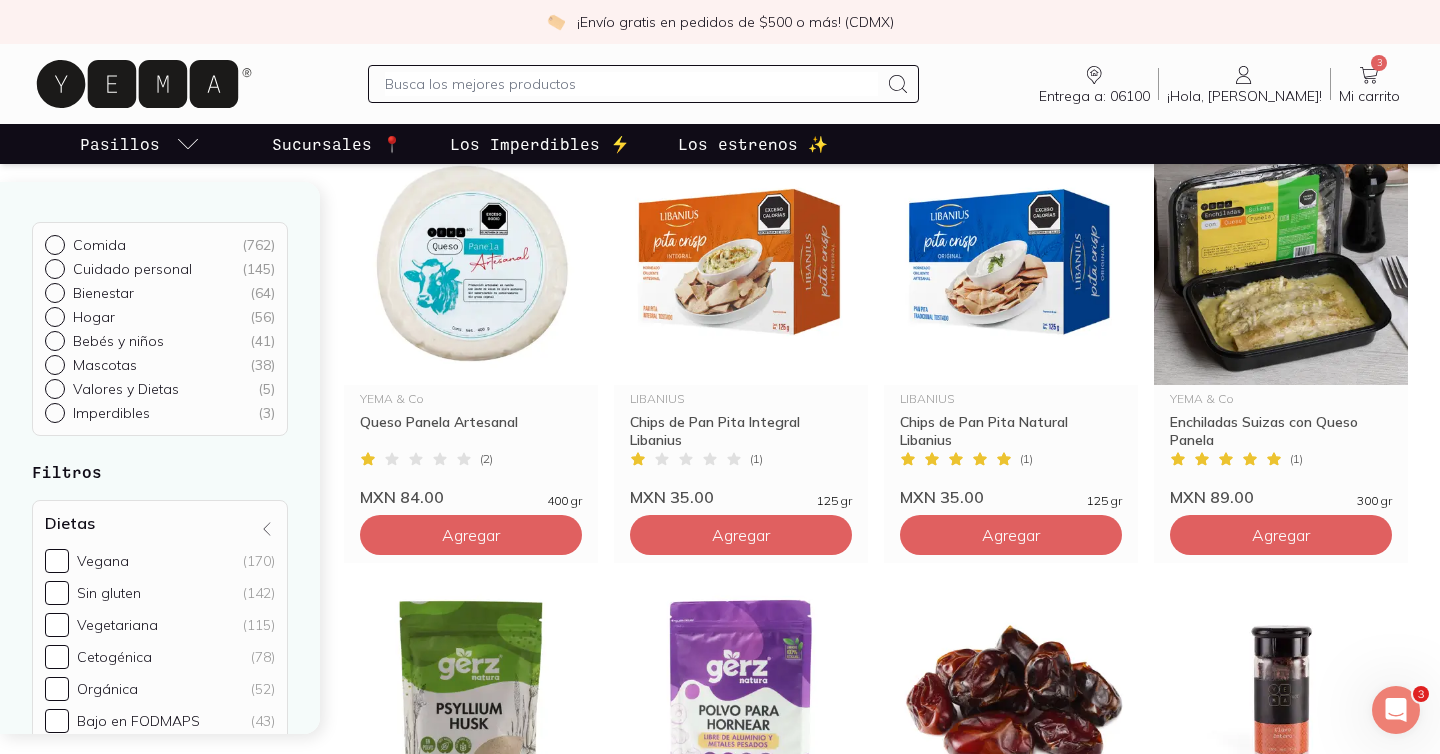 scroll, scrollTop: 1119, scrollLeft: 0, axis: vertical 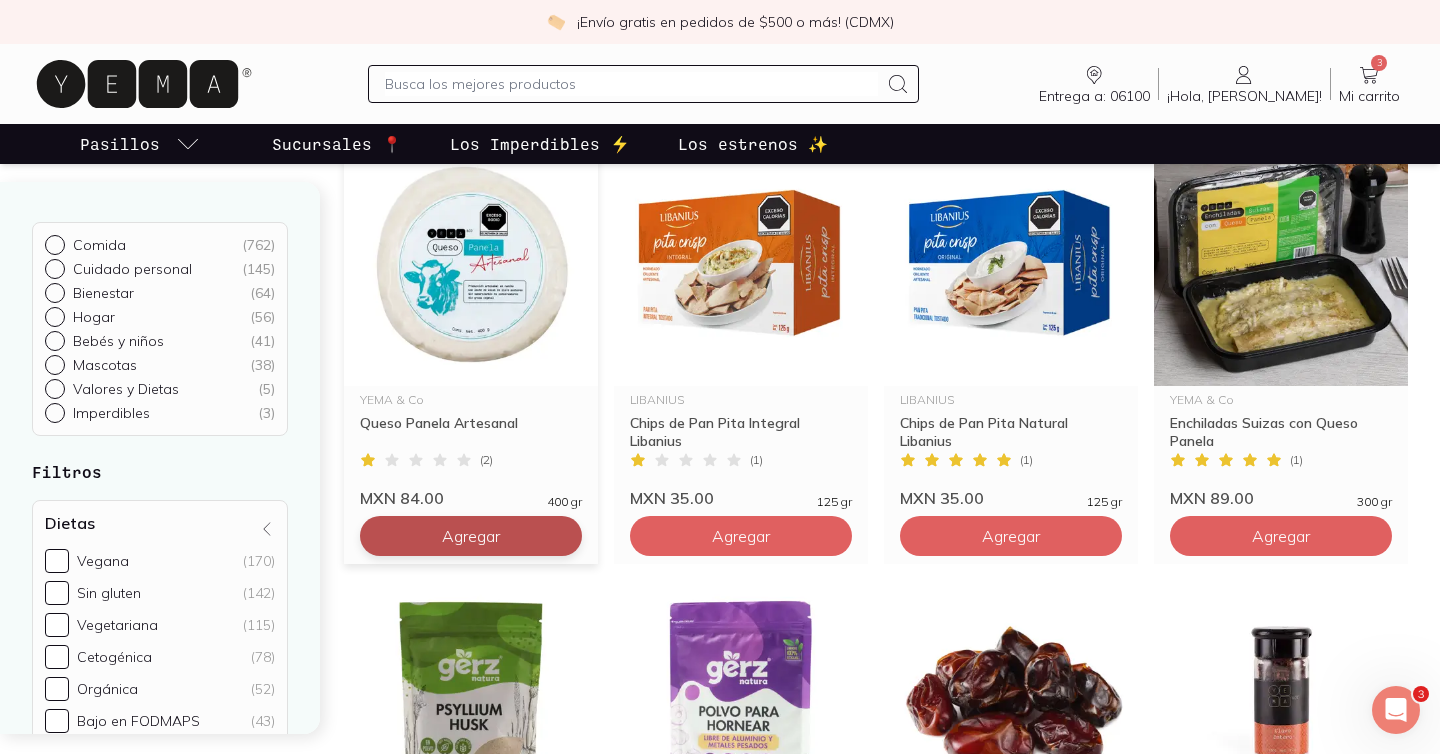 click on "Agregar" at bounding box center (741, -344) 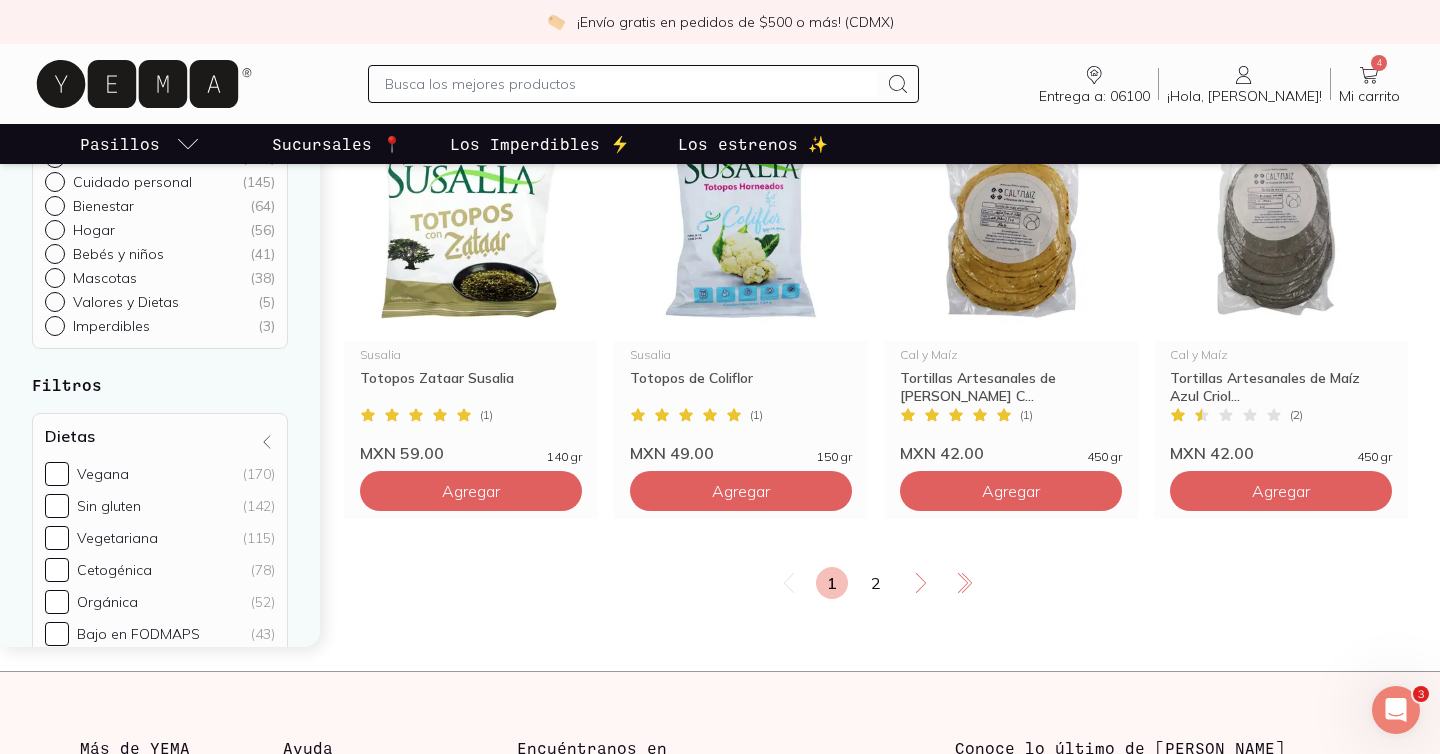 scroll, scrollTop: 3370, scrollLeft: 0, axis: vertical 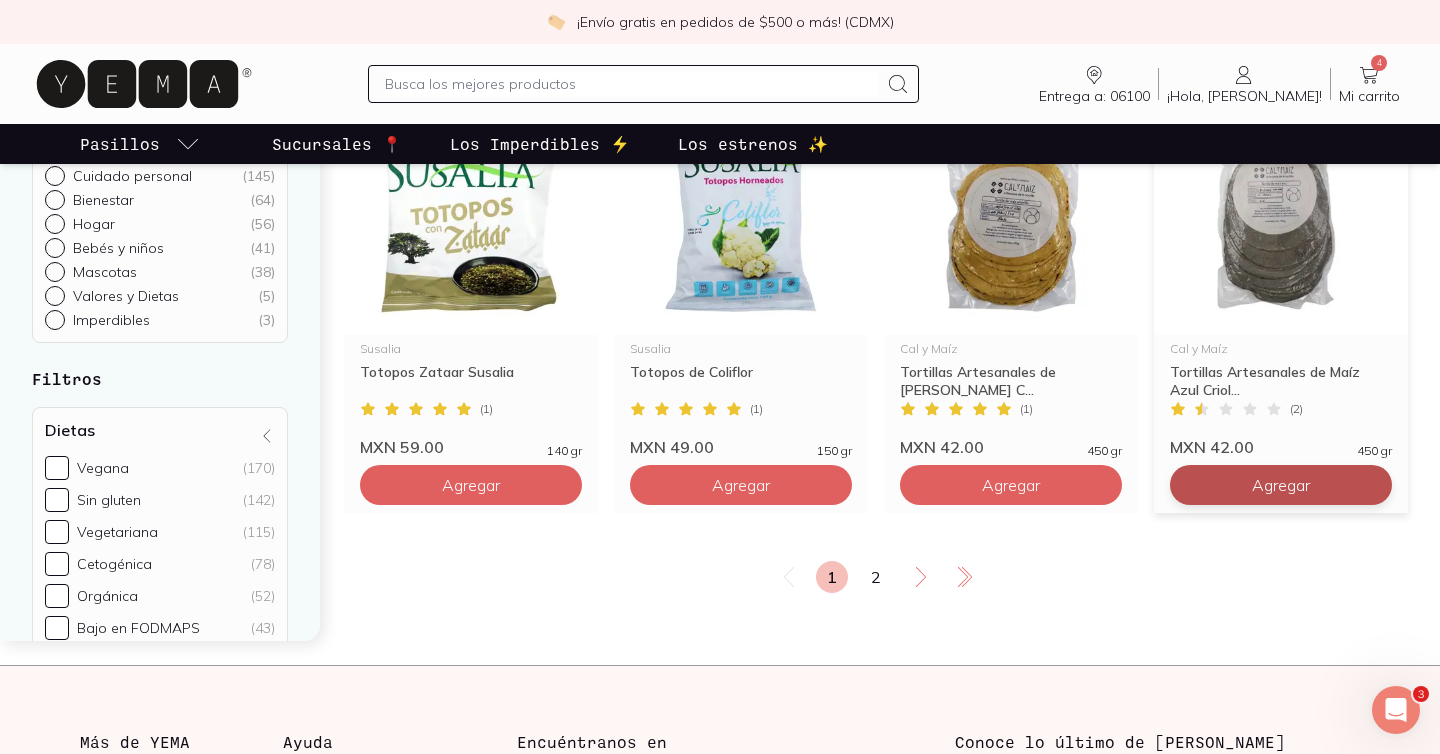 click on "Agregar" at bounding box center [741, -2595] 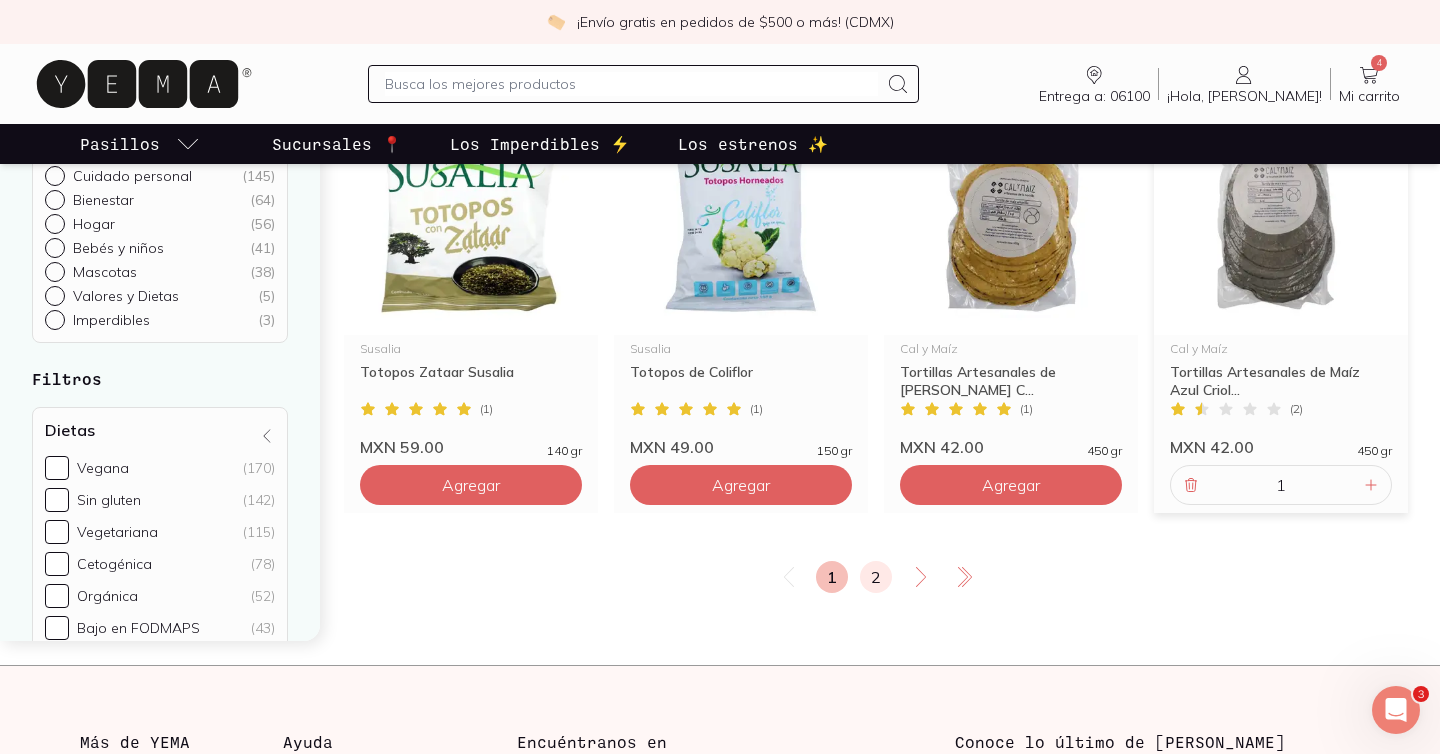 click on "2" at bounding box center (876, 577) 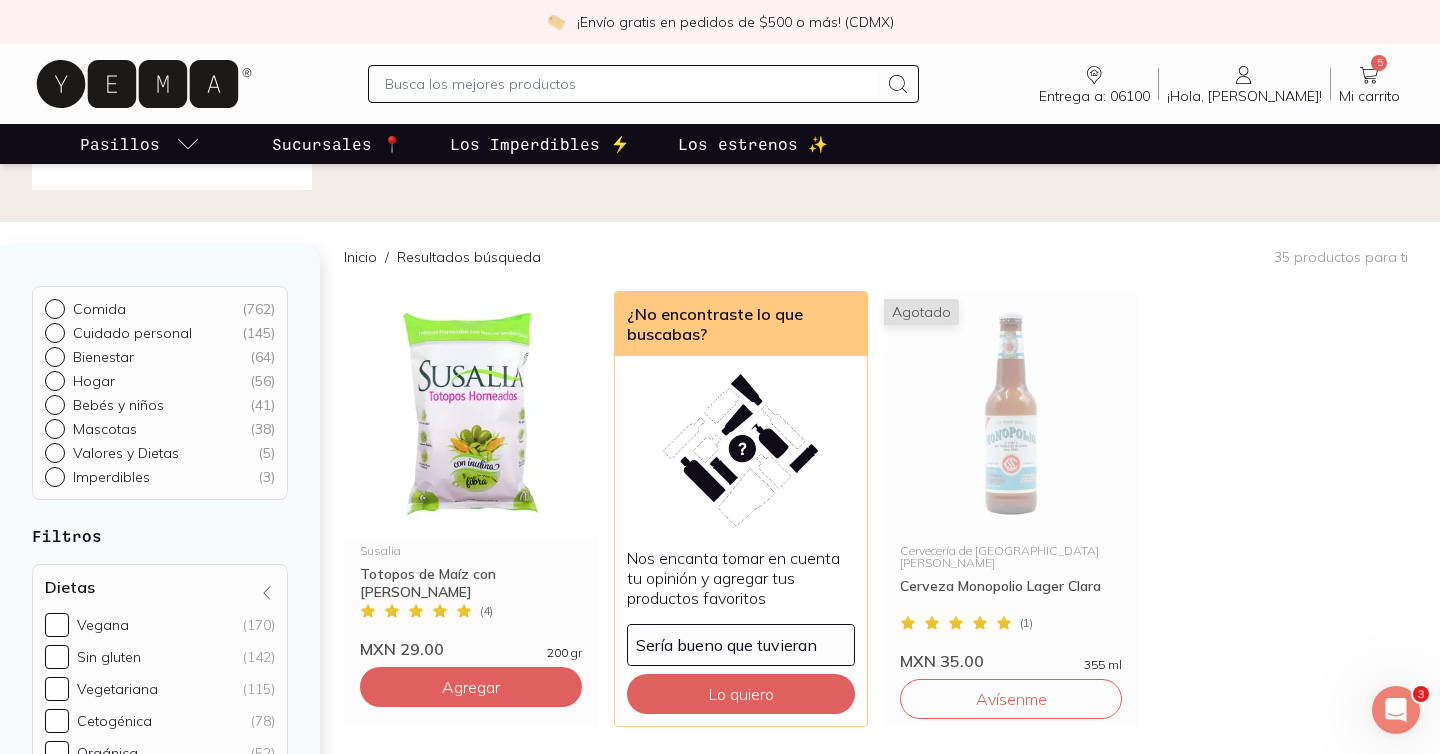 scroll, scrollTop: 205, scrollLeft: 0, axis: vertical 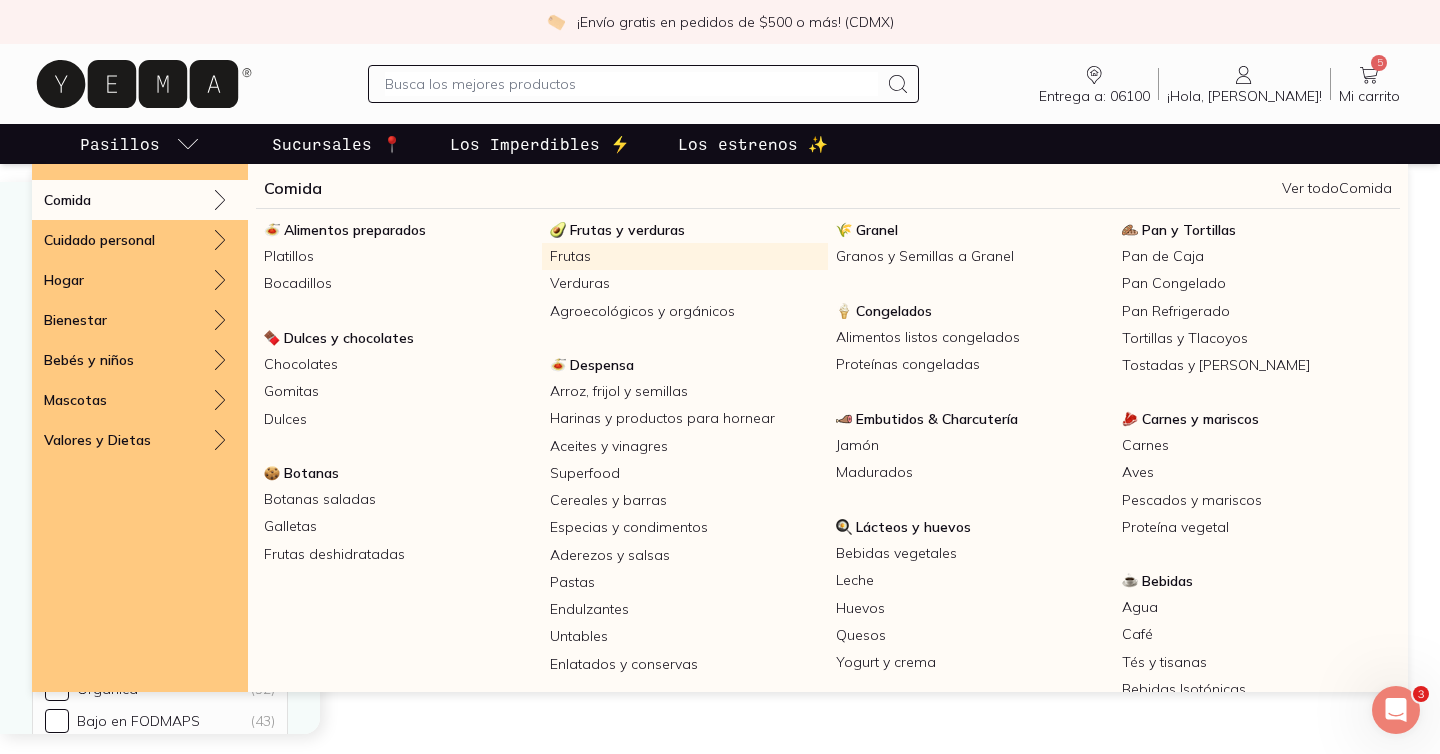 click on "Frutas" at bounding box center (685, 256) 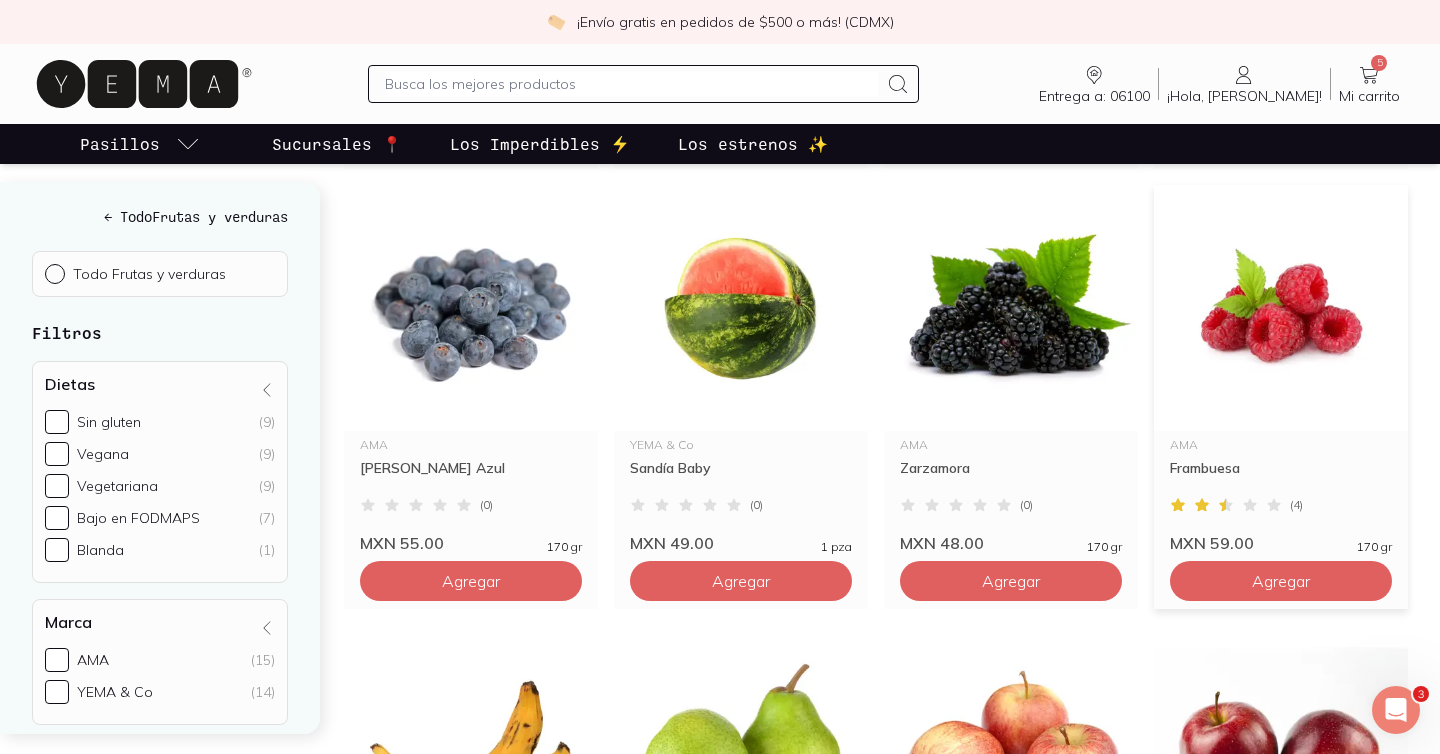 scroll, scrollTop: 1582, scrollLeft: 0, axis: vertical 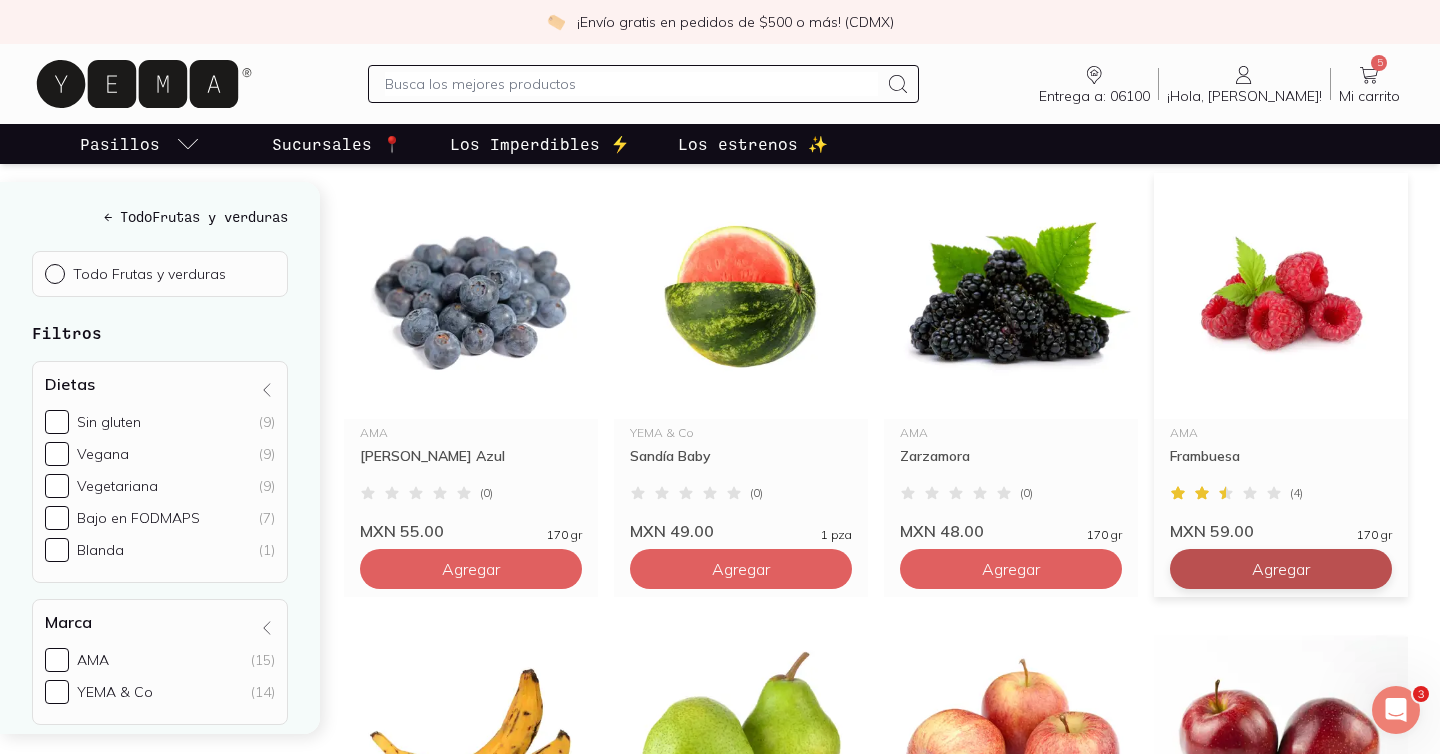 click on "Agregar" at bounding box center (471, -751) 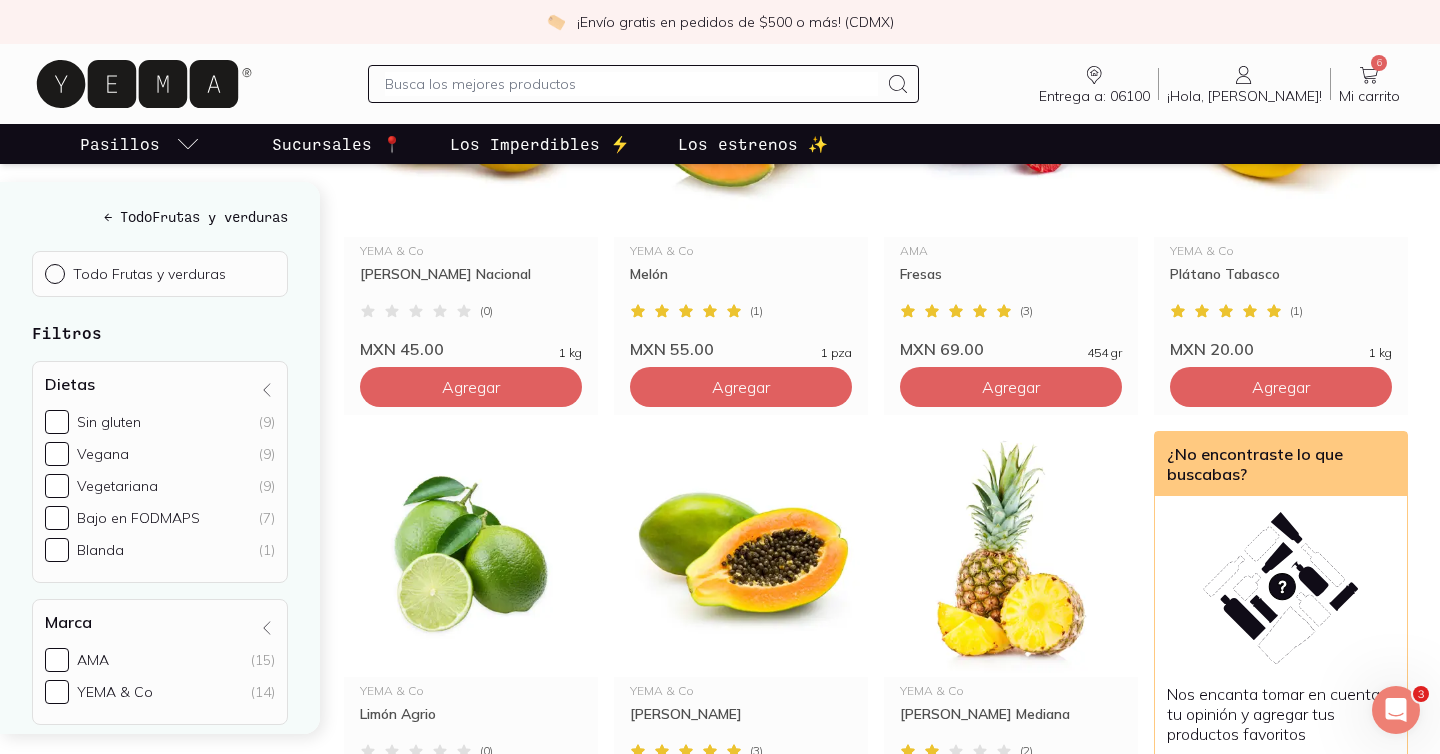 scroll, scrollTop: 2649, scrollLeft: 0, axis: vertical 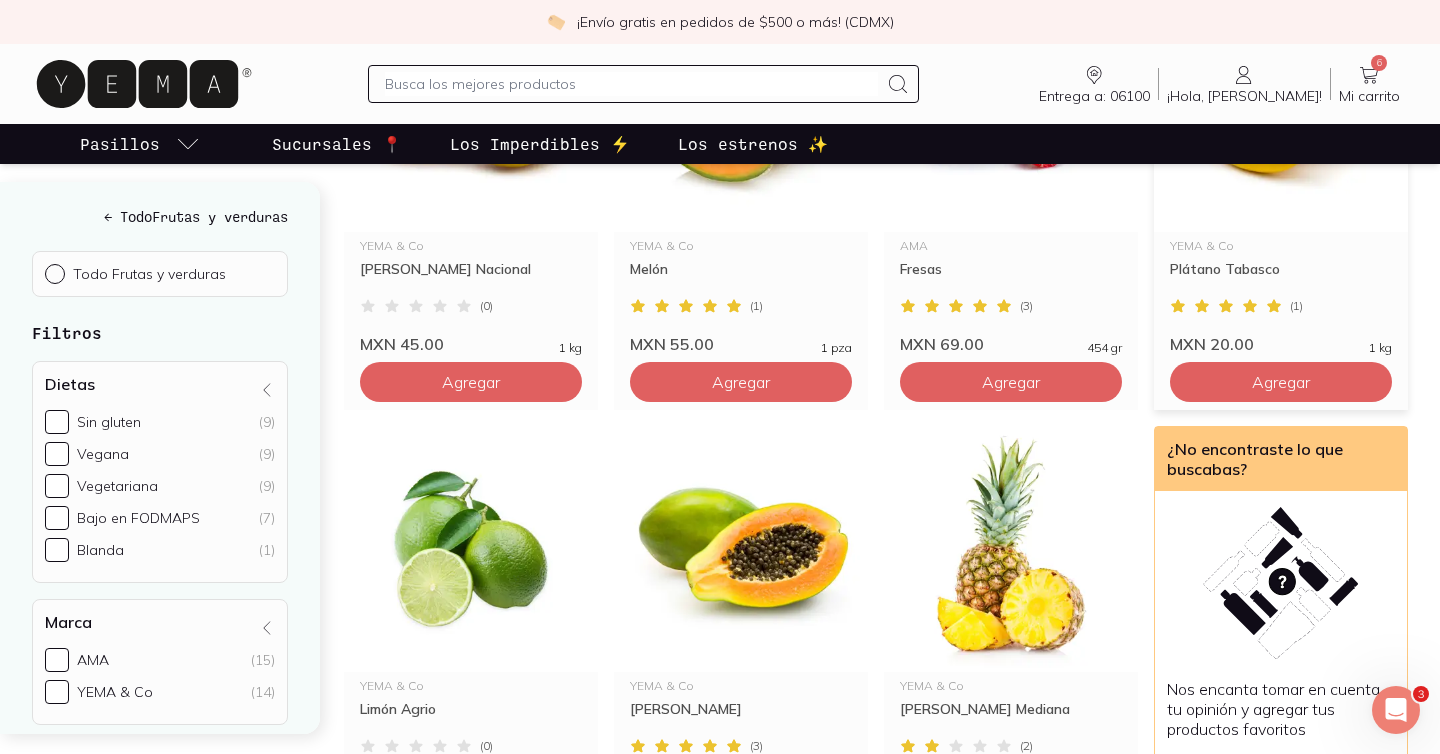 click on "YEMA & Co Plátano Tabasco ( 1 ) MXN 20.00 1 kg Agregar" at bounding box center [1281, 198] 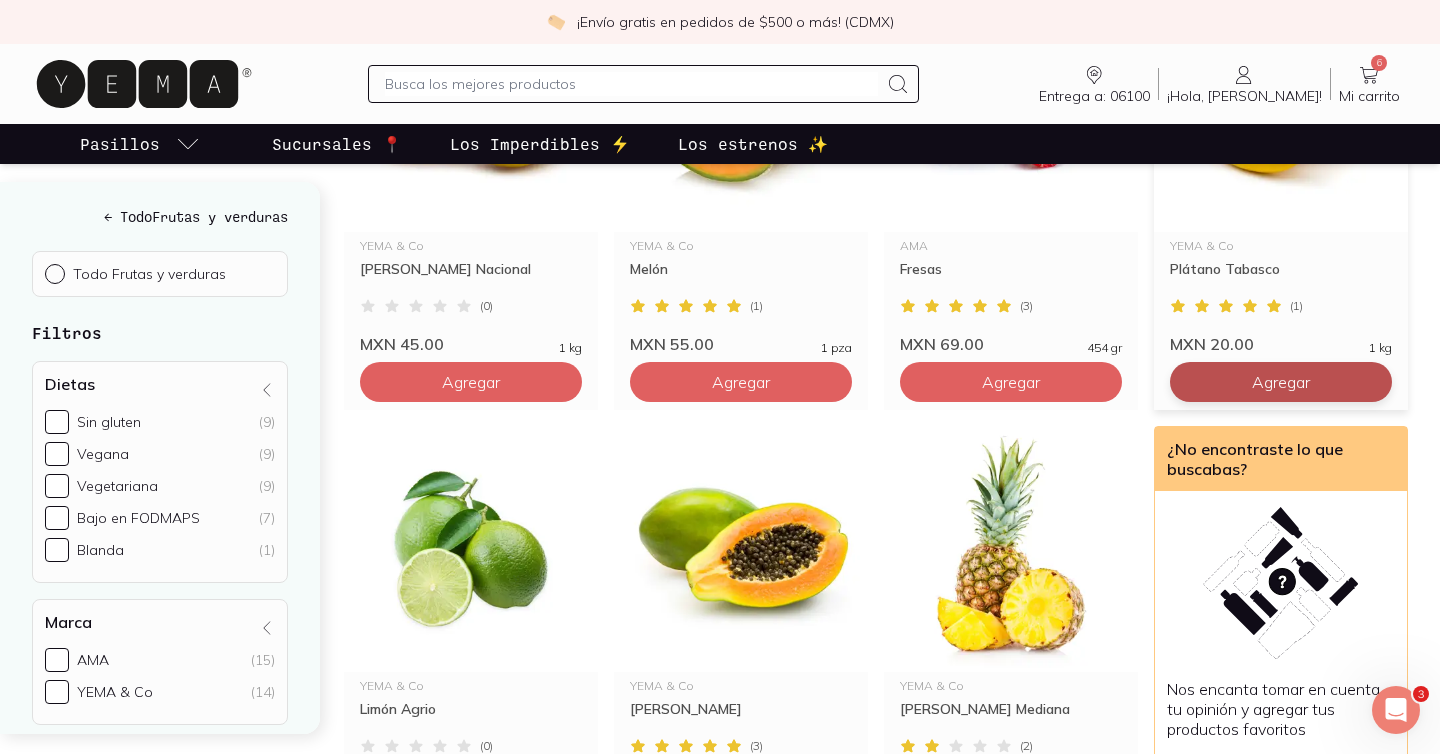 click on "Agregar" at bounding box center (471, -1818) 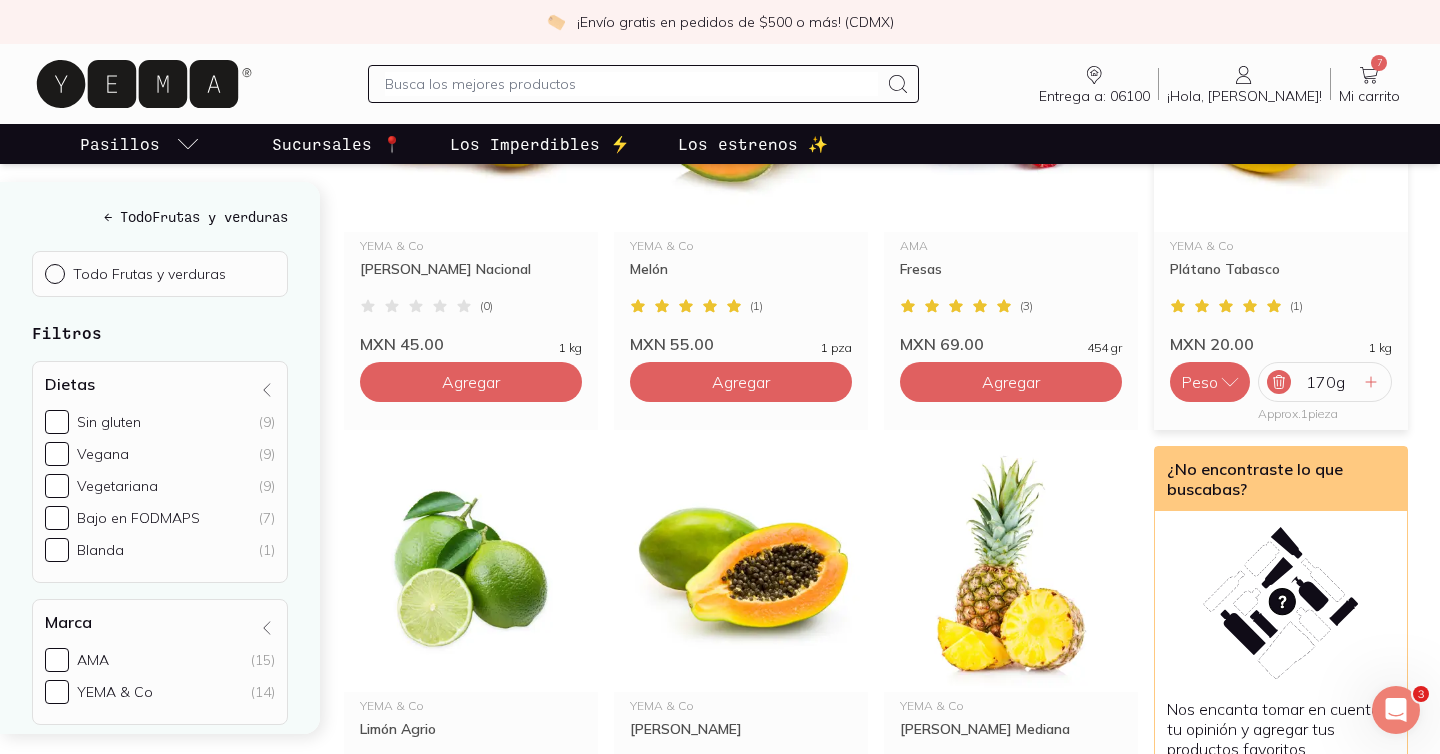 click 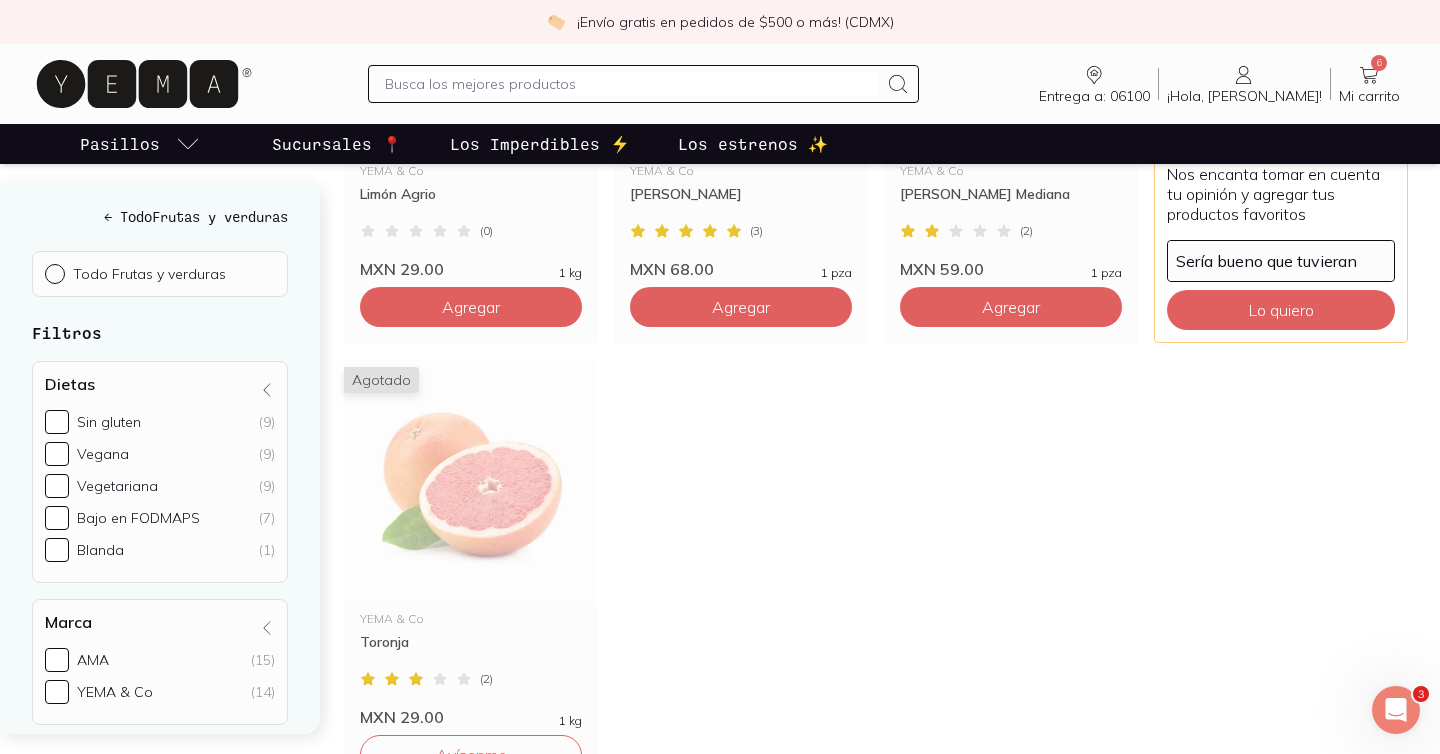 scroll, scrollTop: 3081, scrollLeft: 0, axis: vertical 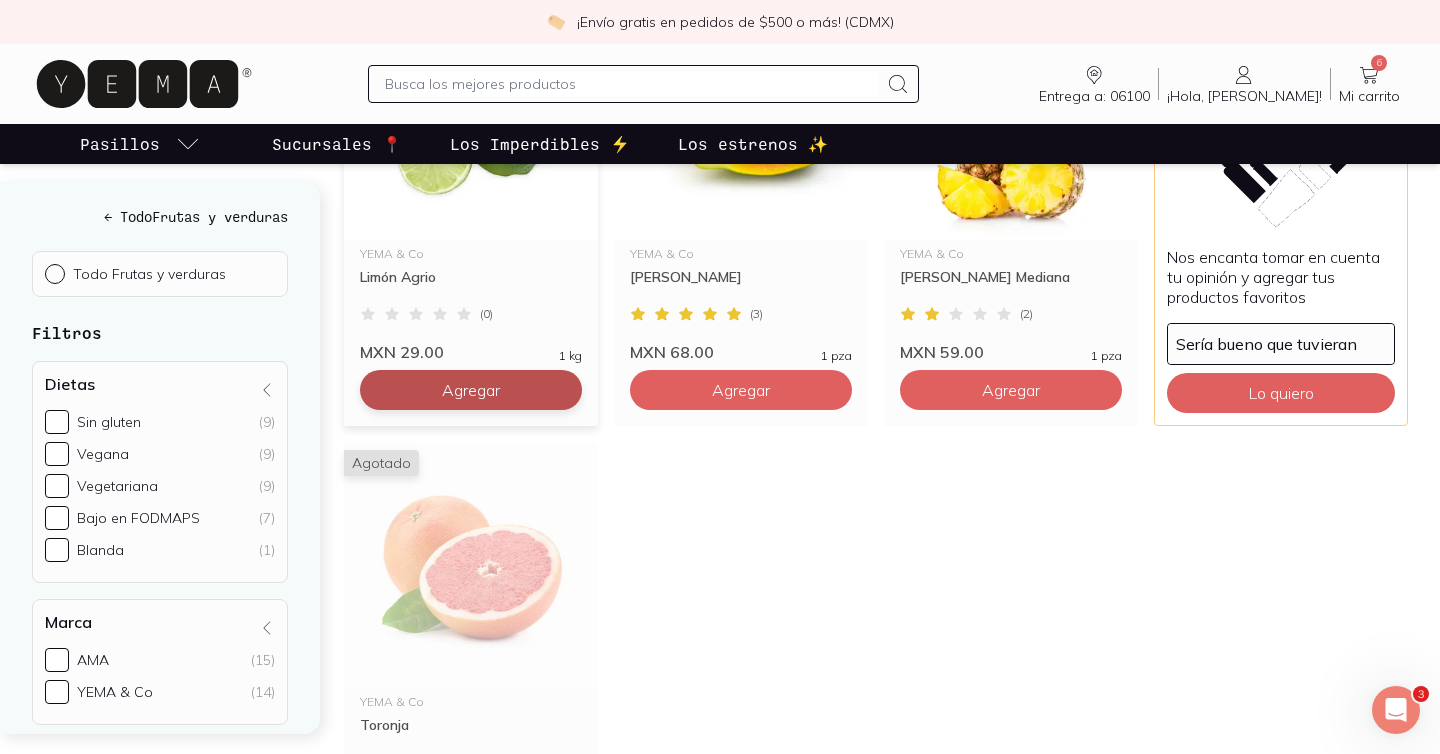 click on "Agregar" at bounding box center (471, -2250) 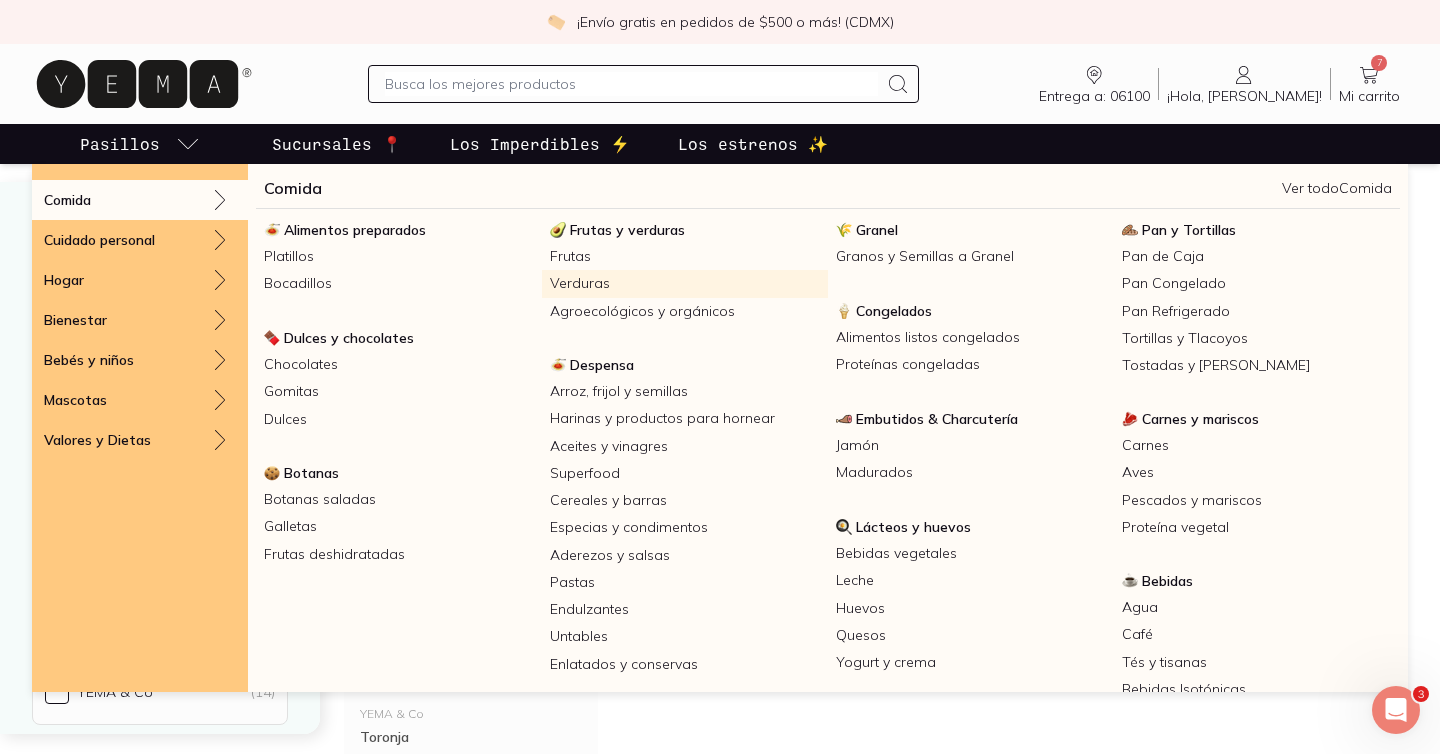 click on "Verduras" at bounding box center (685, 283) 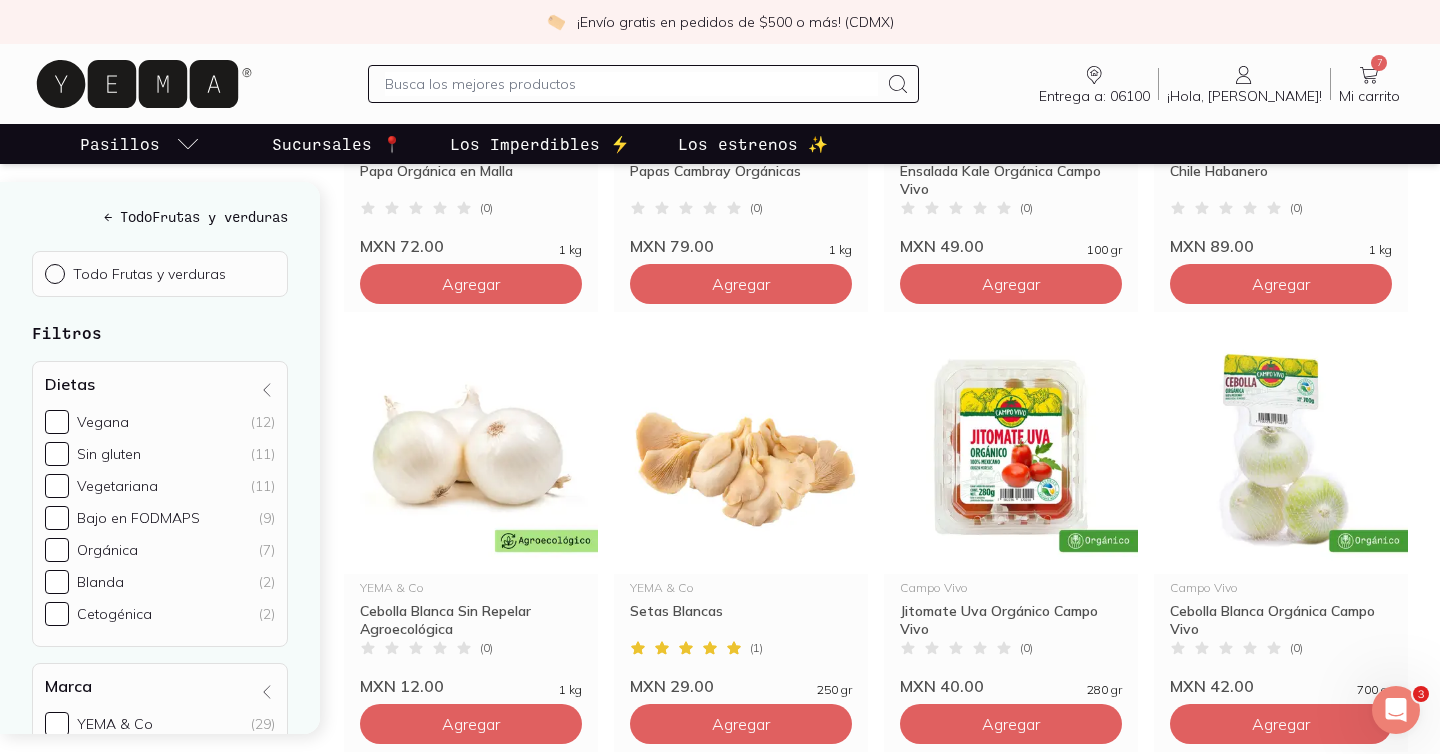 scroll, scrollTop: 1562, scrollLeft: 0, axis: vertical 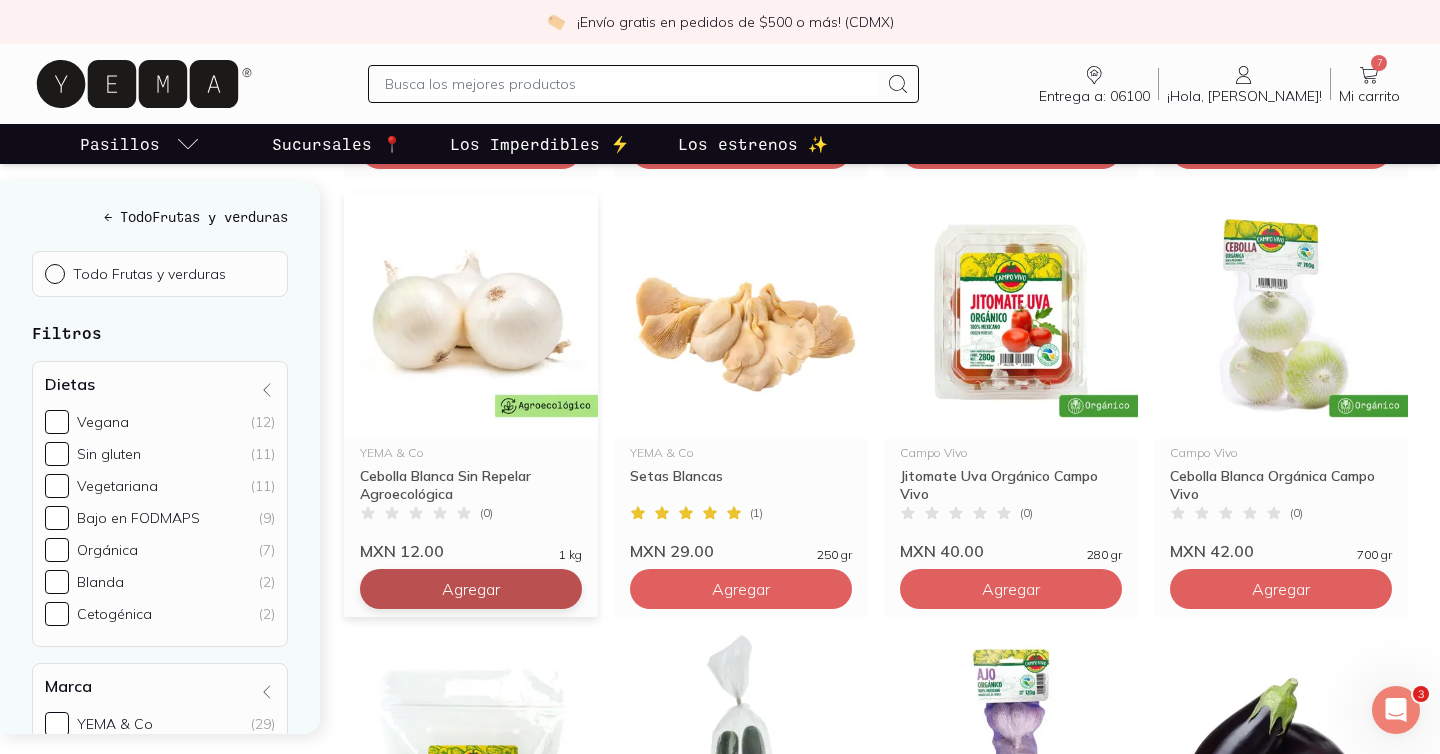 click on "Agregar" at bounding box center (471, -731) 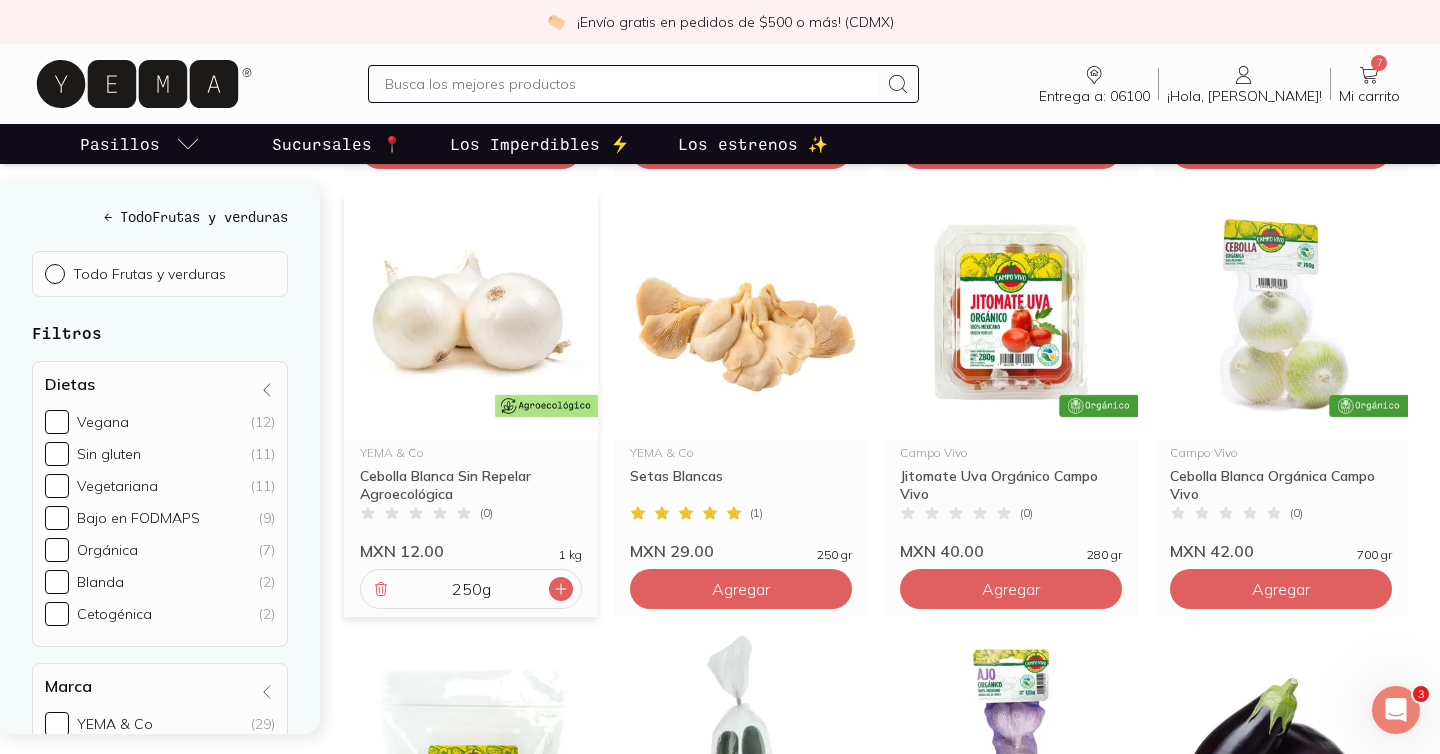 click 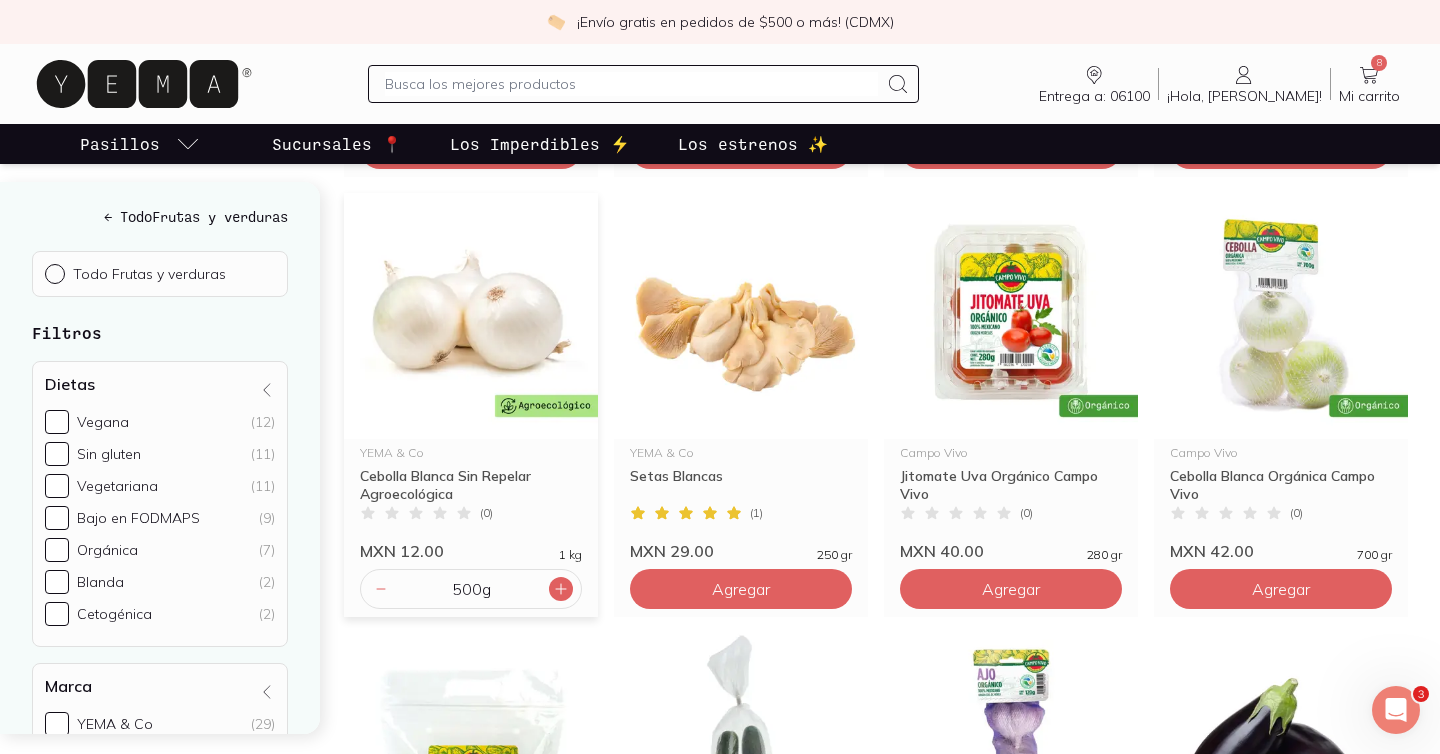 click 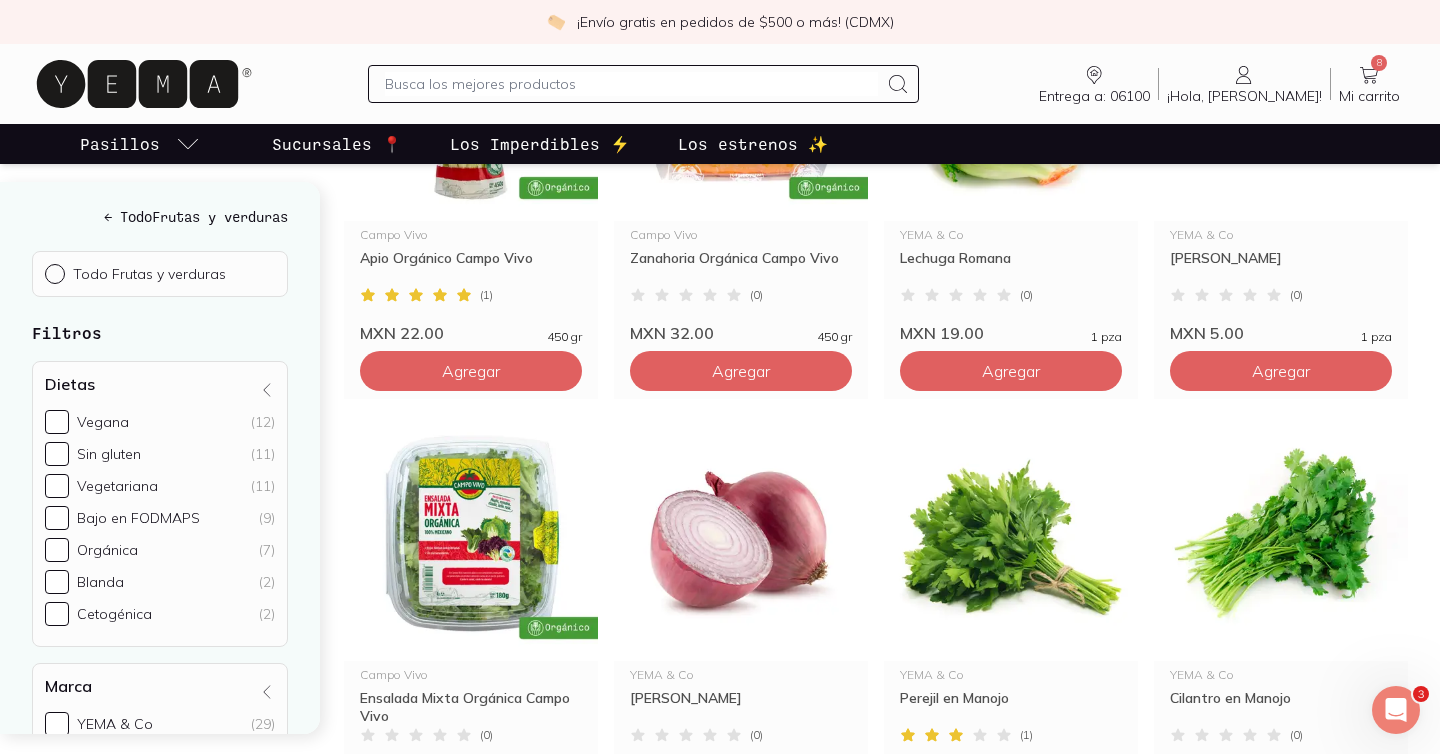 scroll, scrollTop: 3330, scrollLeft: 0, axis: vertical 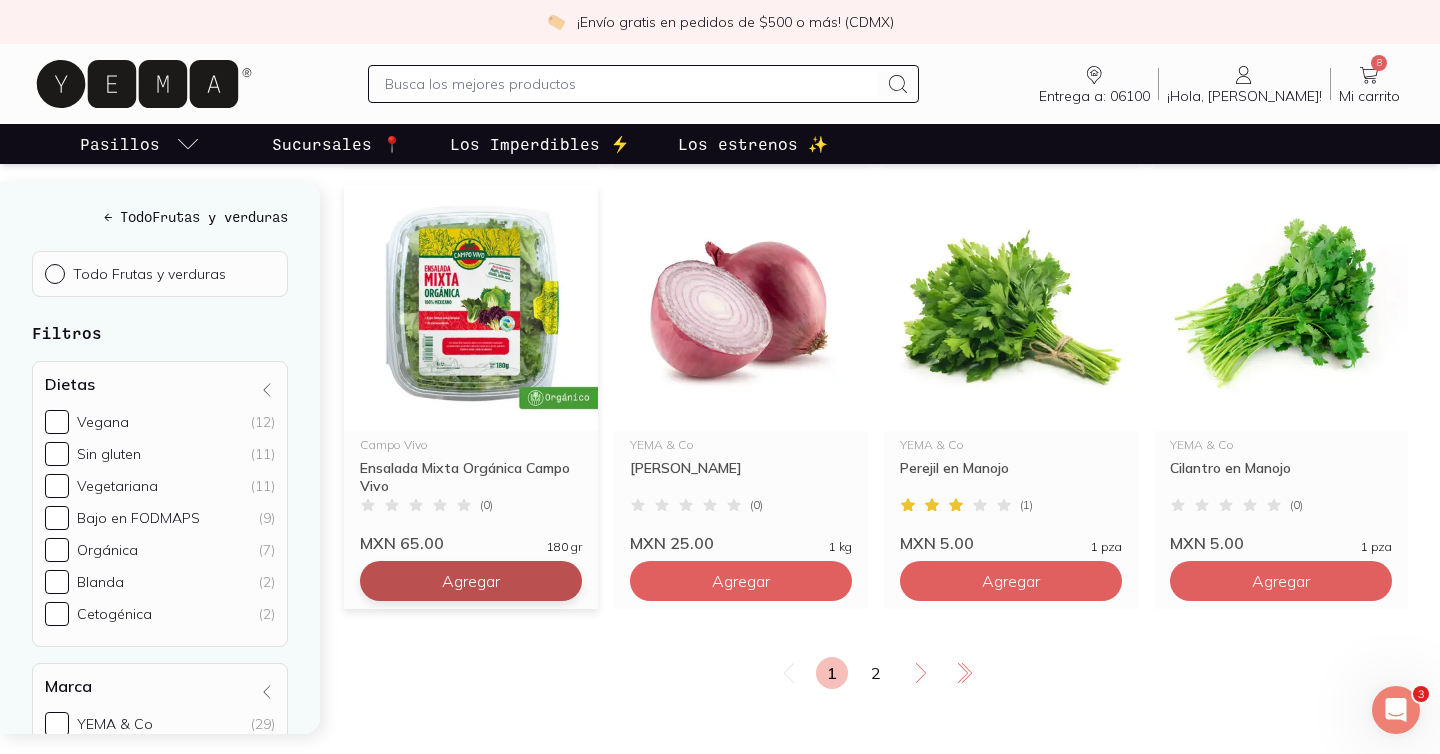 click on "Agregar" at bounding box center (471, -2499) 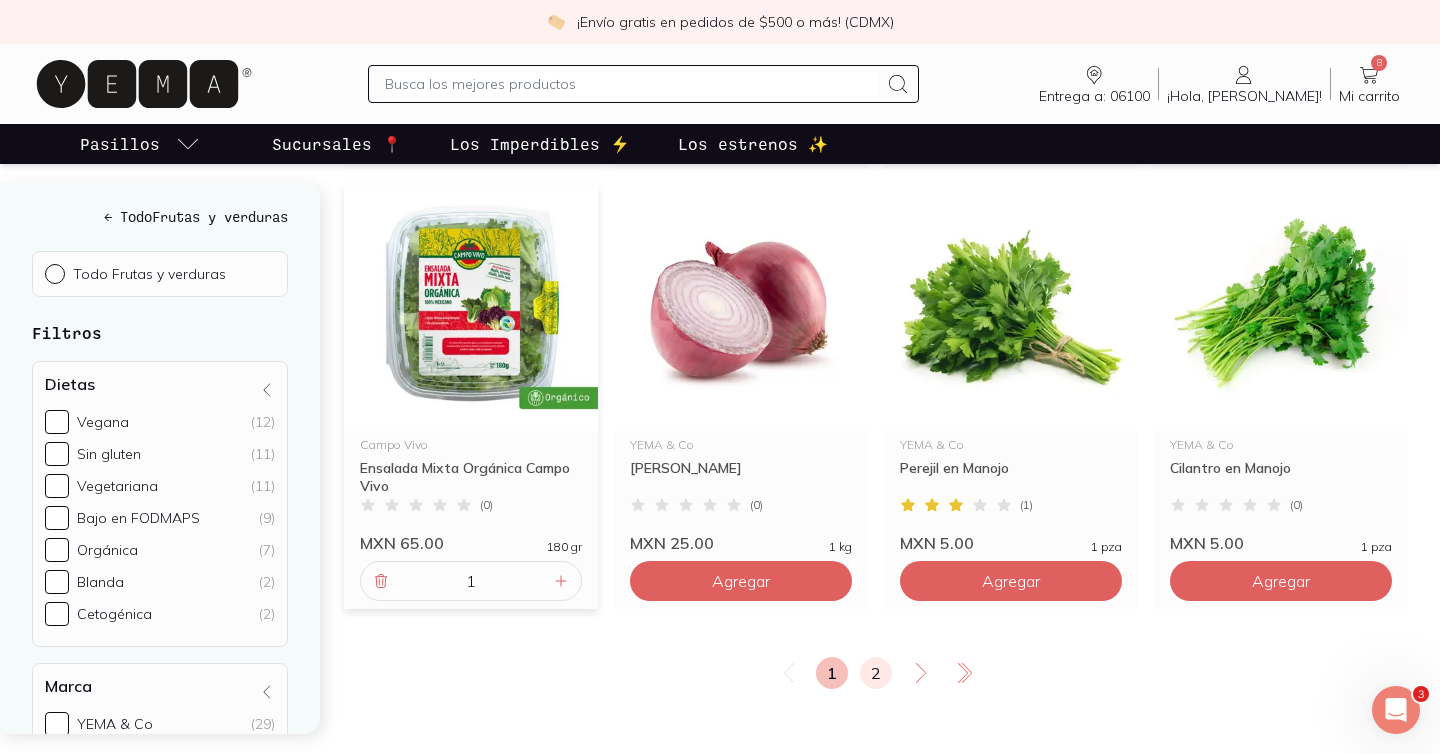 click on "2" at bounding box center (876, 673) 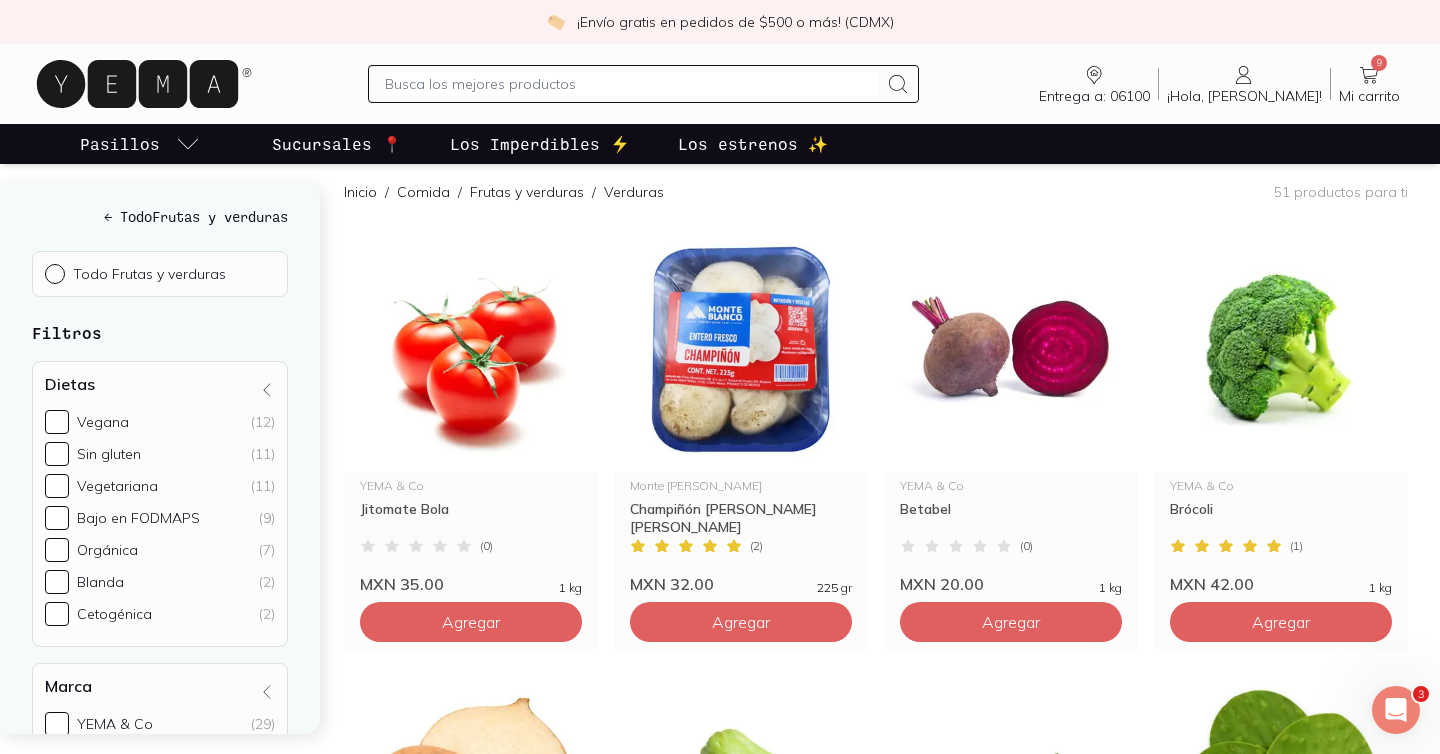 scroll, scrollTop: 214, scrollLeft: 0, axis: vertical 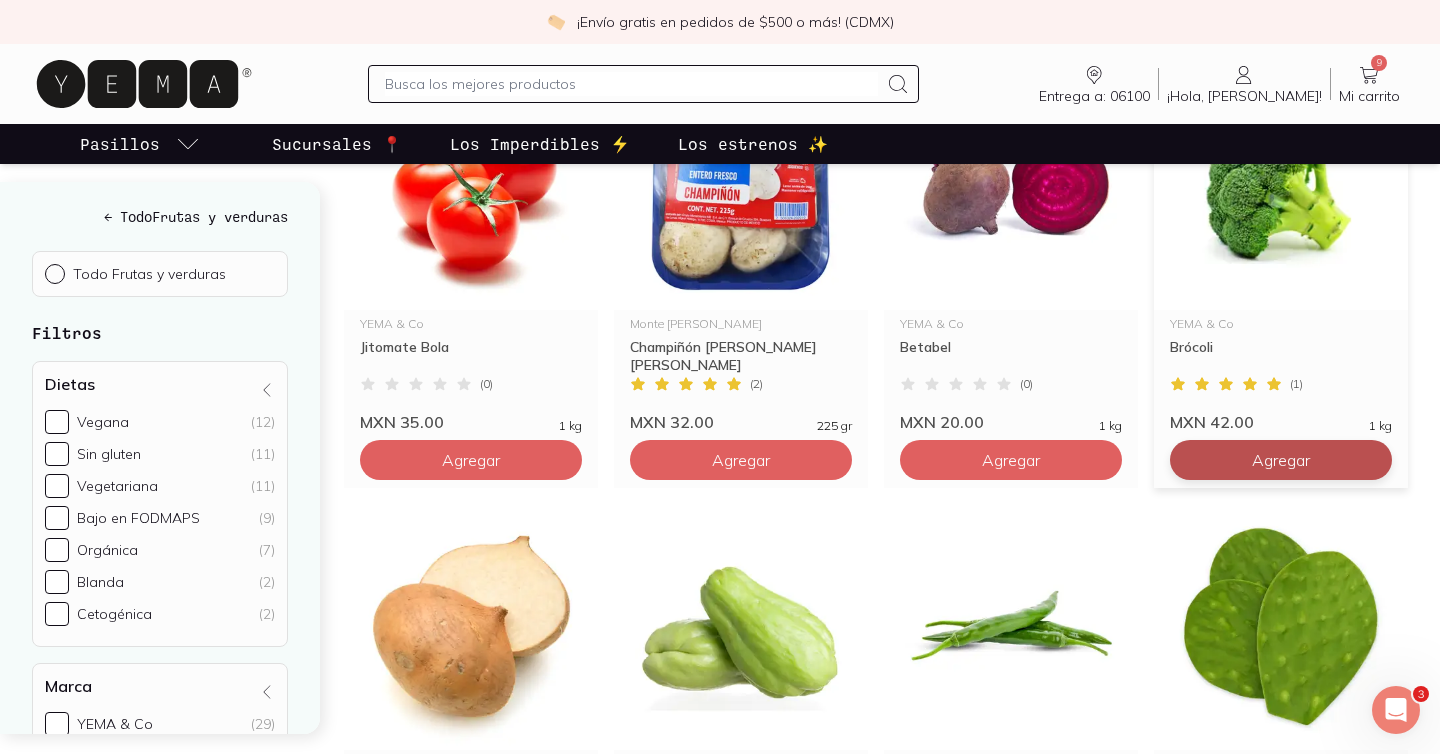 click on "Agregar" at bounding box center [471, 460] 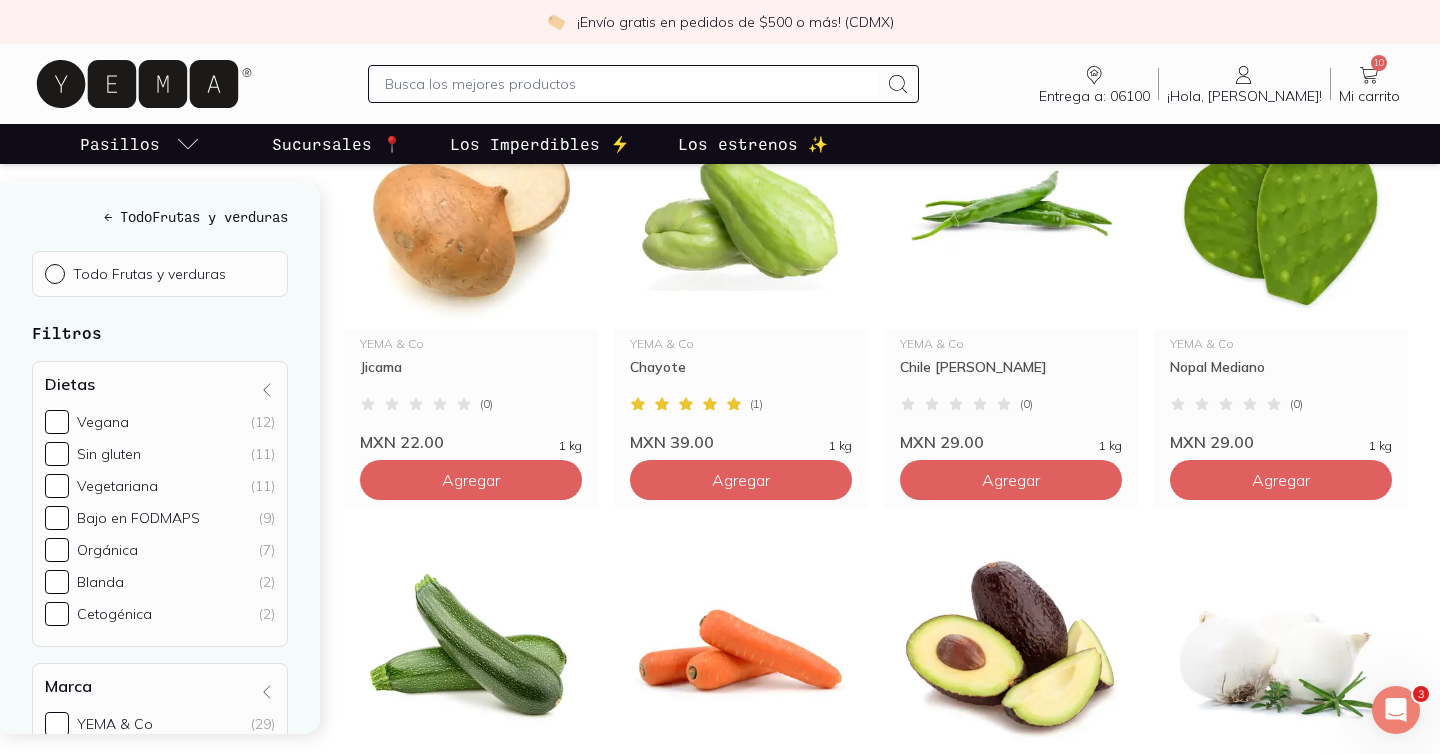 scroll, scrollTop: 1173, scrollLeft: 0, axis: vertical 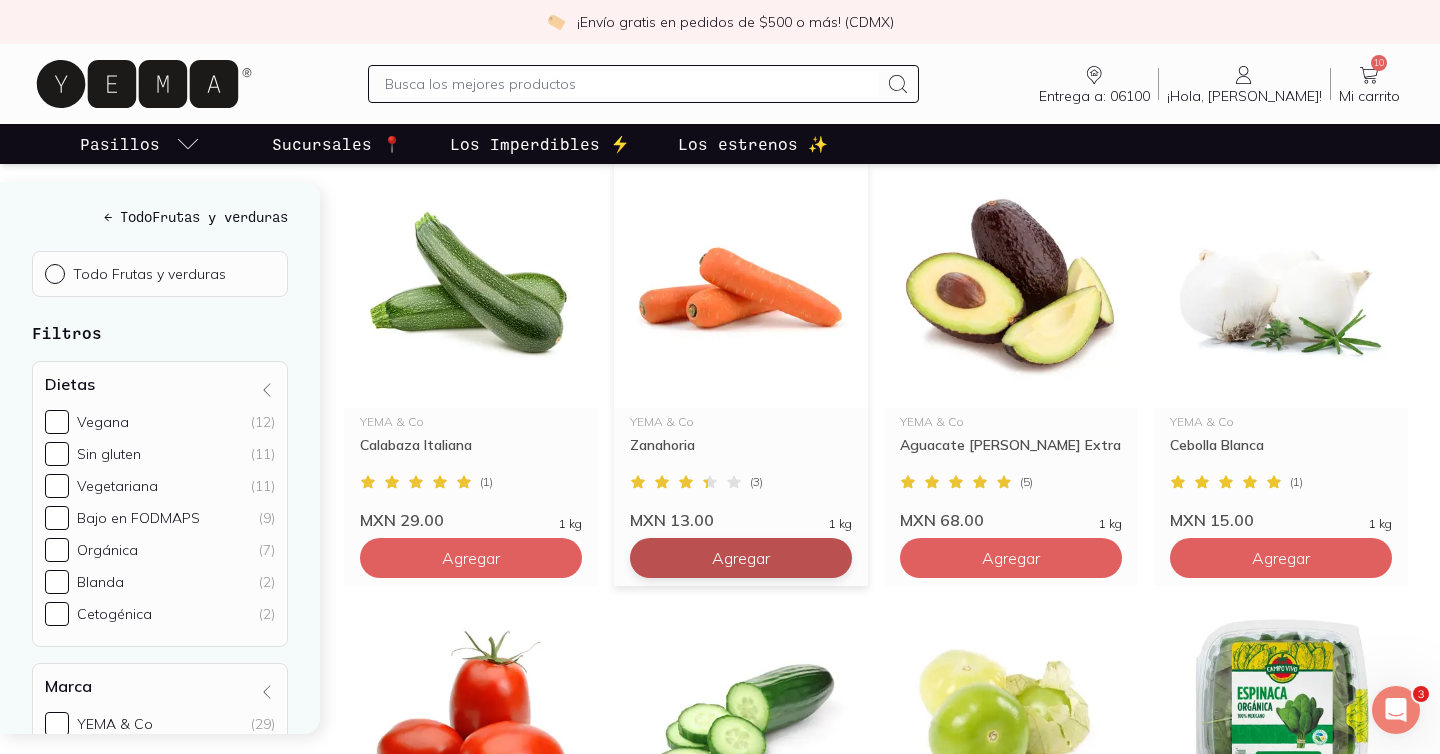 click on "Agregar" at bounding box center [471, -342] 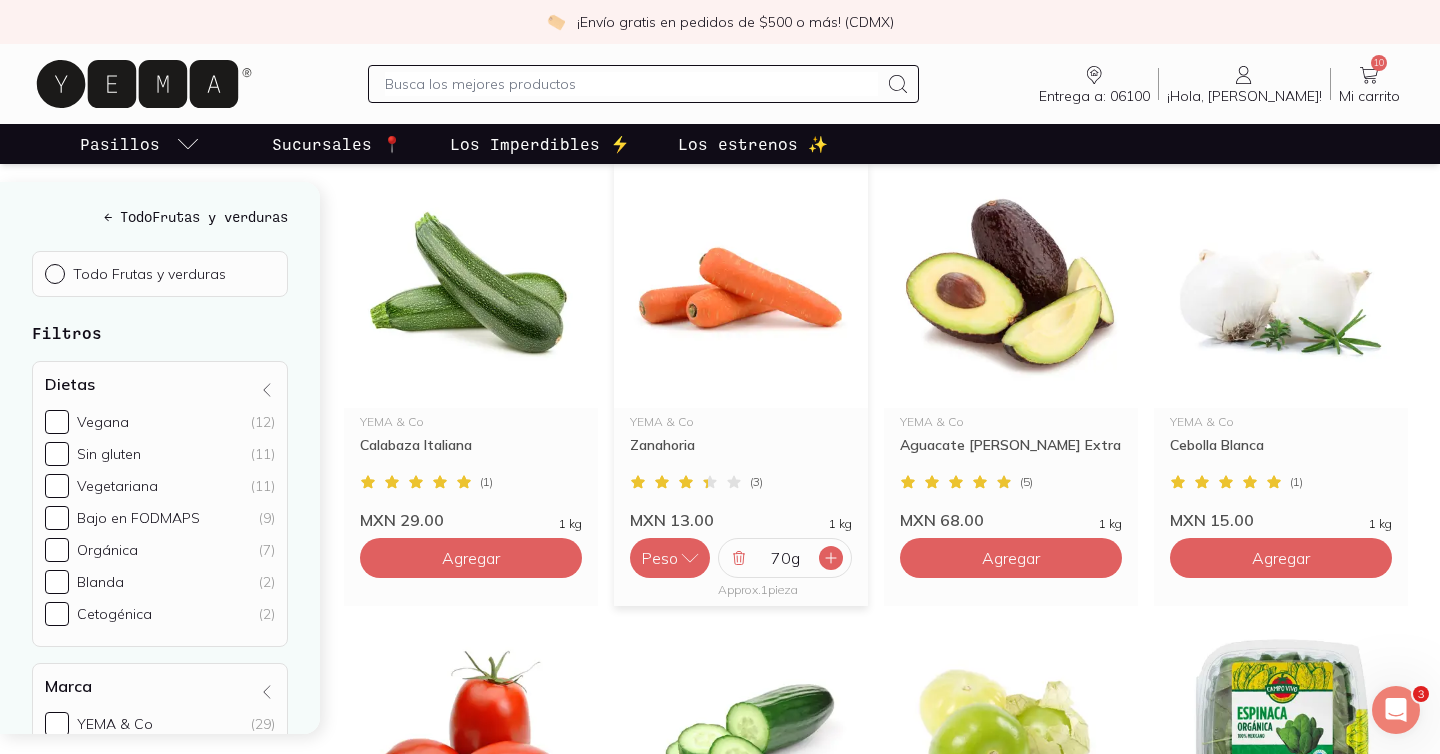 click 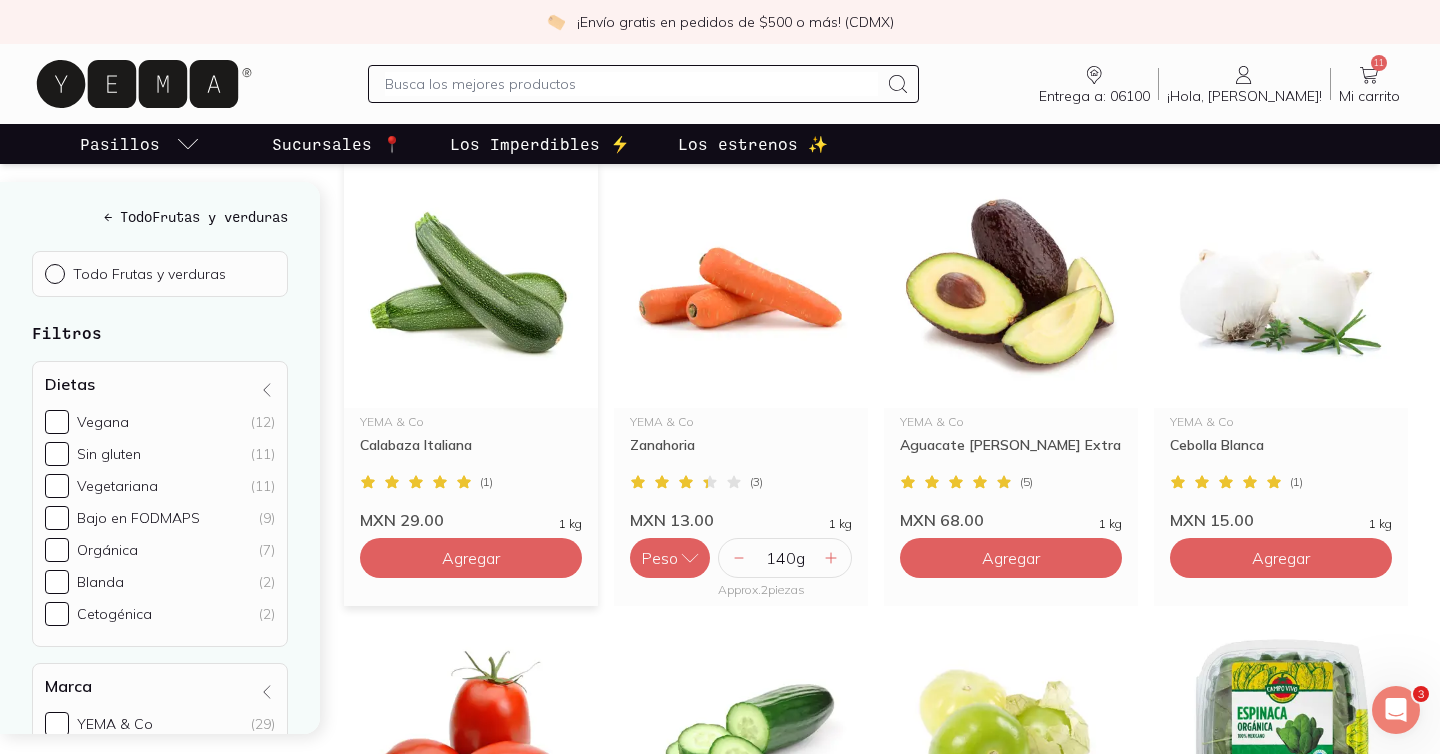 click on "Agregar" at bounding box center [471, 554] 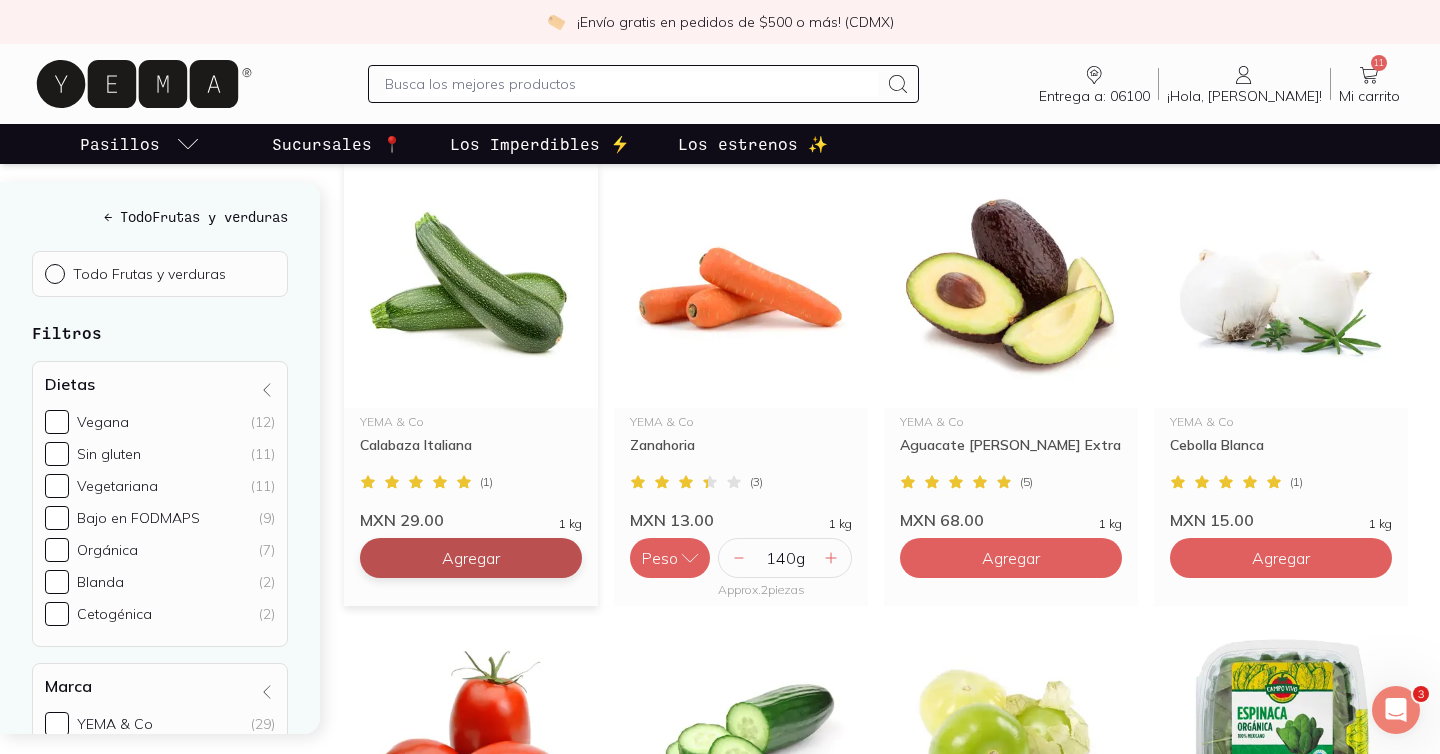 click on "Agregar" at bounding box center (471, -342) 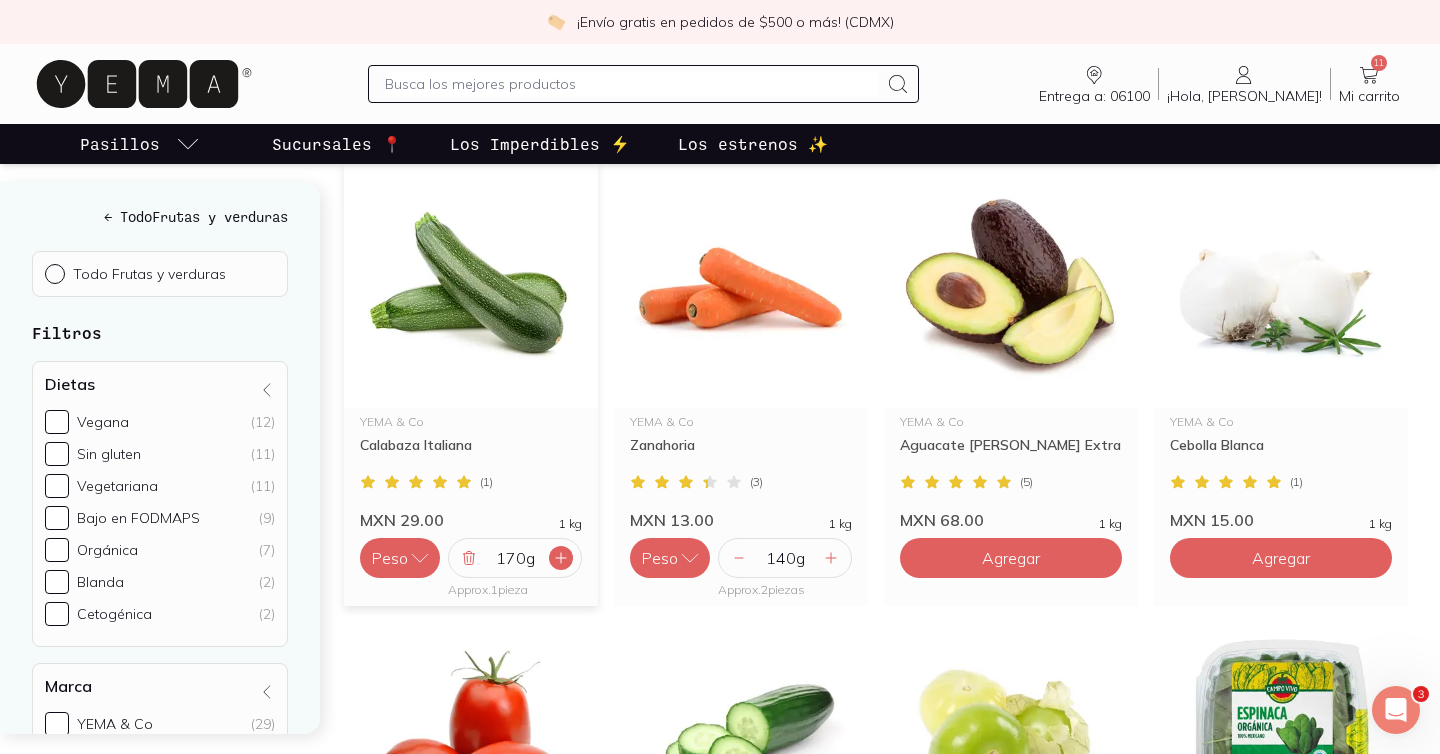 click 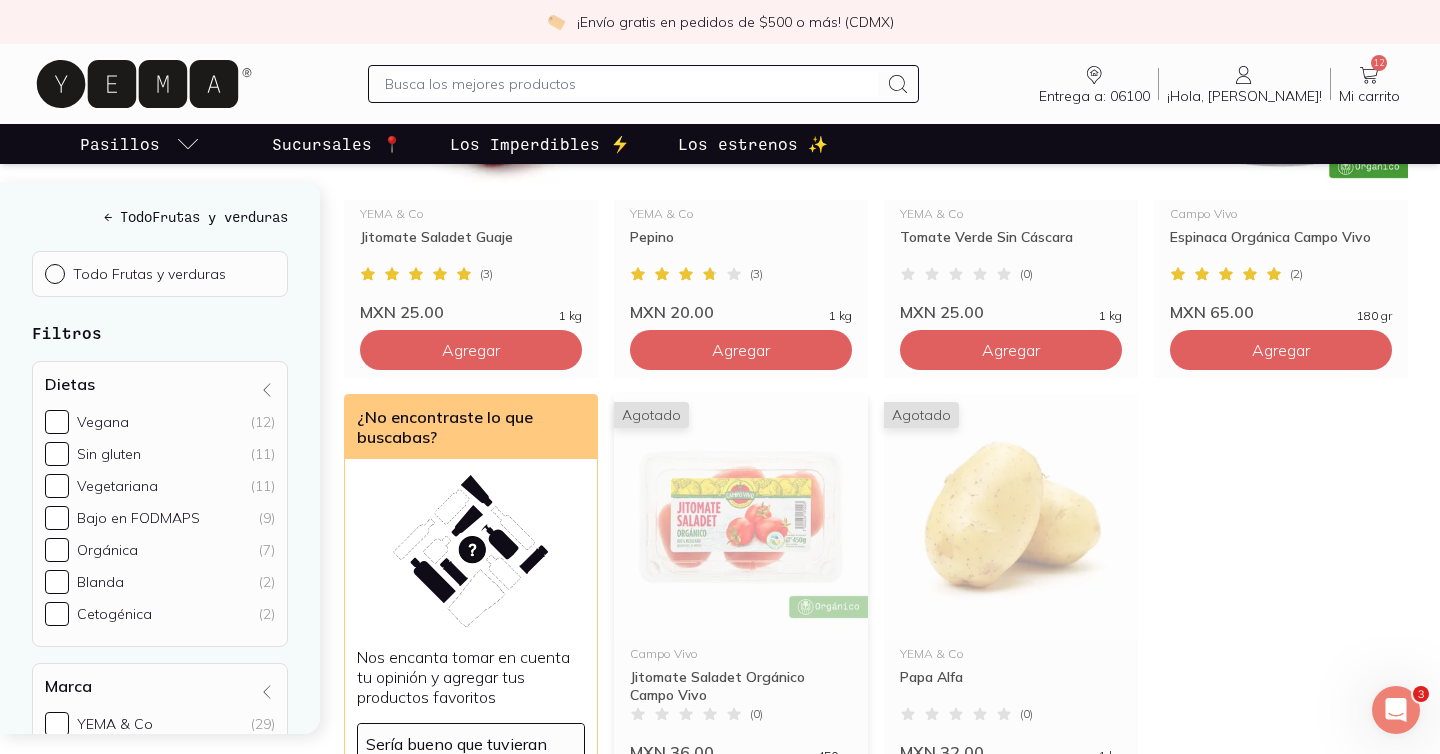scroll, scrollTop: 2073, scrollLeft: 0, axis: vertical 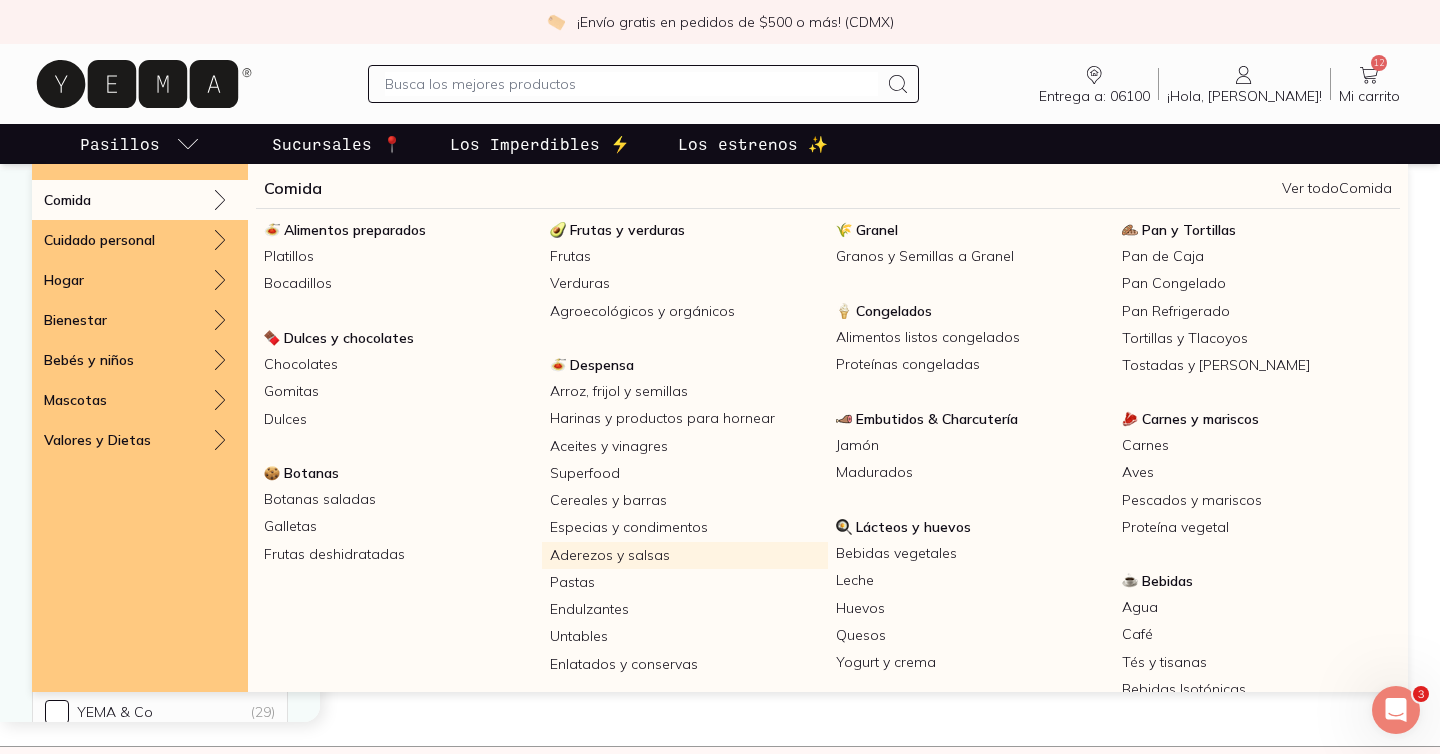 click on "Aderezos y salsas" at bounding box center [685, 555] 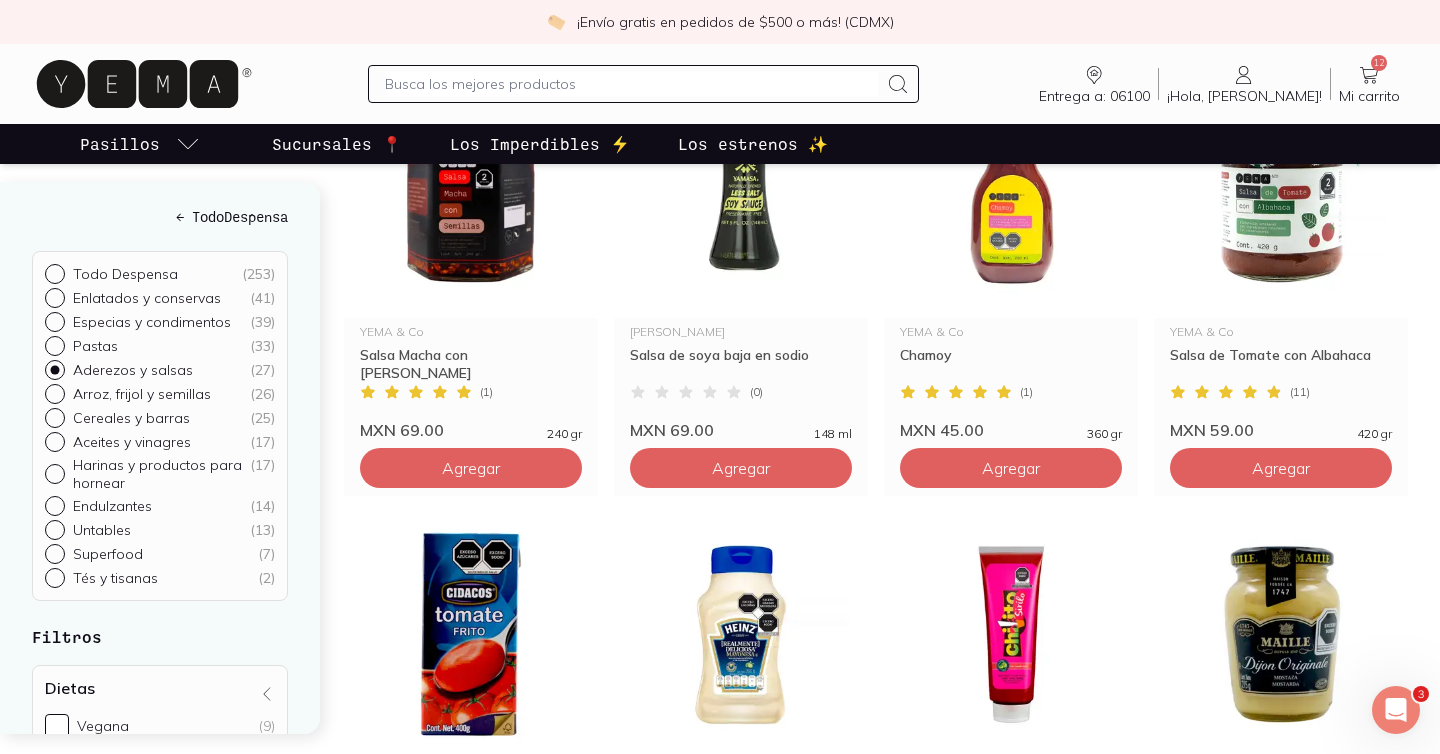 scroll, scrollTop: 1276, scrollLeft: 0, axis: vertical 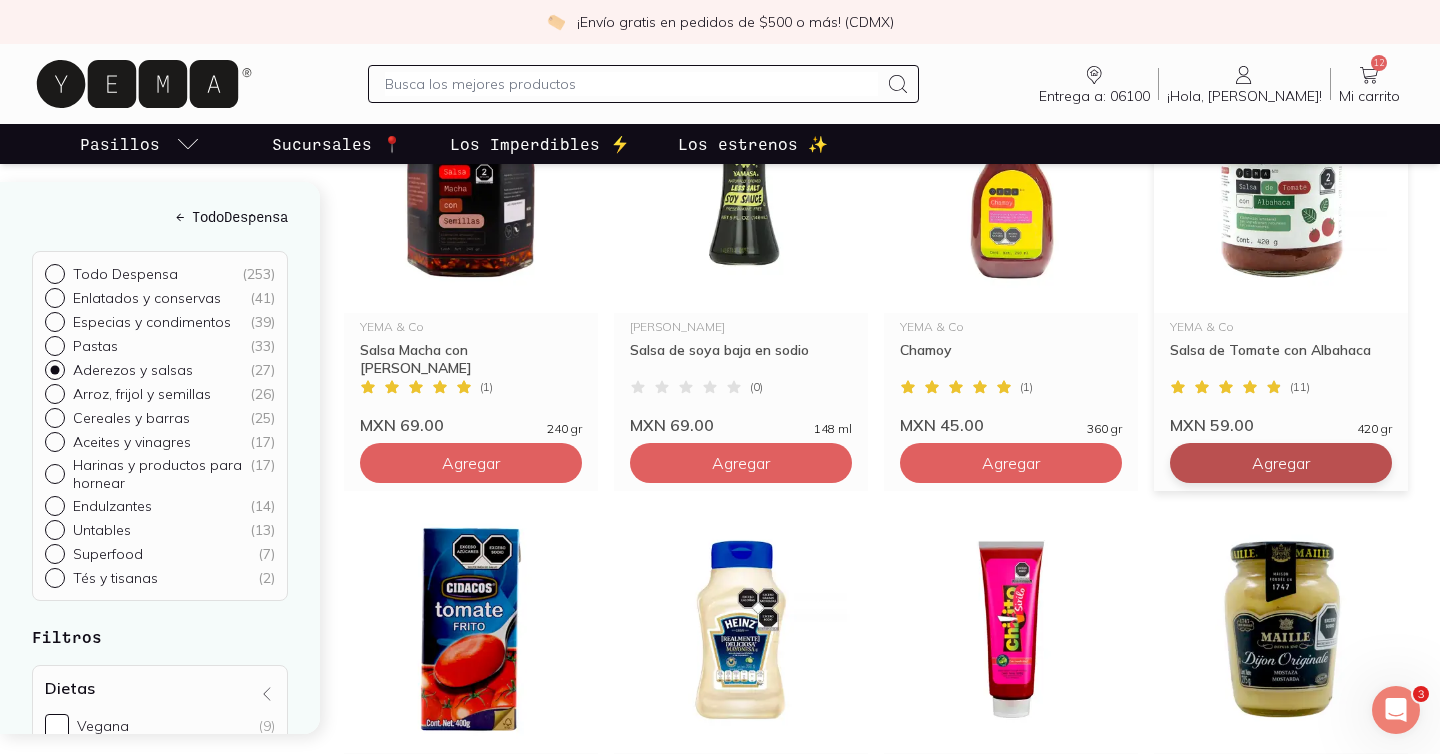 click on "Agregar" at bounding box center [471, -417] 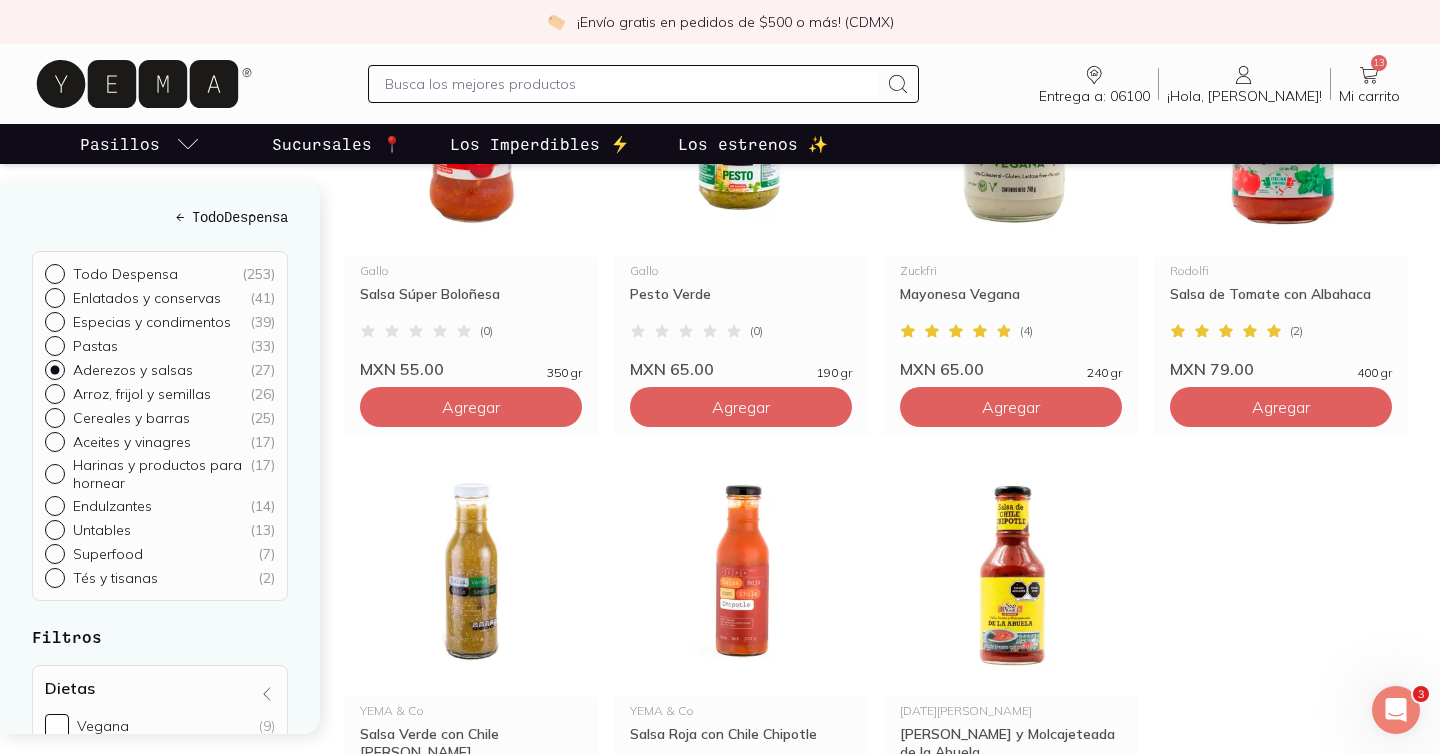 scroll, scrollTop: 2894, scrollLeft: 0, axis: vertical 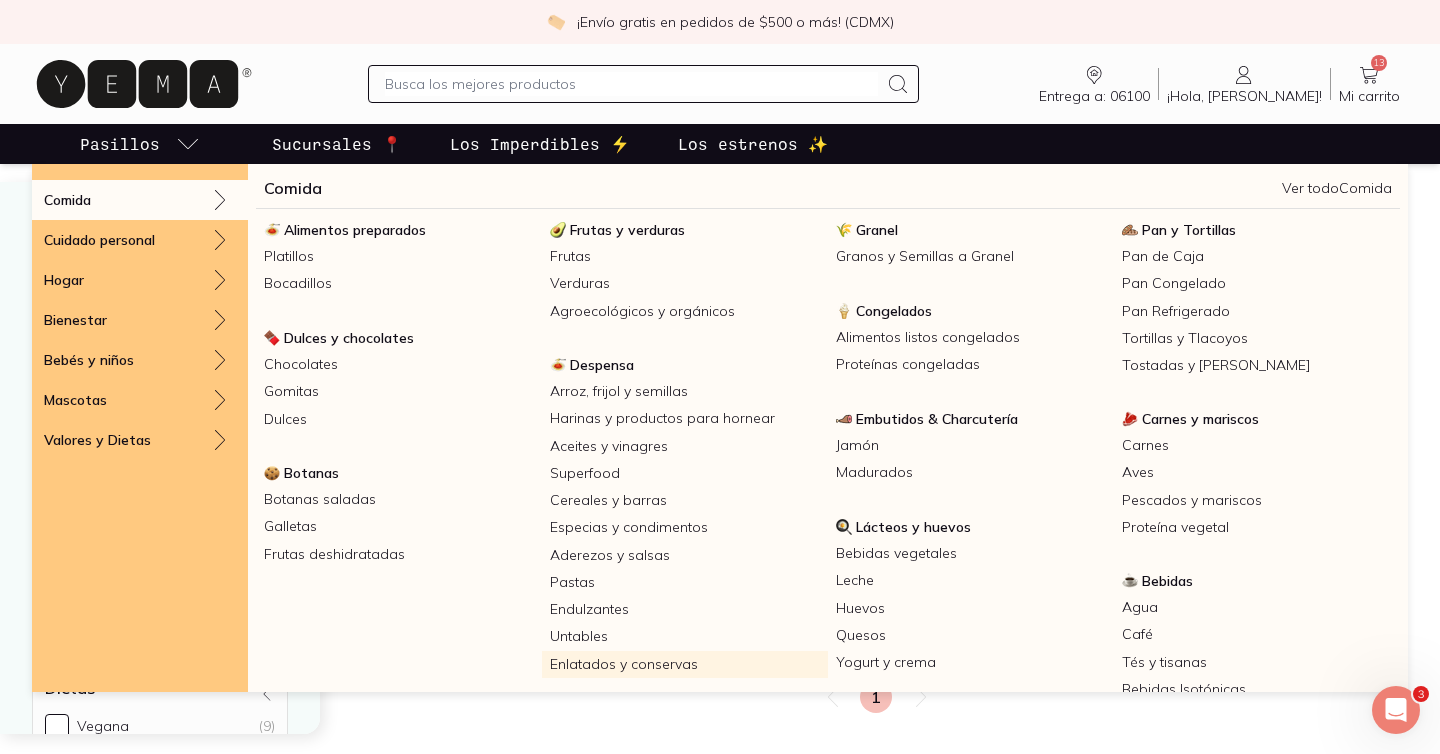 click on "Enlatados y conservas" at bounding box center (685, 664) 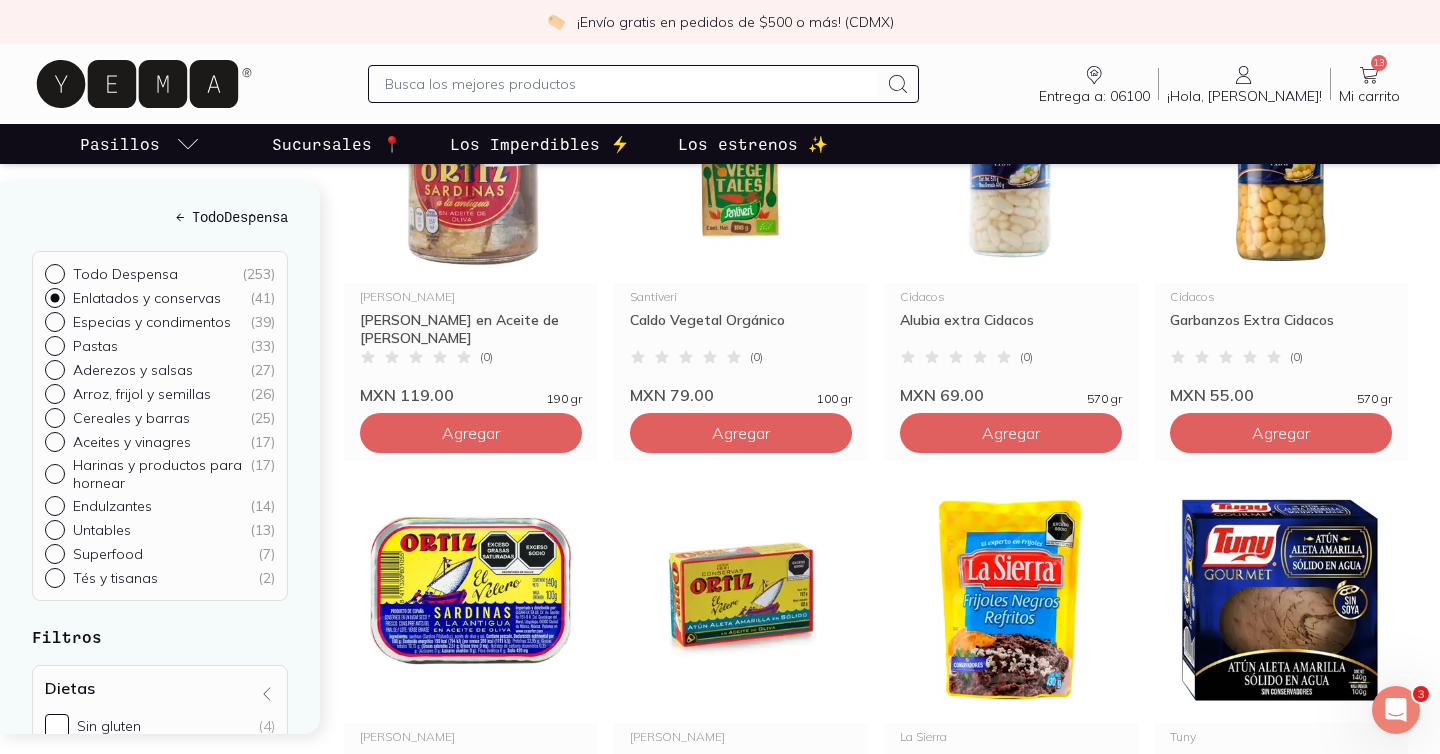scroll, scrollTop: 3309, scrollLeft: 0, axis: vertical 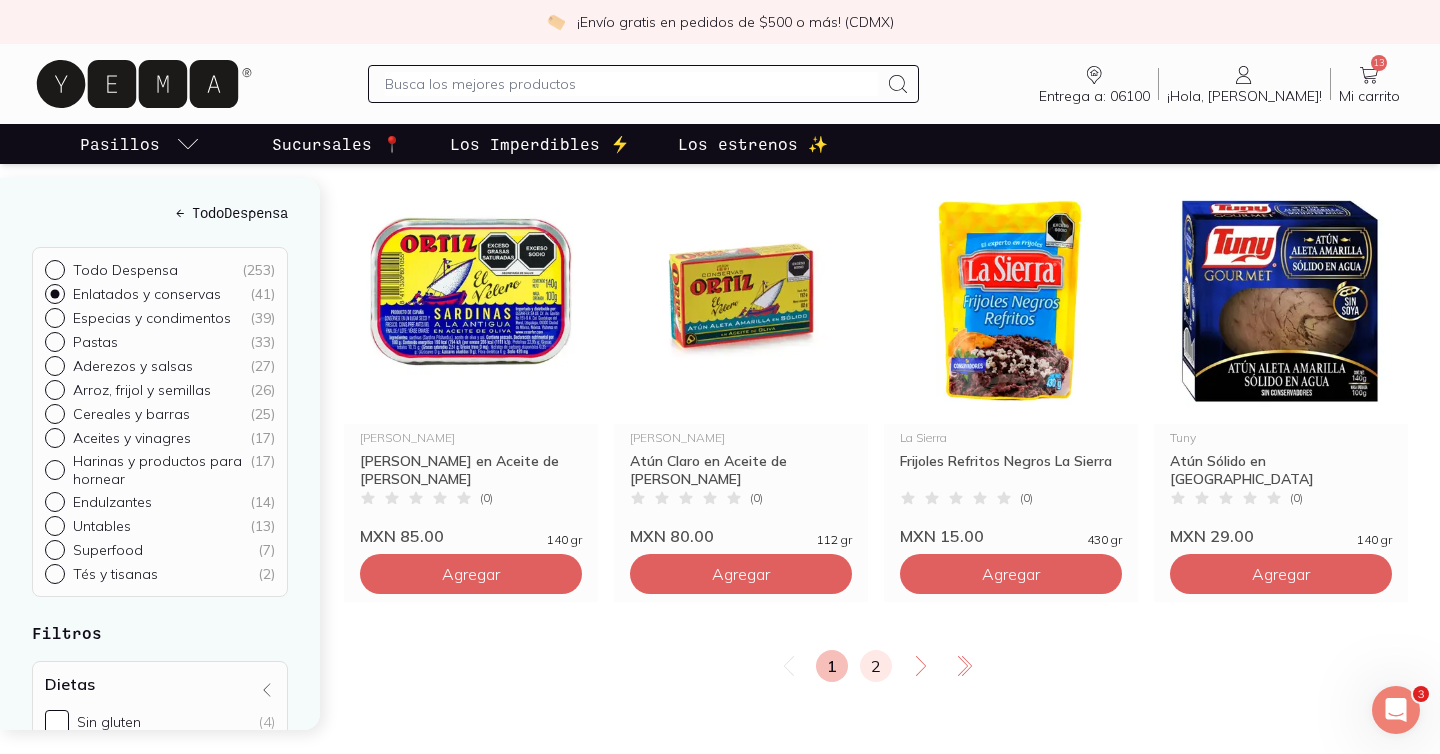 click on "2" at bounding box center [876, 666] 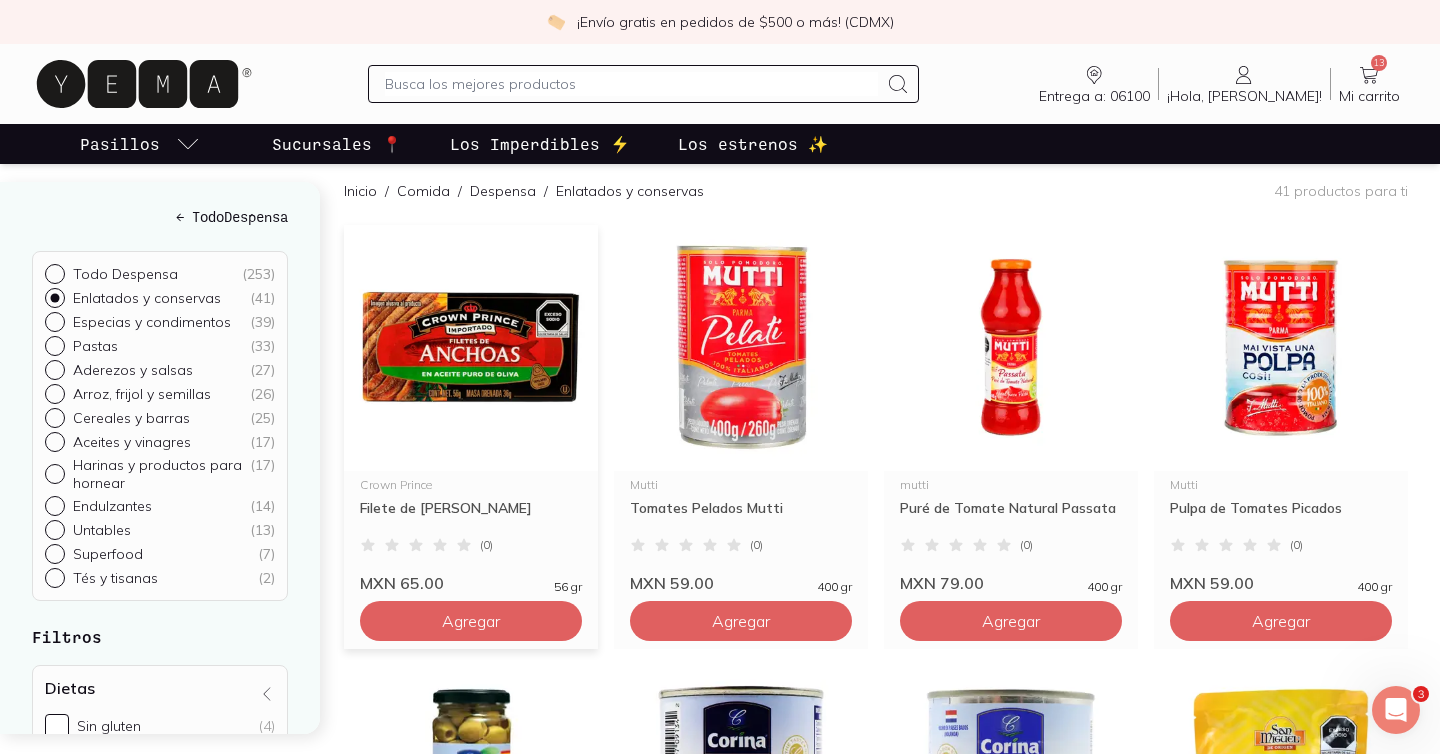 scroll, scrollTop: 187, scrollLeft: 0, axis: vertical 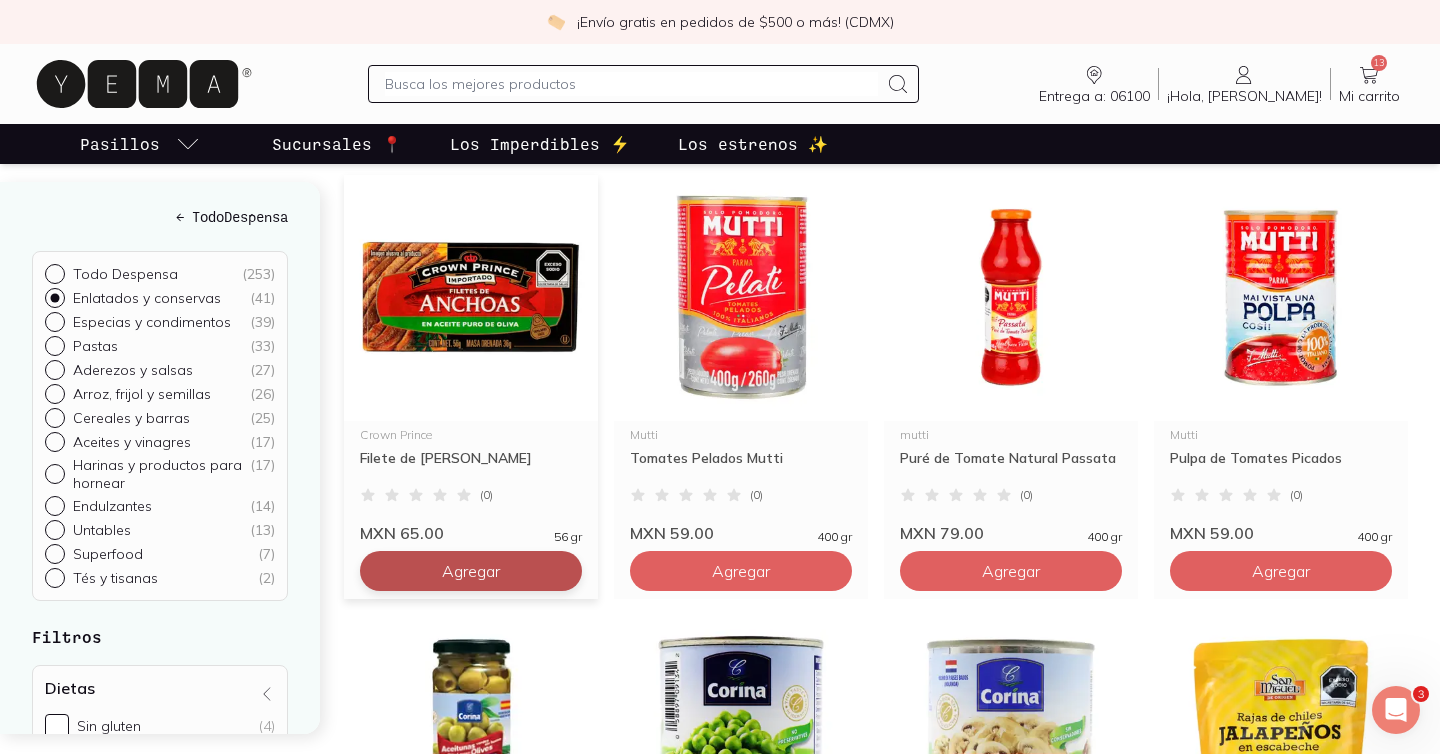 click on "Agregar" at bounding box center (471, 571) 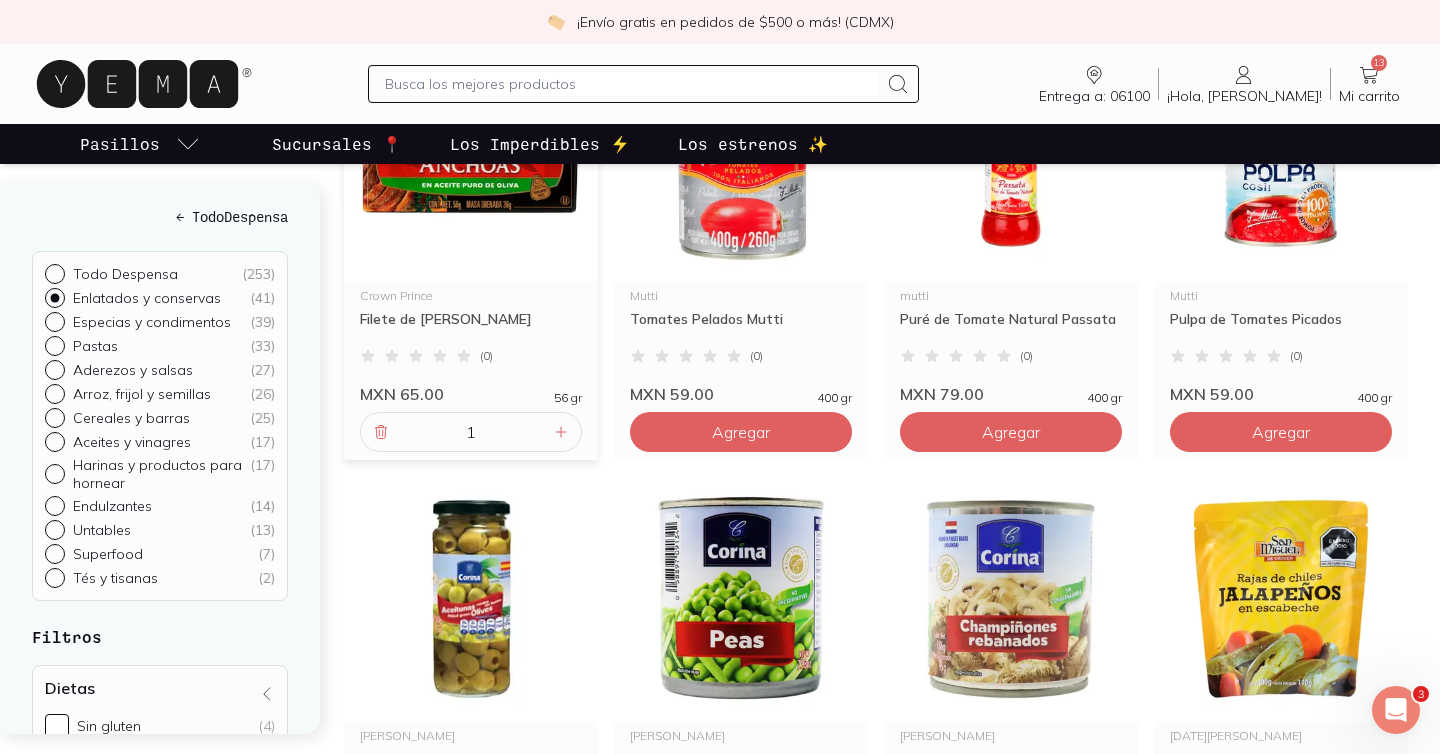 scroll, scrollTop: 646, scrollLeft: 0, axis: vertical 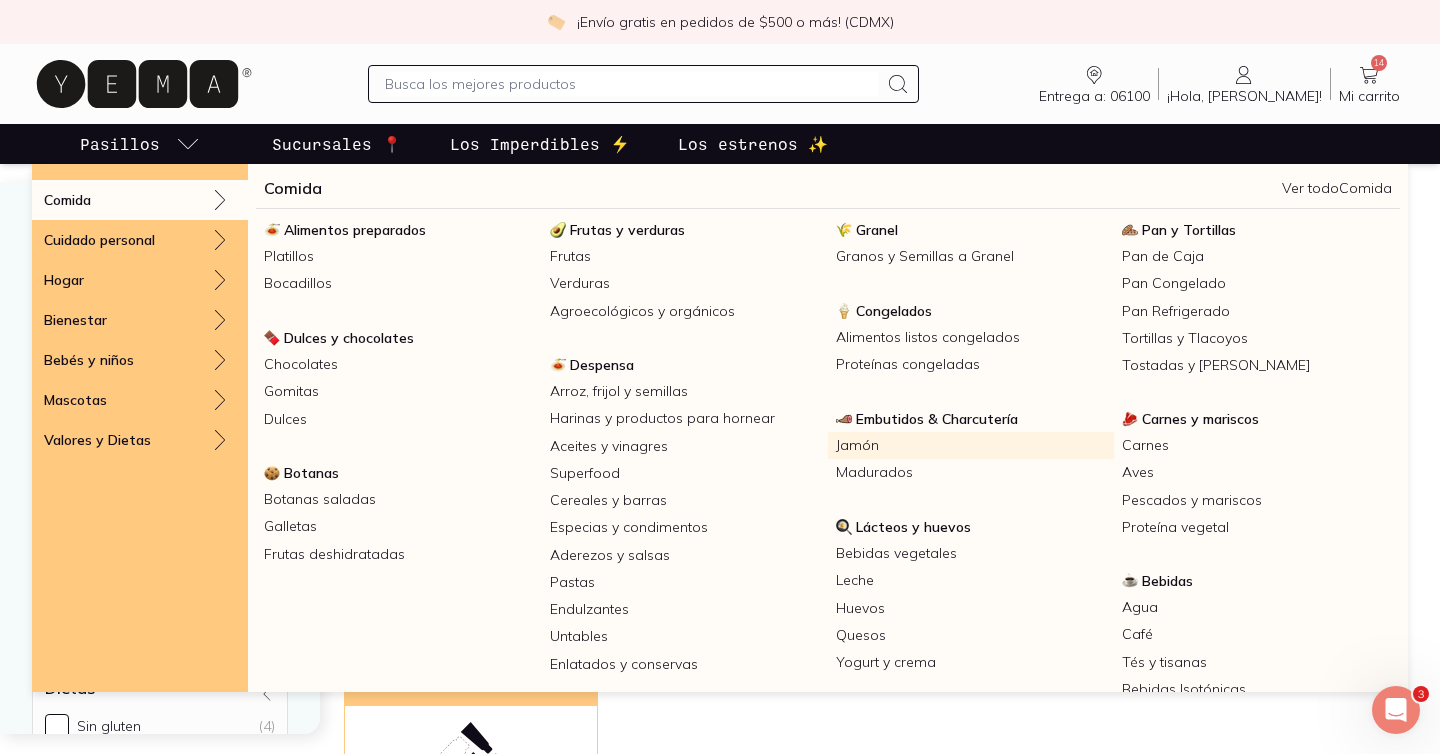 click on "Jamón" at bounding box center (971, 445) 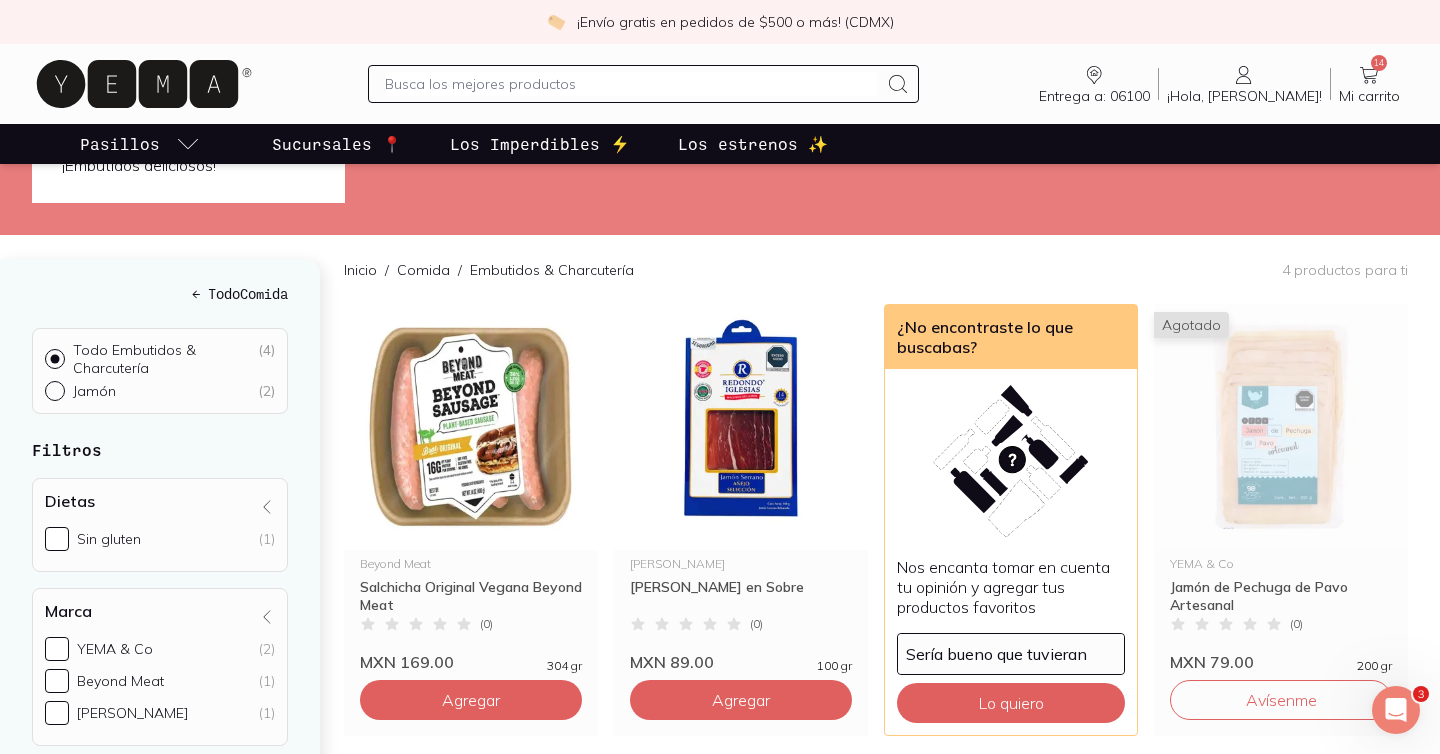 scroll, scrollTop: 126, scrollLeft: 0, axis: vertical 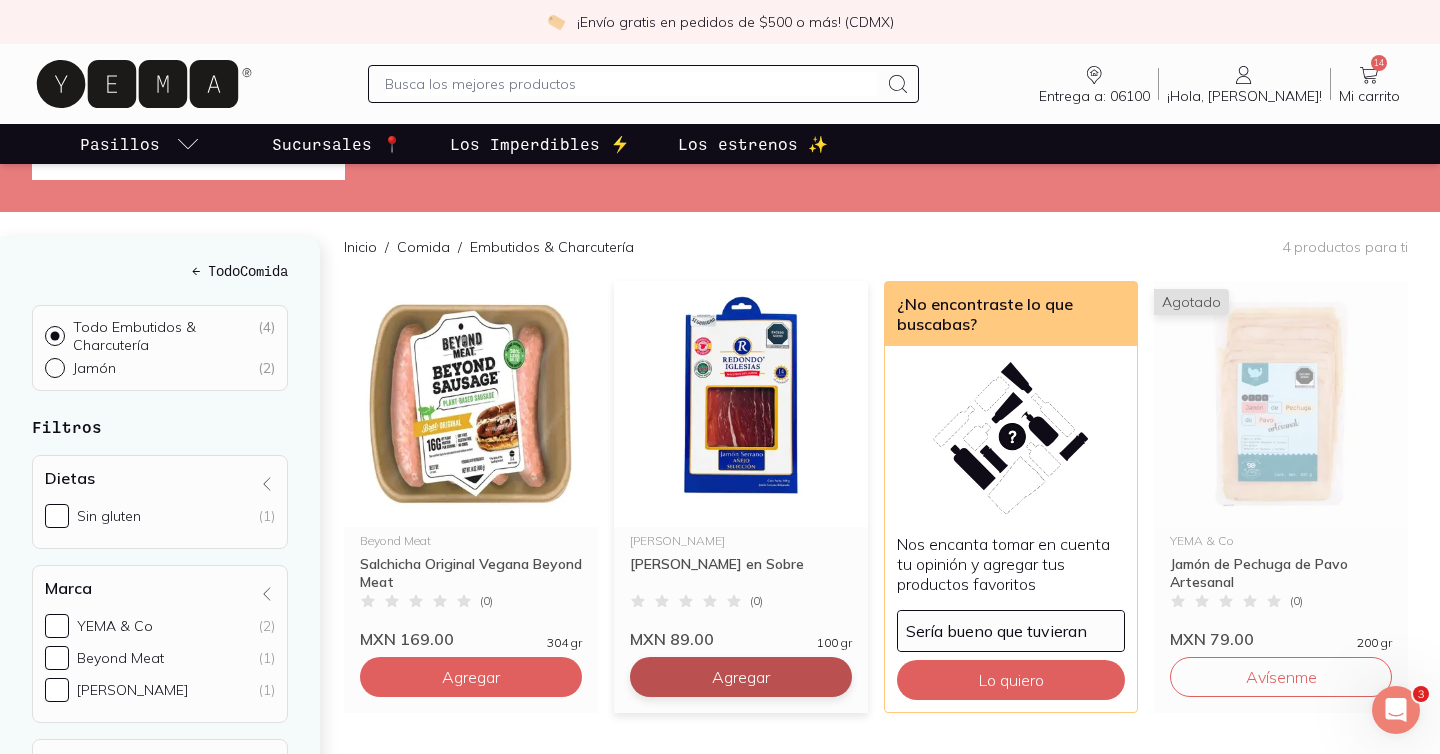 click on "Agregar" at bounding box center (471, 677) 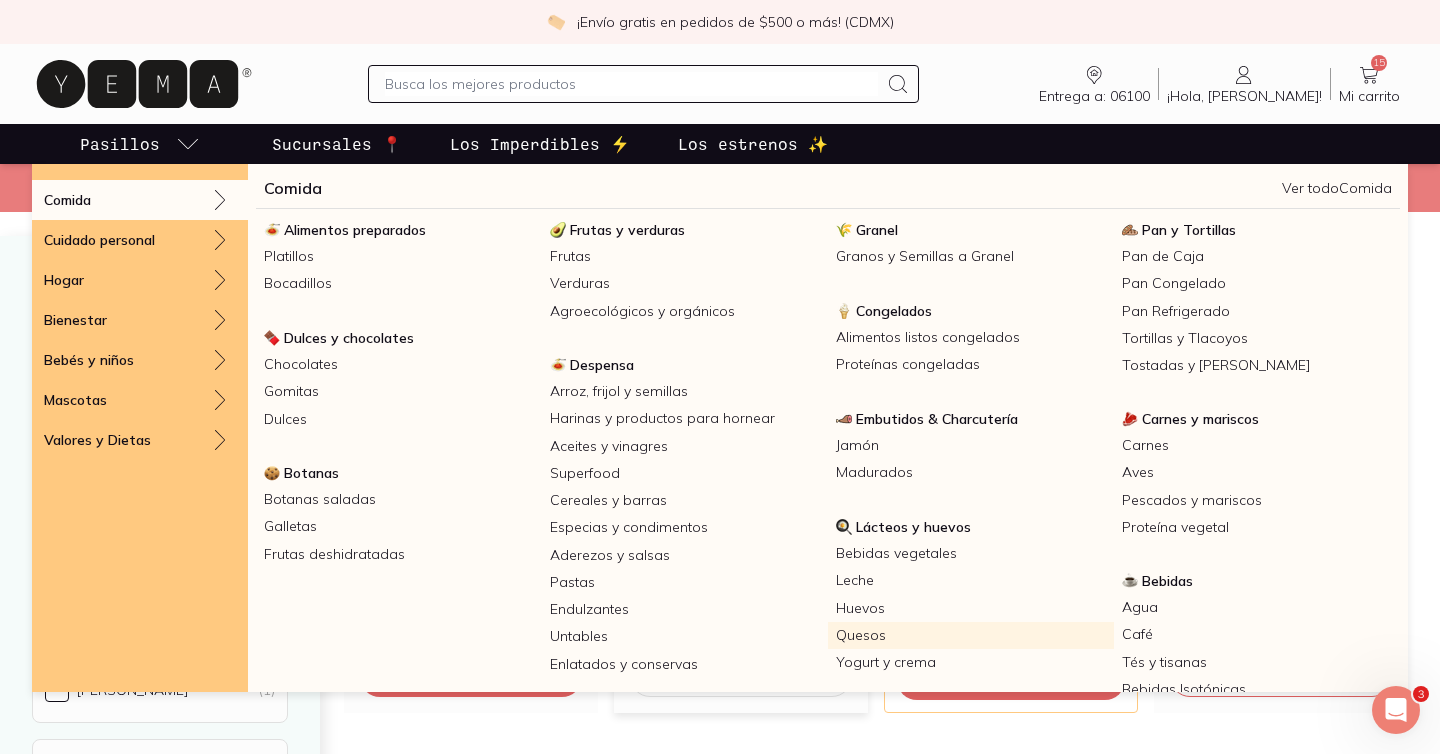 click on "Quesos" at bounding box center [971, 635] 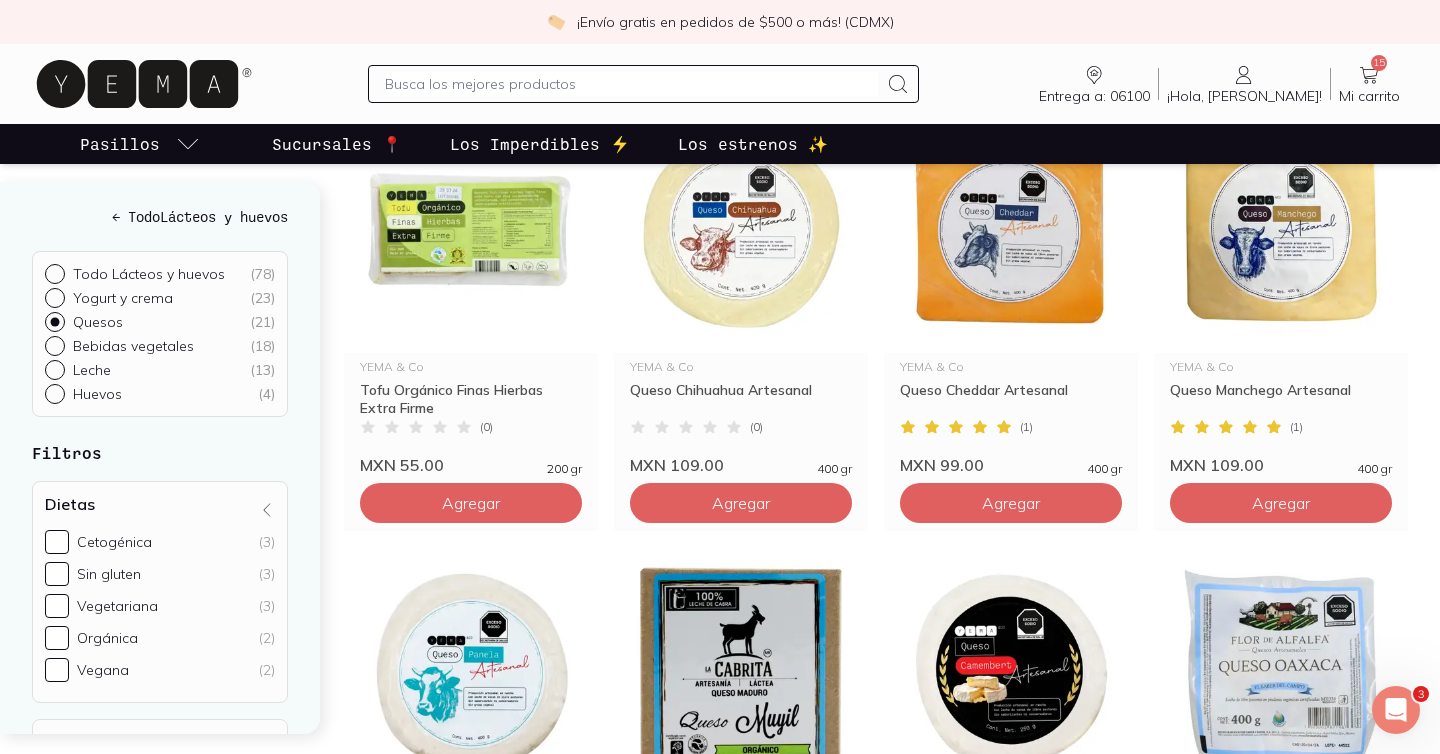scroll, scrollTop: 750, scrollLeft: 0, axis: vertical 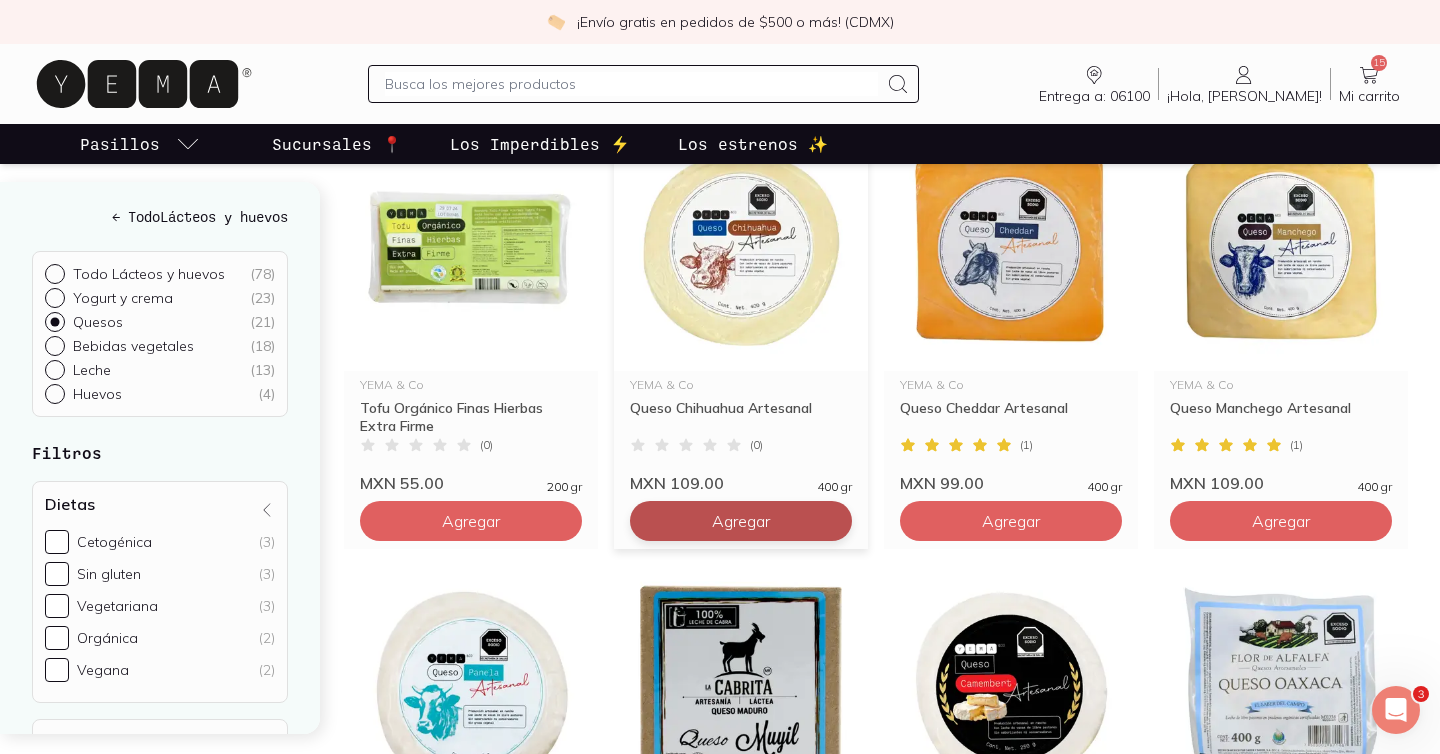 click on "Agregar" at bounding box center [471, 81] 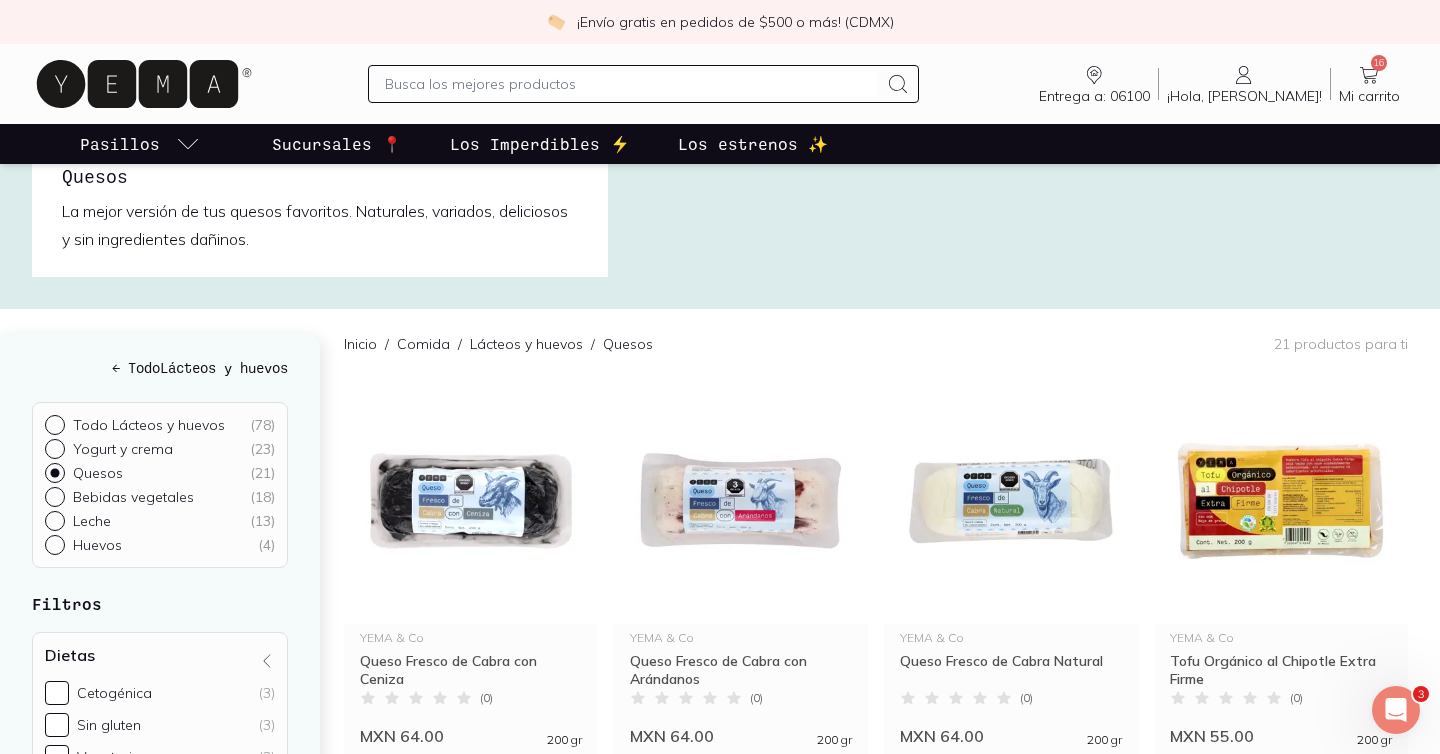 scroll, scrollTop: 0, scrollLeft: 0, axis: both 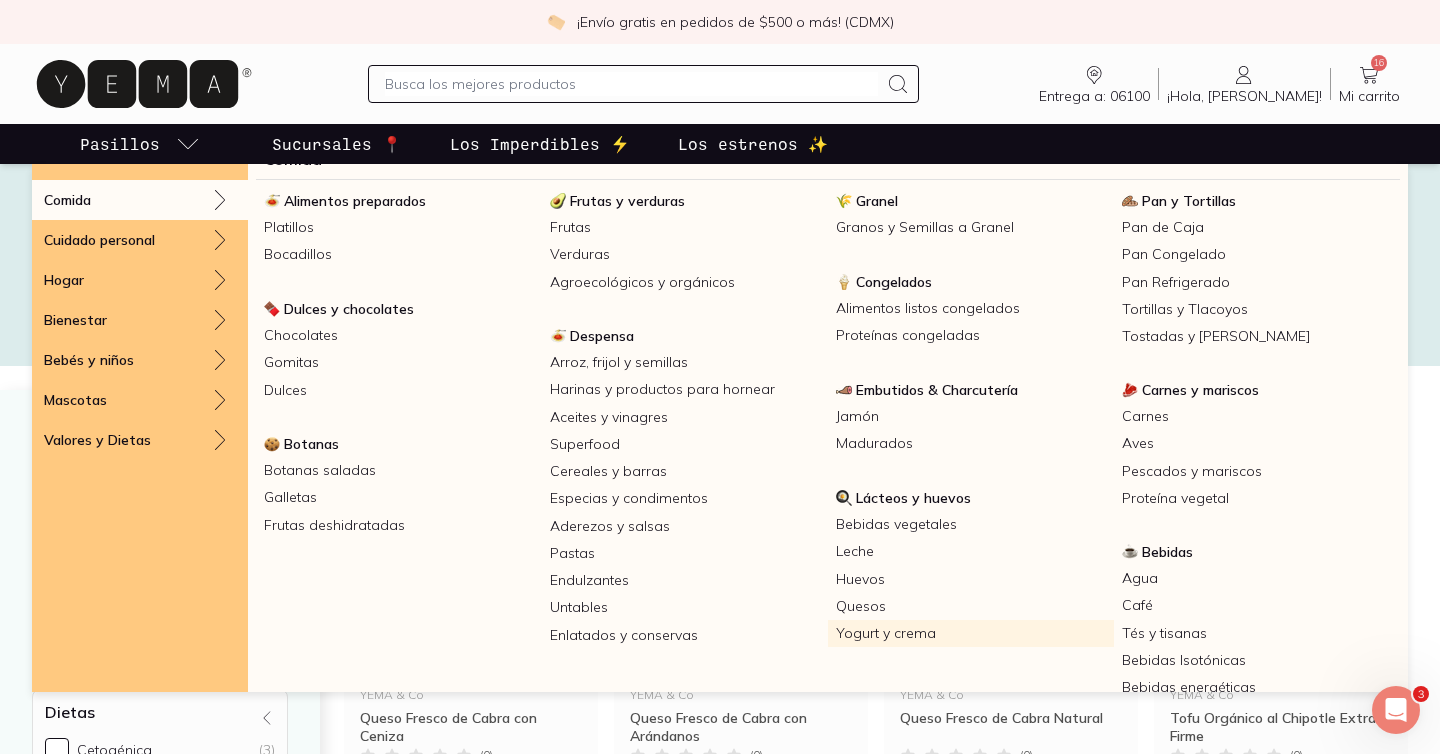 click on "Yogurt y crema" at bounding box center (971, 633) 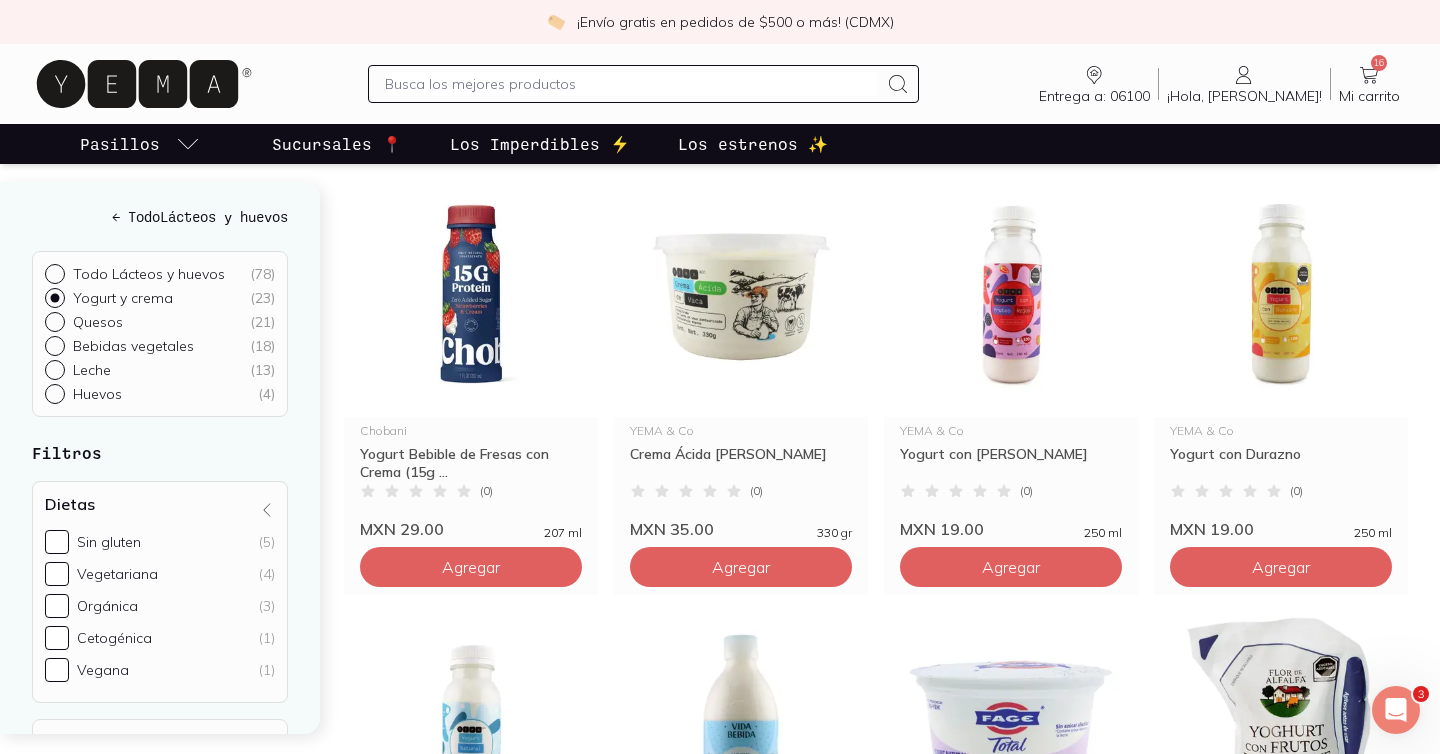 scroll, scrollTop: 325, scrollLeft: 0, axis: vertical 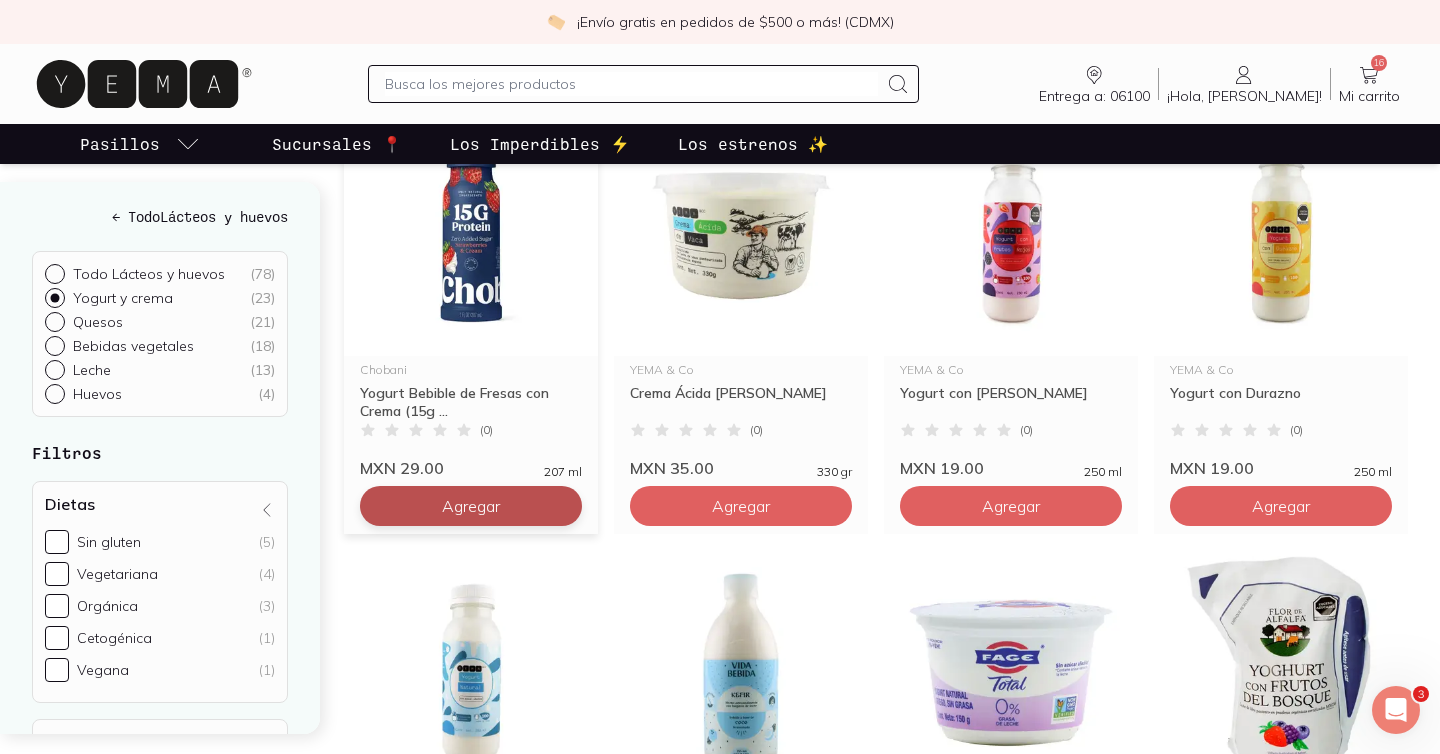 click on "Agregar" at bounding box center [471, 506] 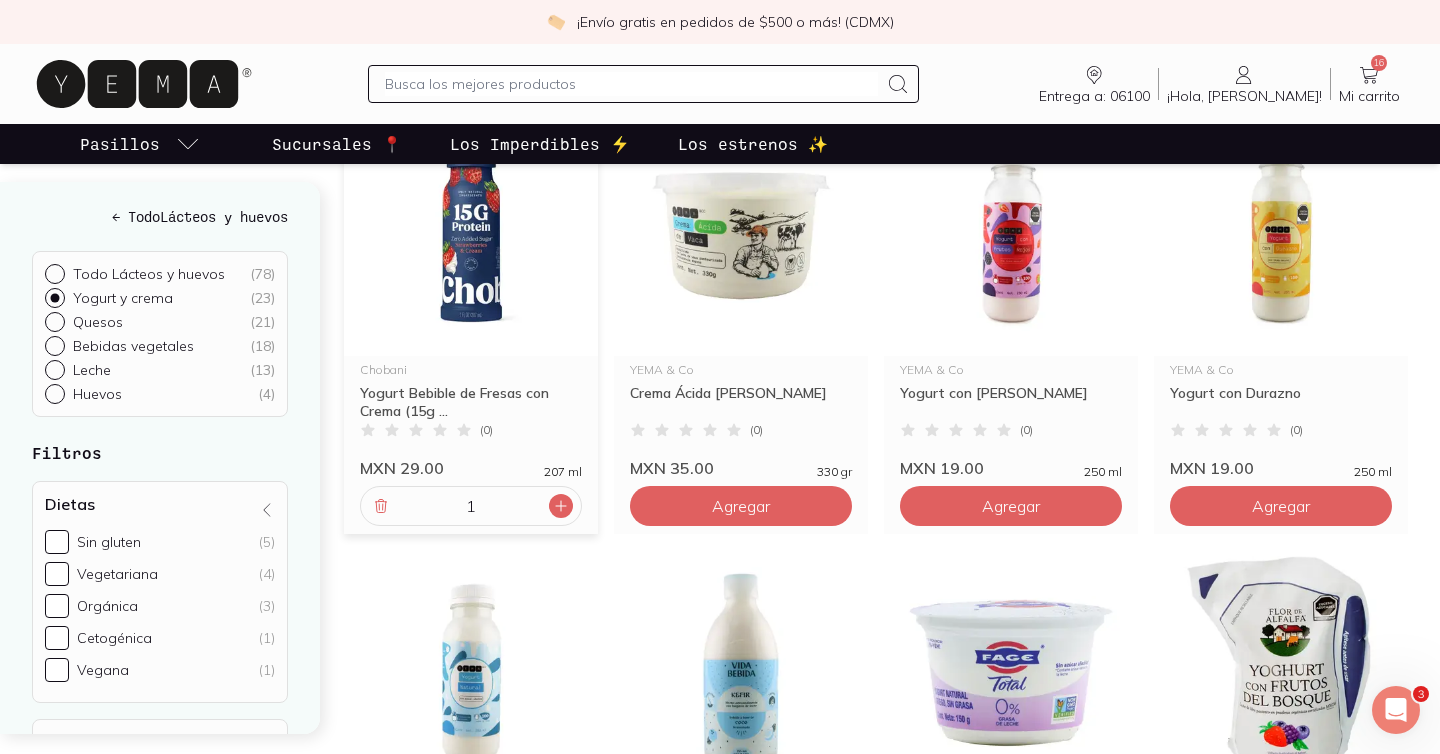 click 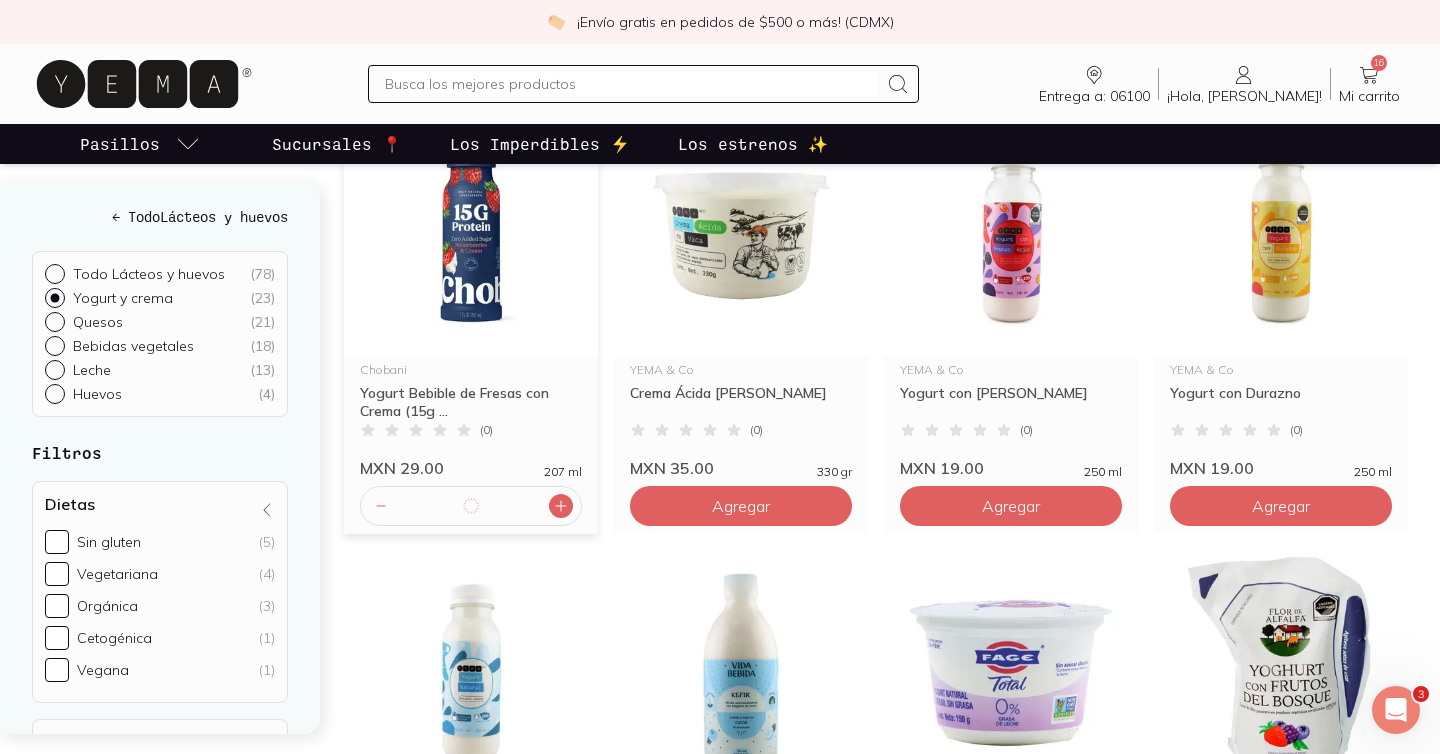 click 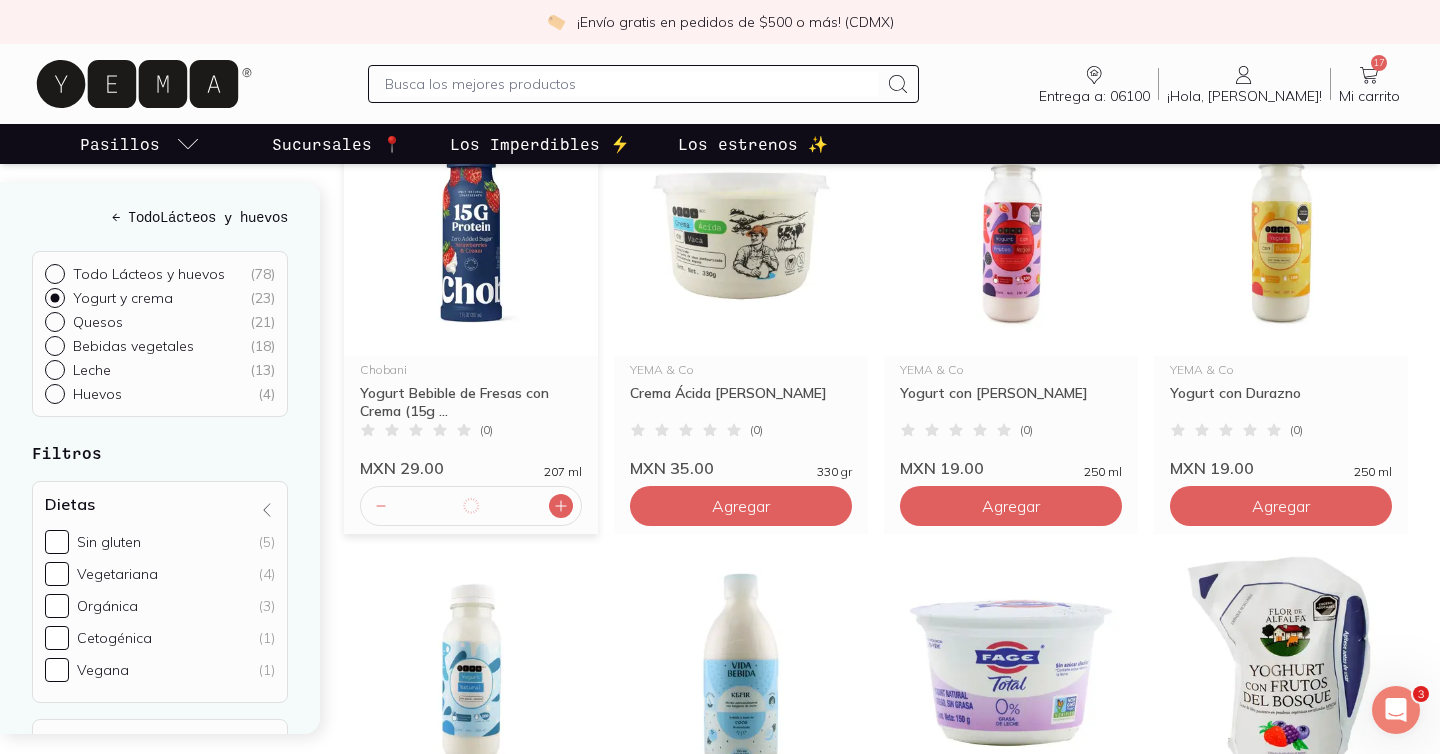 click 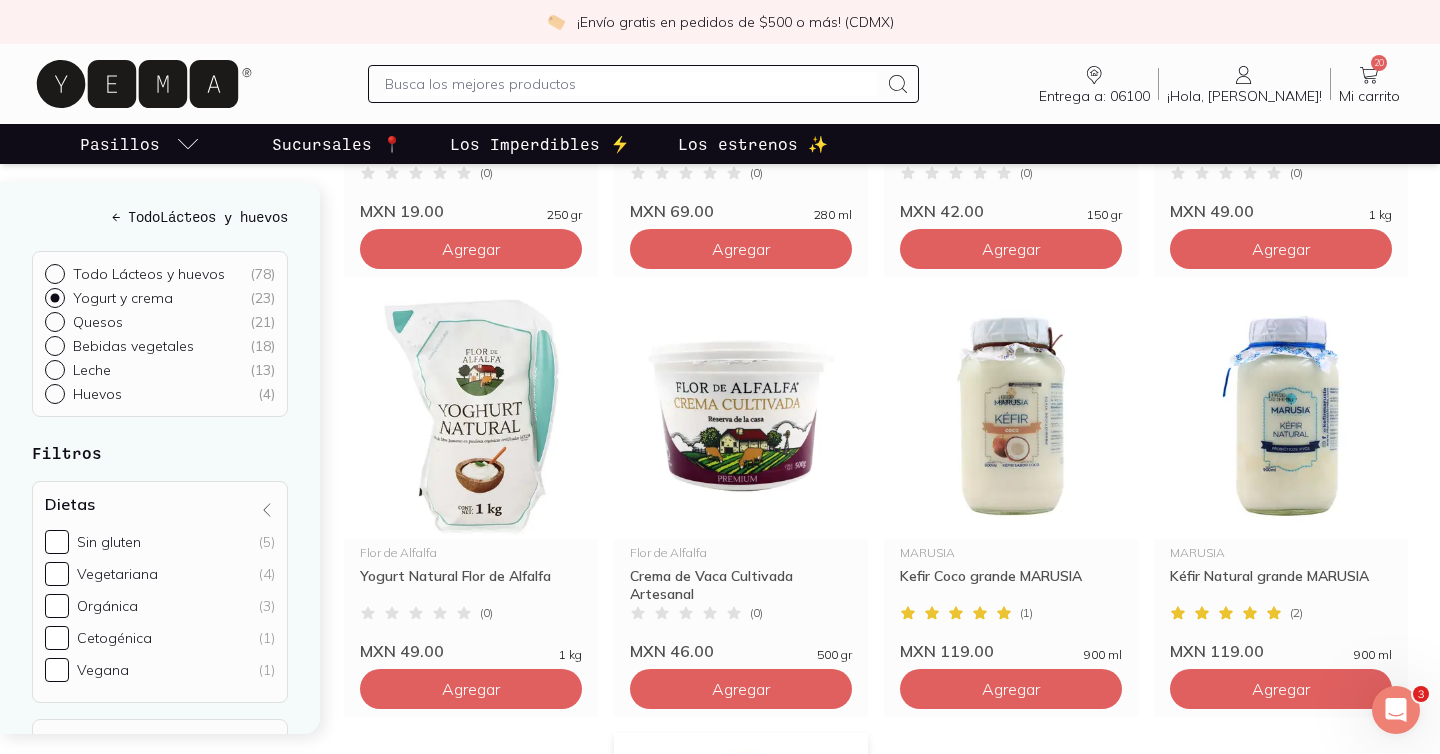 scroll, scrollTop: 1021, scrollLeft: 0, axis: vertical 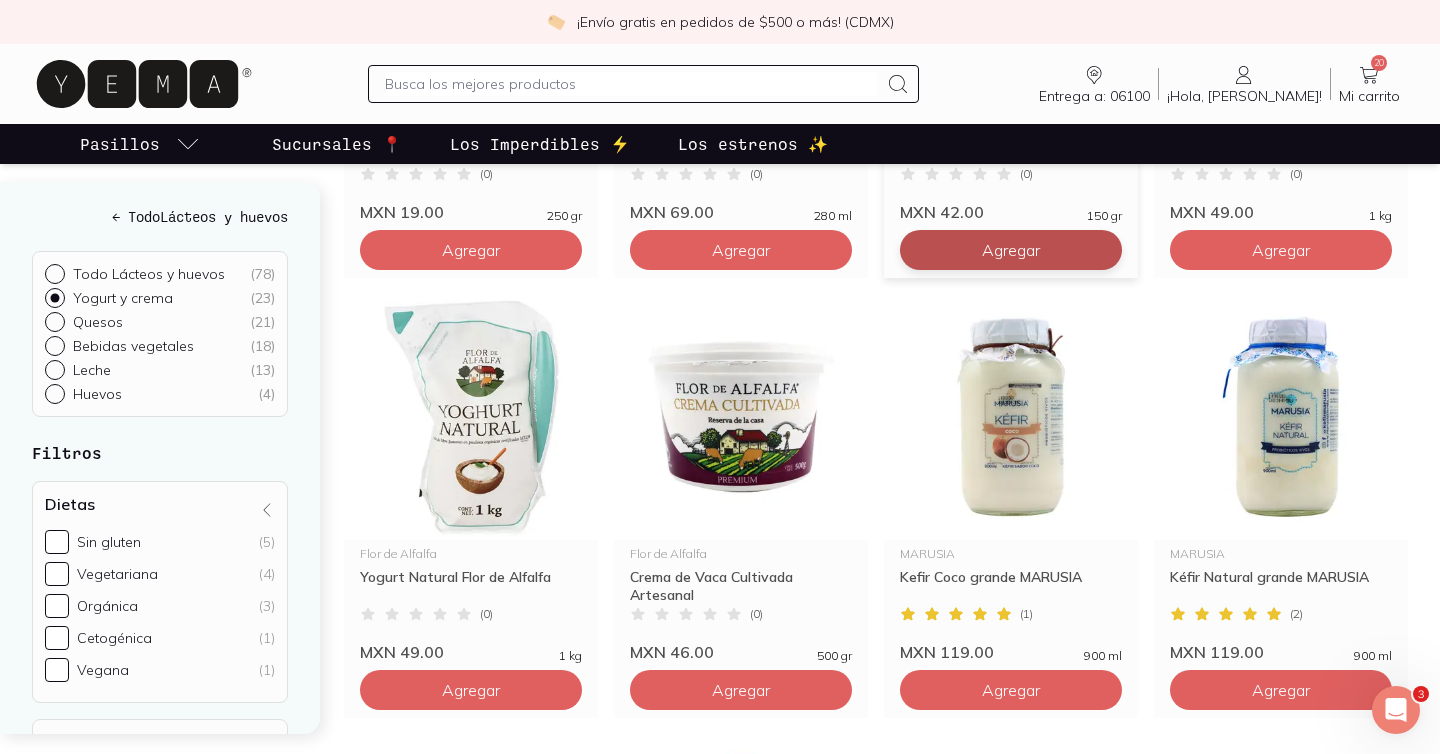 click on "Agregar" at bounding box center (741, -190) 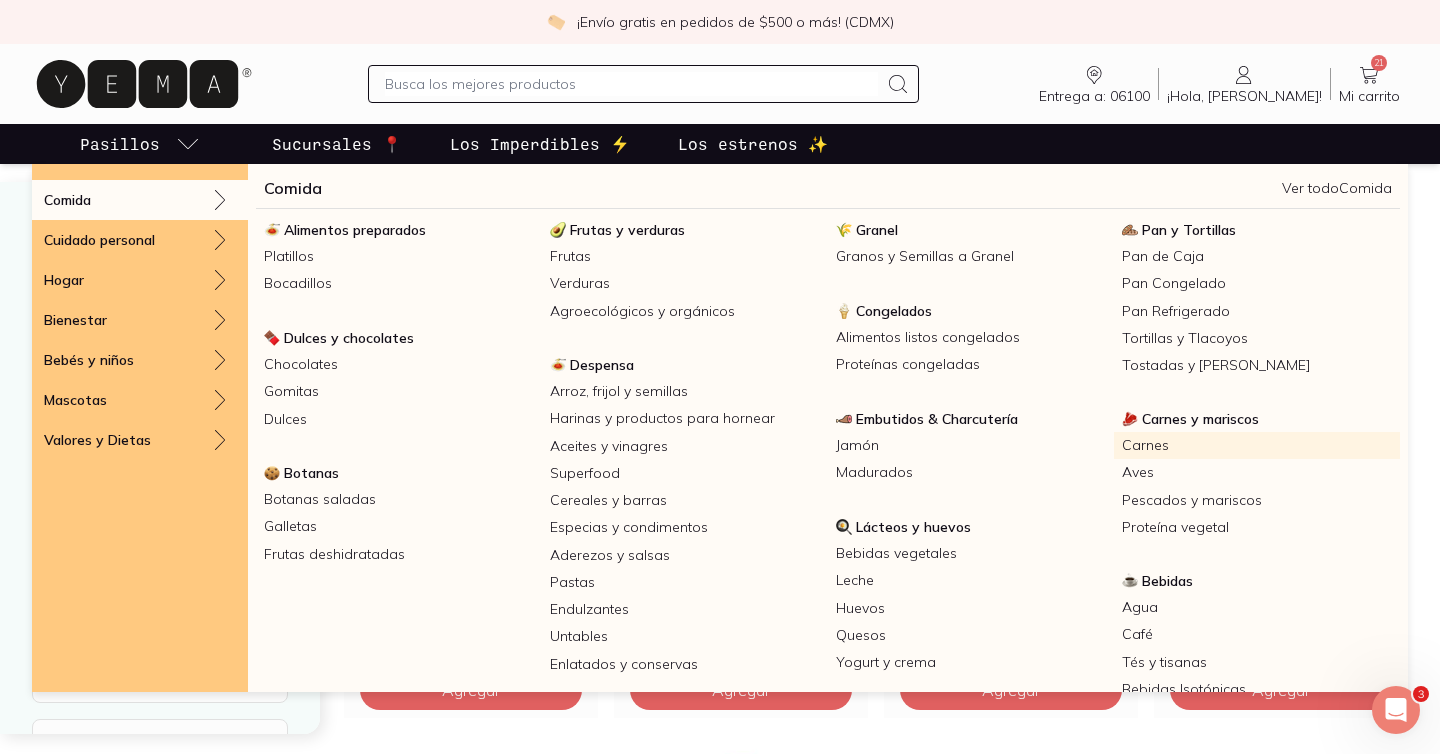click on "Carnes" at bounding box center (1257, 445) 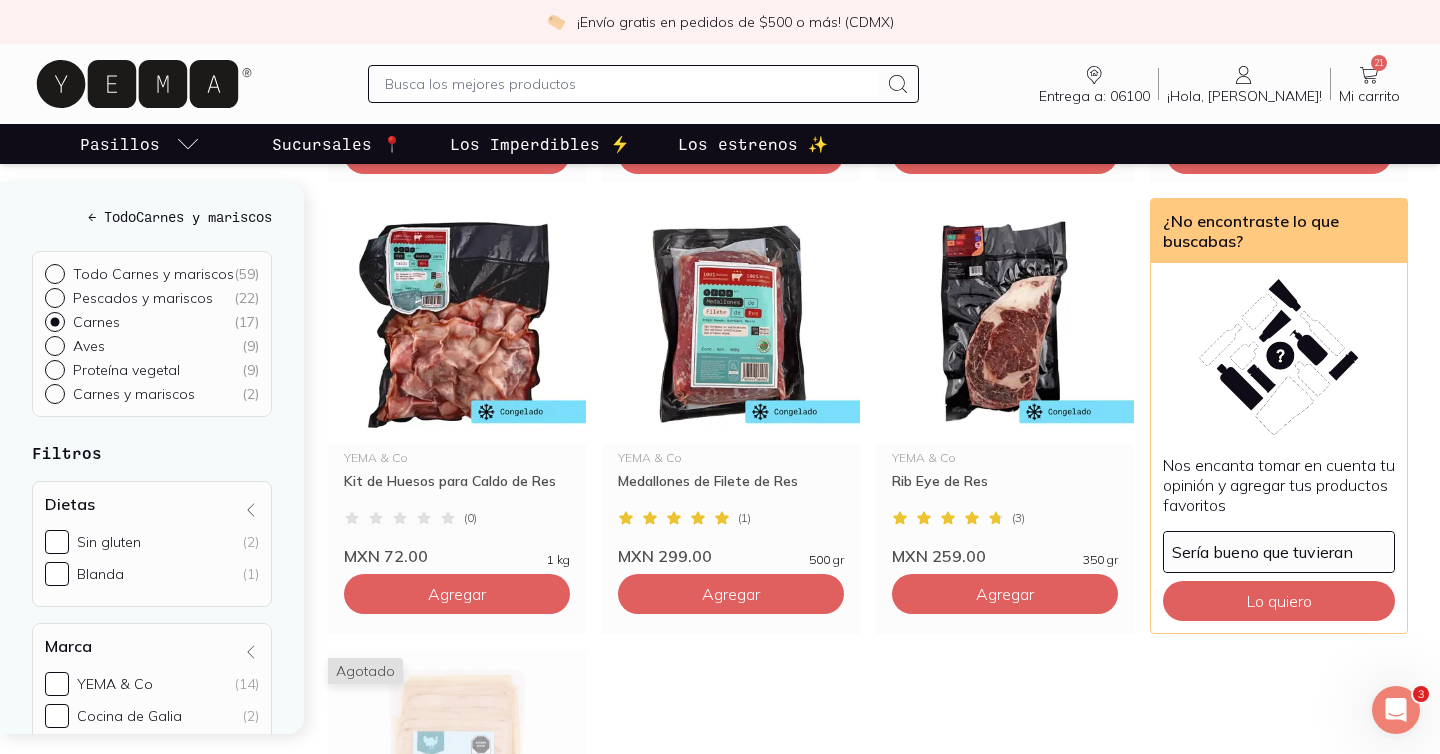 scroll, scrollTop: 1529, scrollLeft: 0, axis: vertical 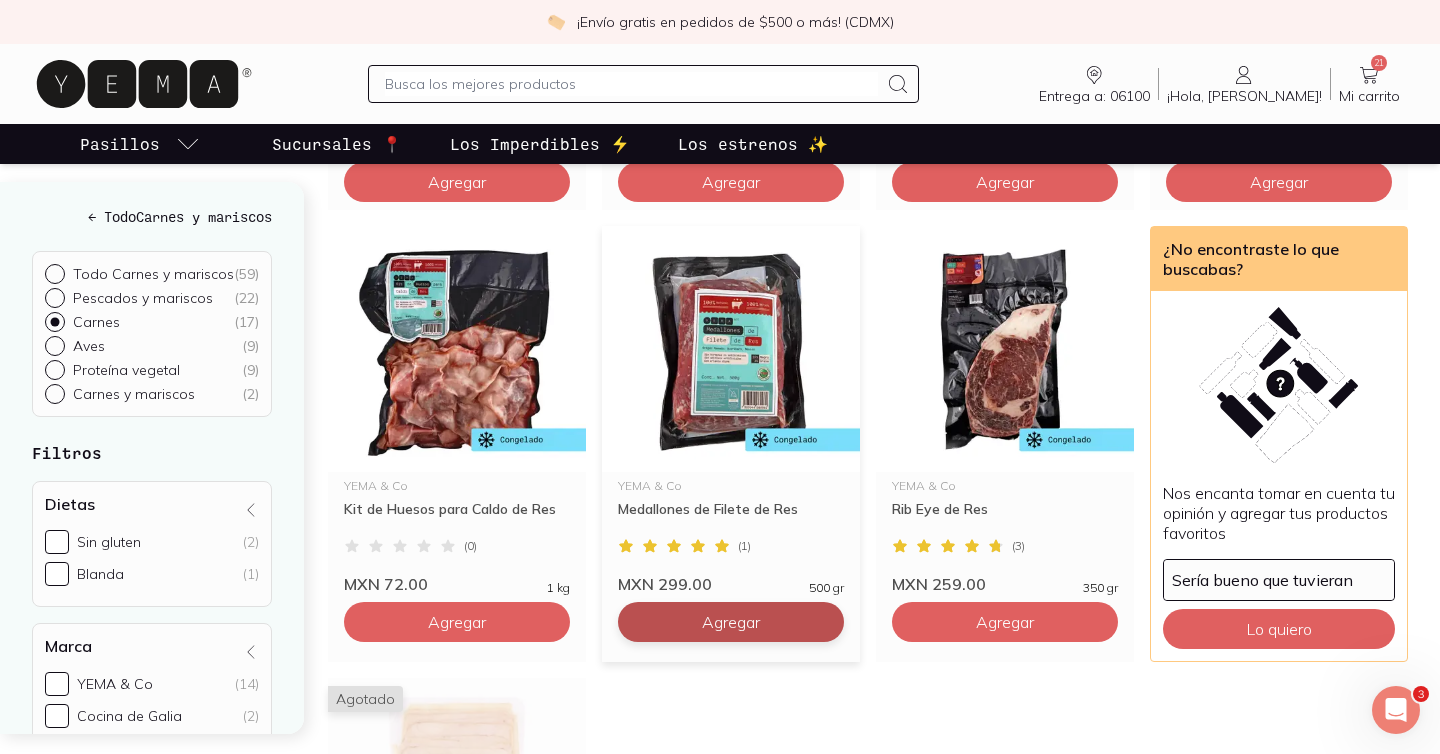 click on "Agregar" at bounding box center [457, -698] 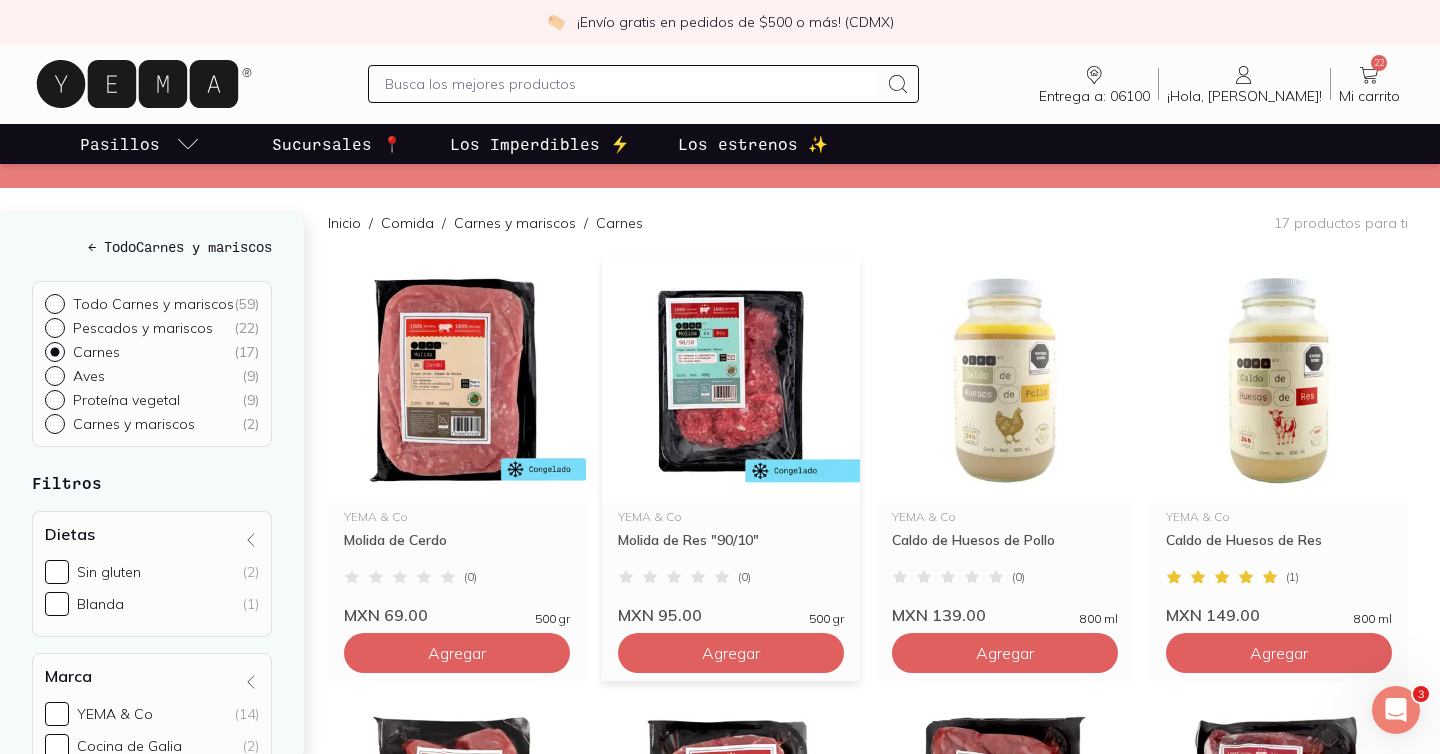 scroll, scrollTop: 182, scrollLeft: 0, axis: vertical 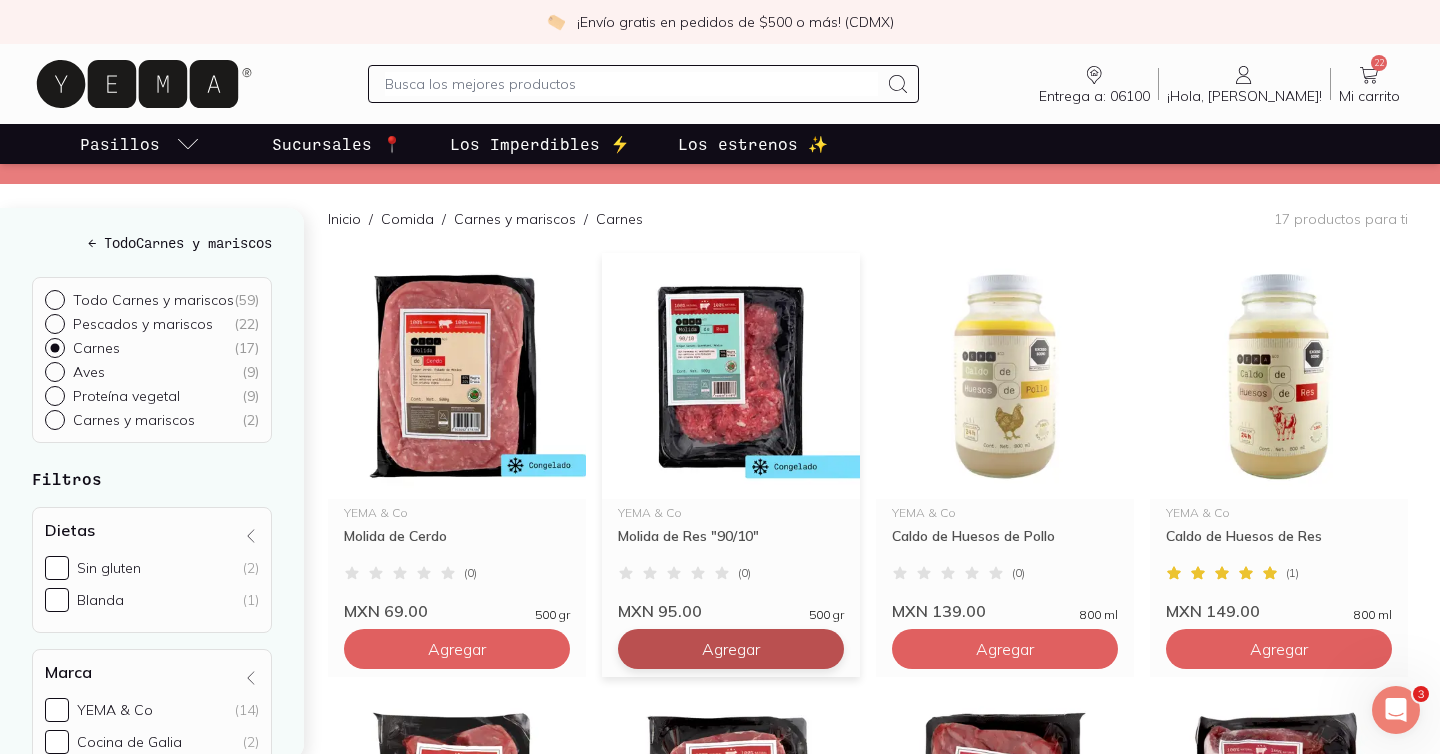 click on "Agregar" at bounding box center (457, 649) 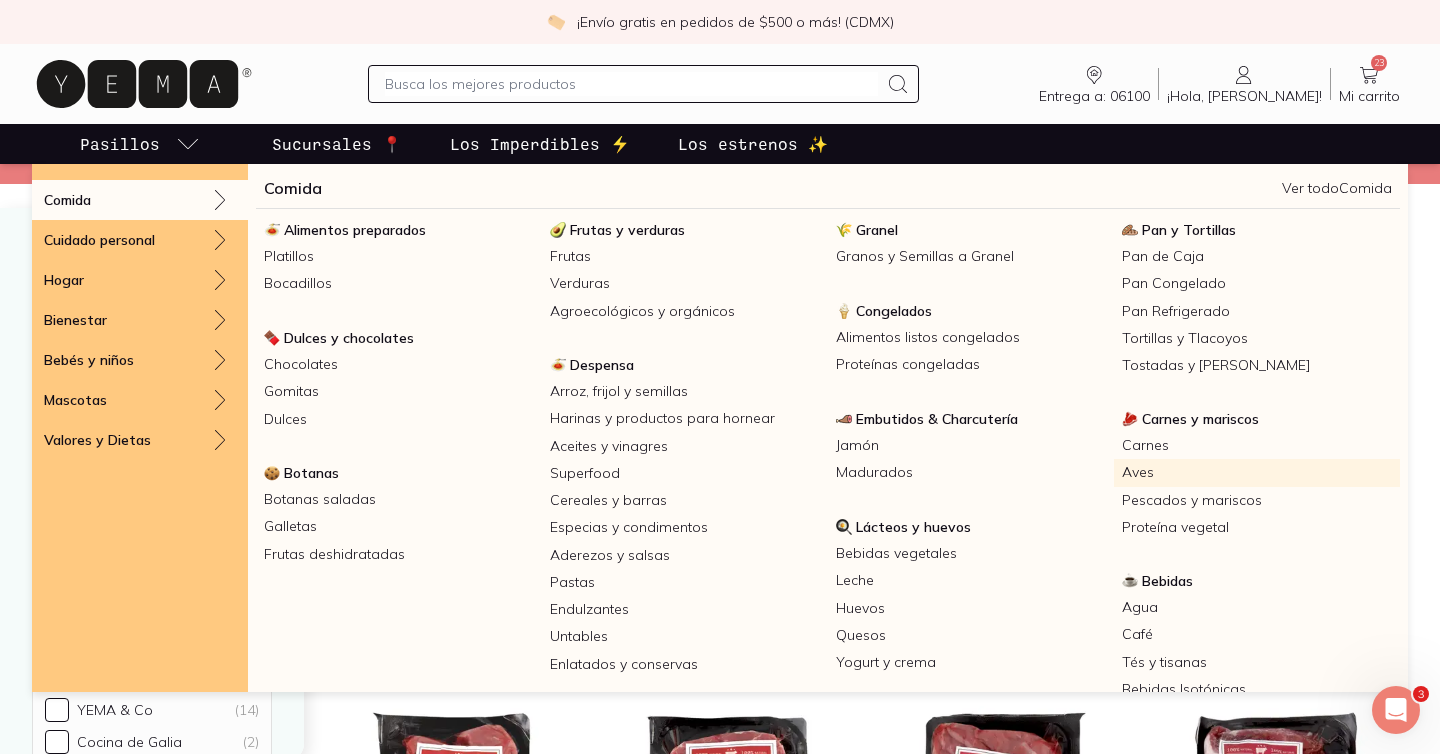 click on "Aves" at bounding box center (1257, 472) 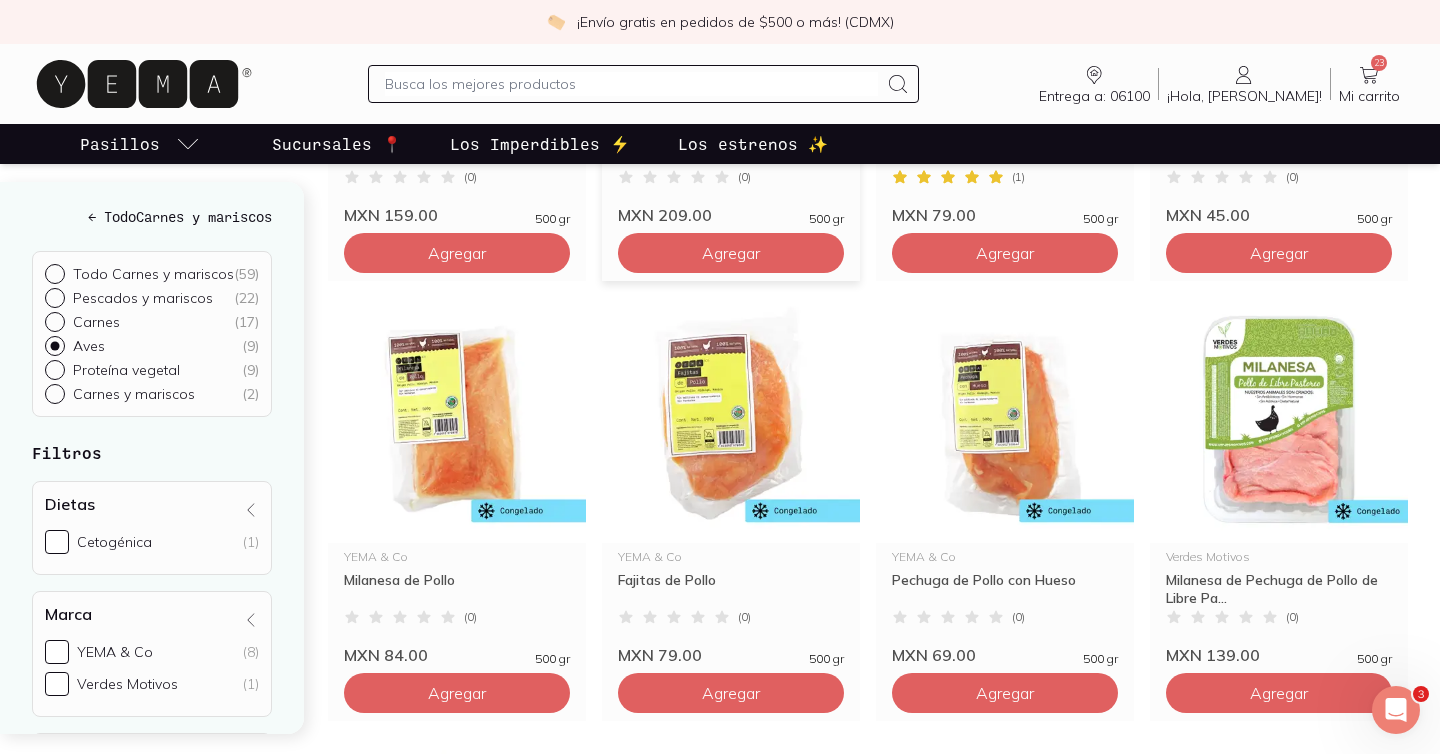 scroll, scrollTop: 581, scrollLeft: 0, axis: vertical 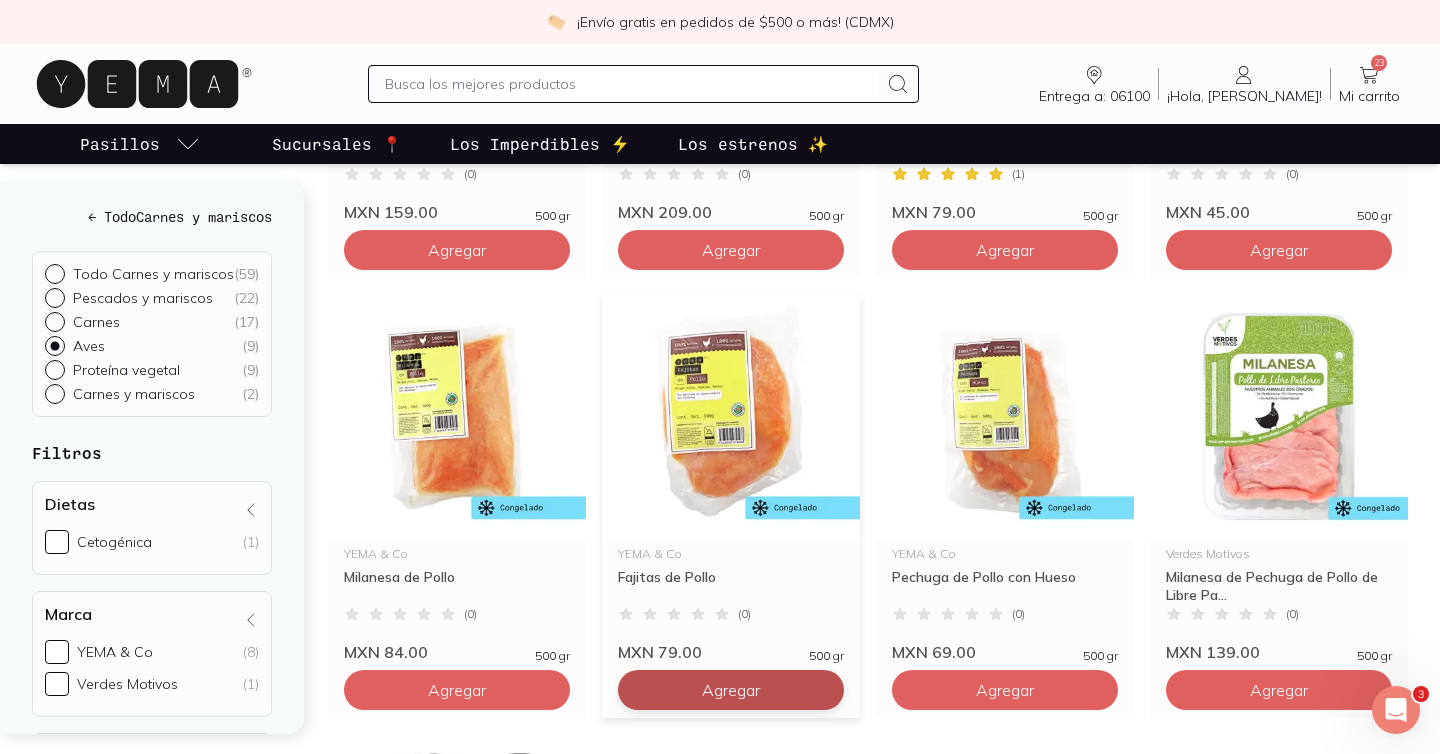 click on "Agregar" at bounding box center [457, 250] 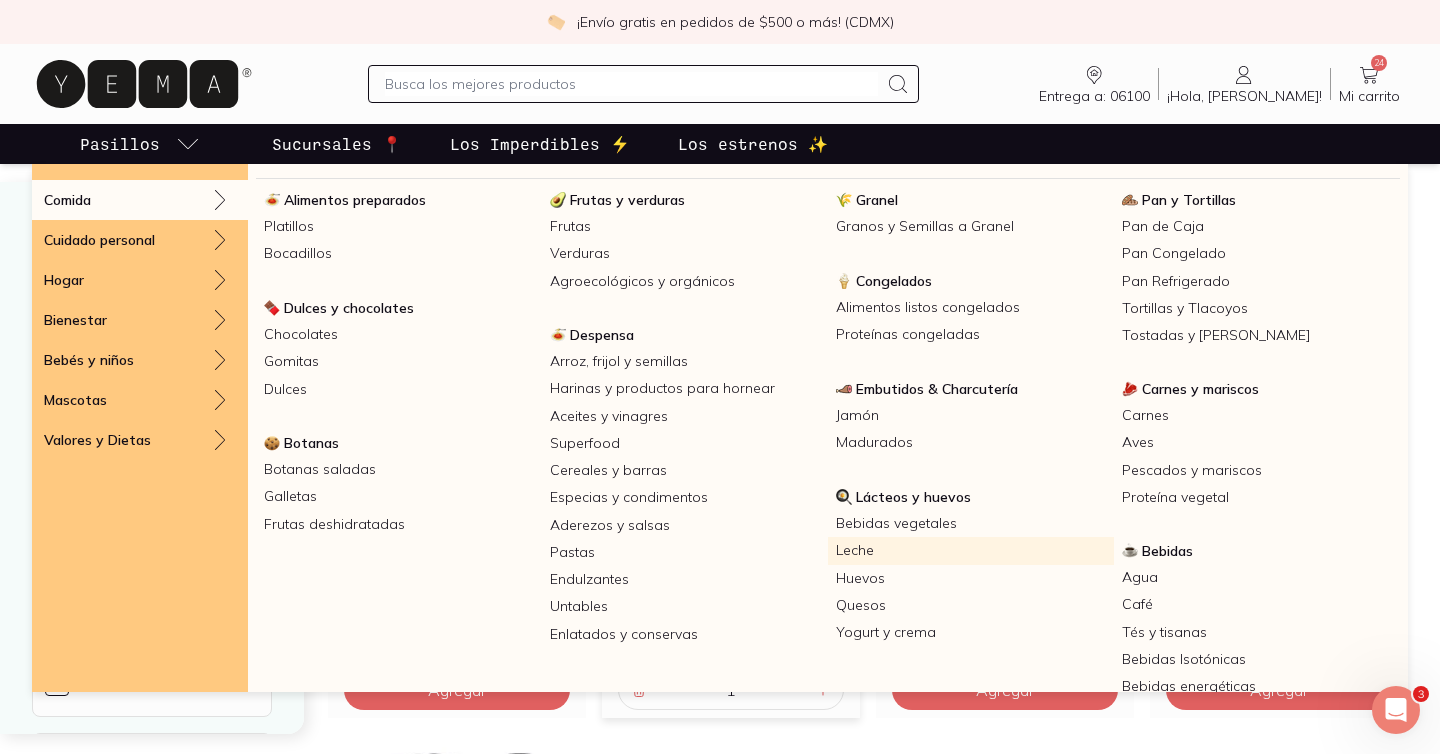 scroll, scrollTop: 36, scrollLeft: 0, axis: vertical 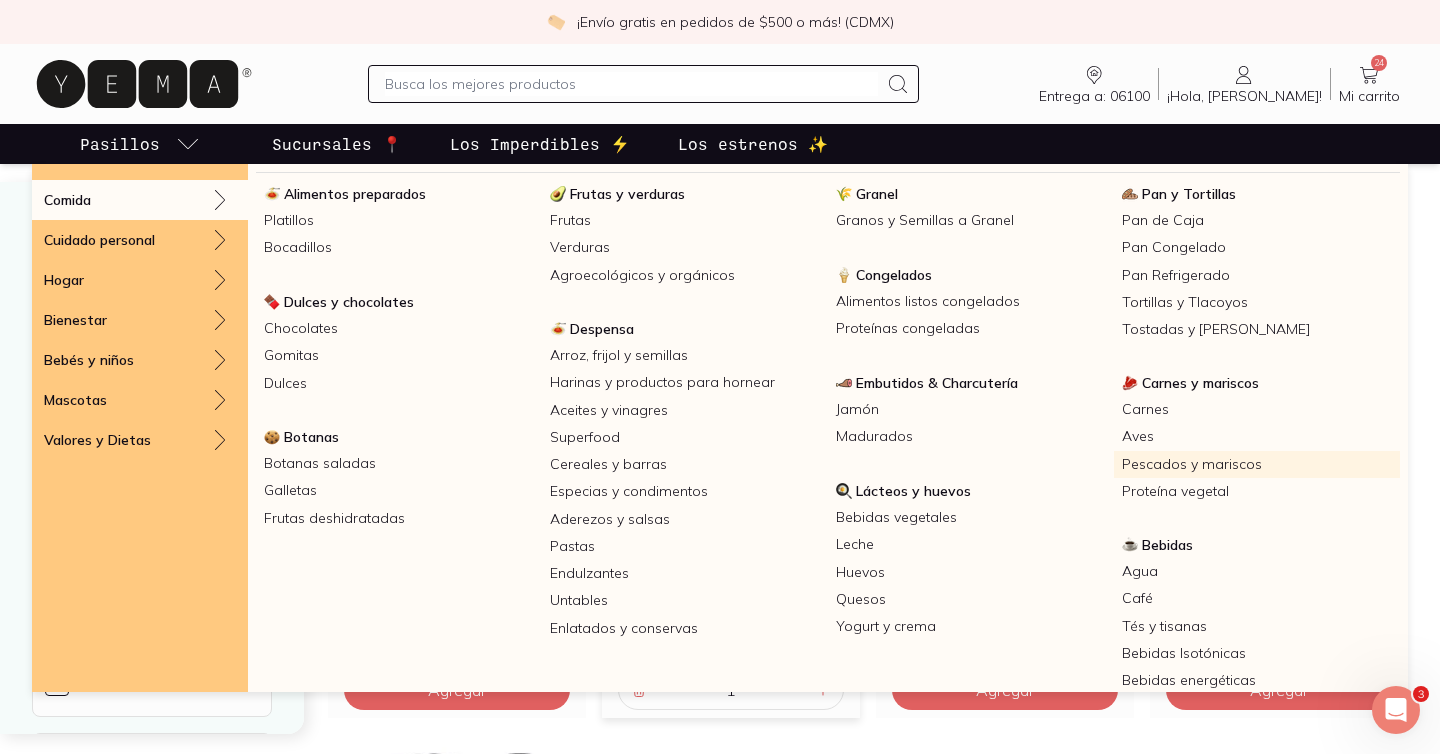 click on "Pescados y mariscos" at bounding box center [1257, 464] 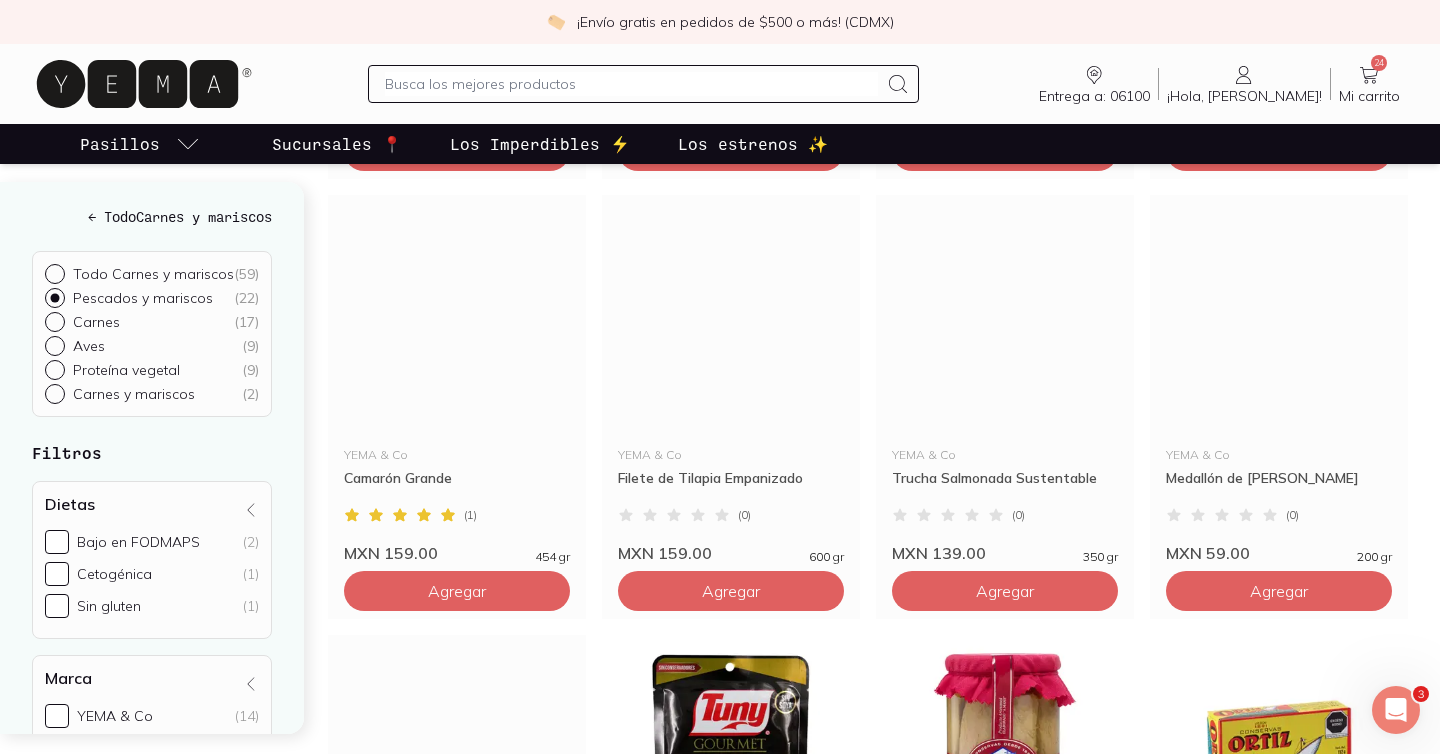scroll, scrollTop: 656, scrollLeft: 0, axis: vertical 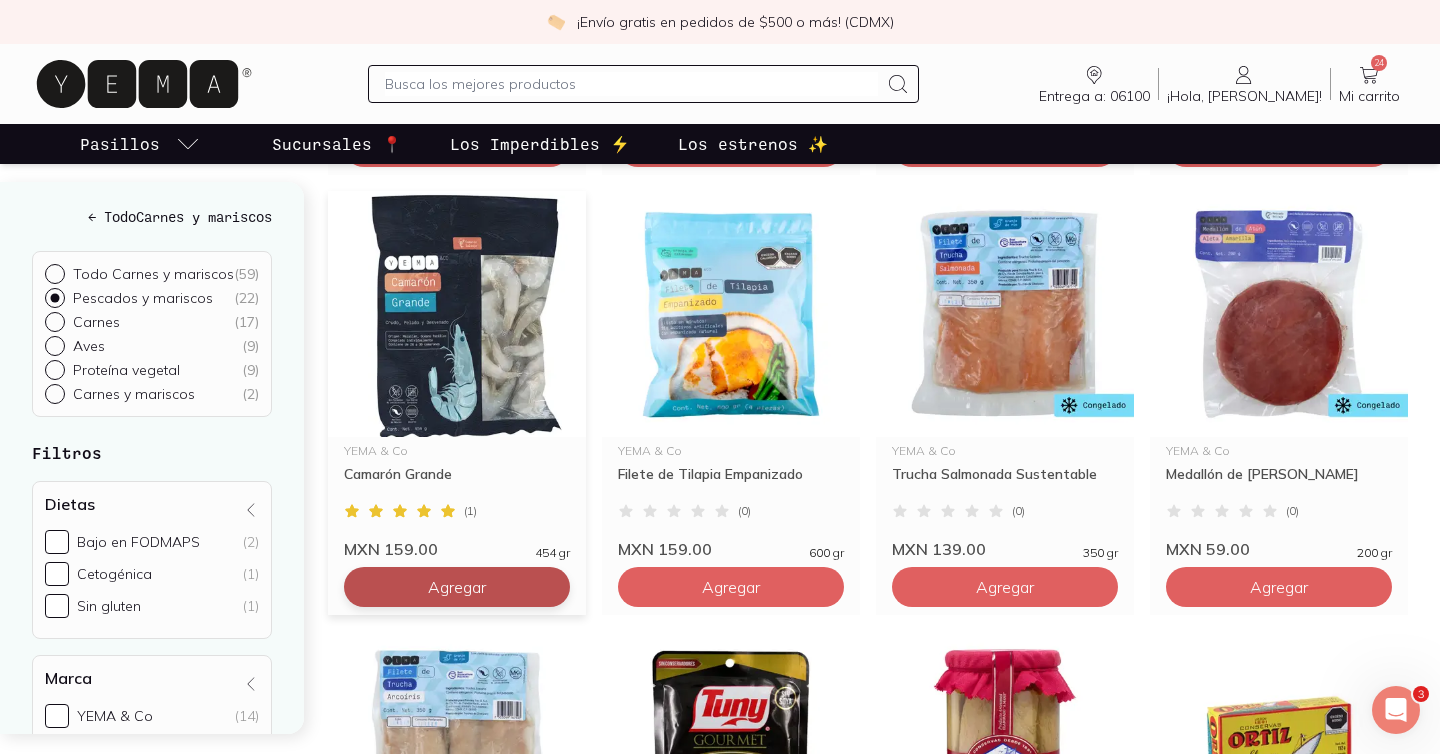 click on "Agregar" at bounding box center [457, 147] 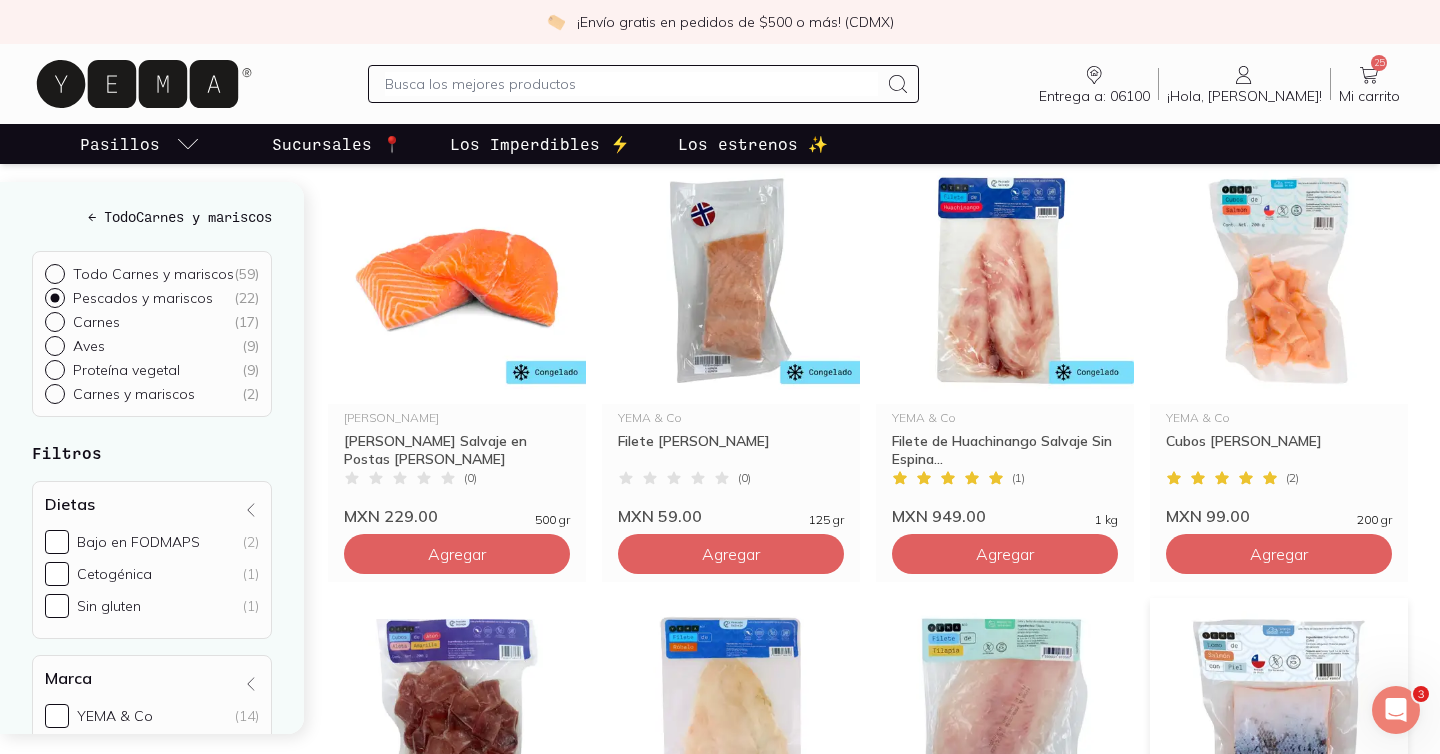 scroll, scrollTop: 1570, scrollLeft: 0, axis: vertical 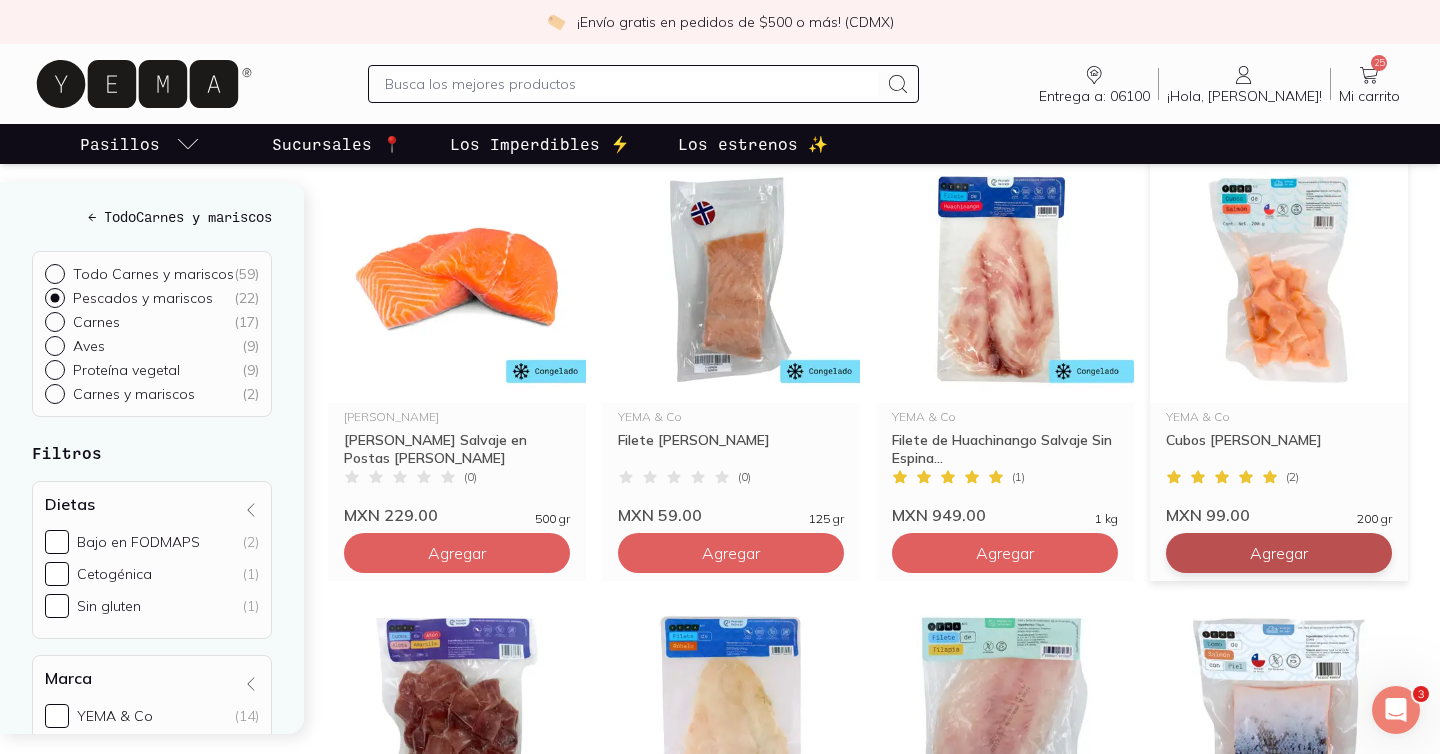 click on "Agregar" at bounding box center [457, -767] 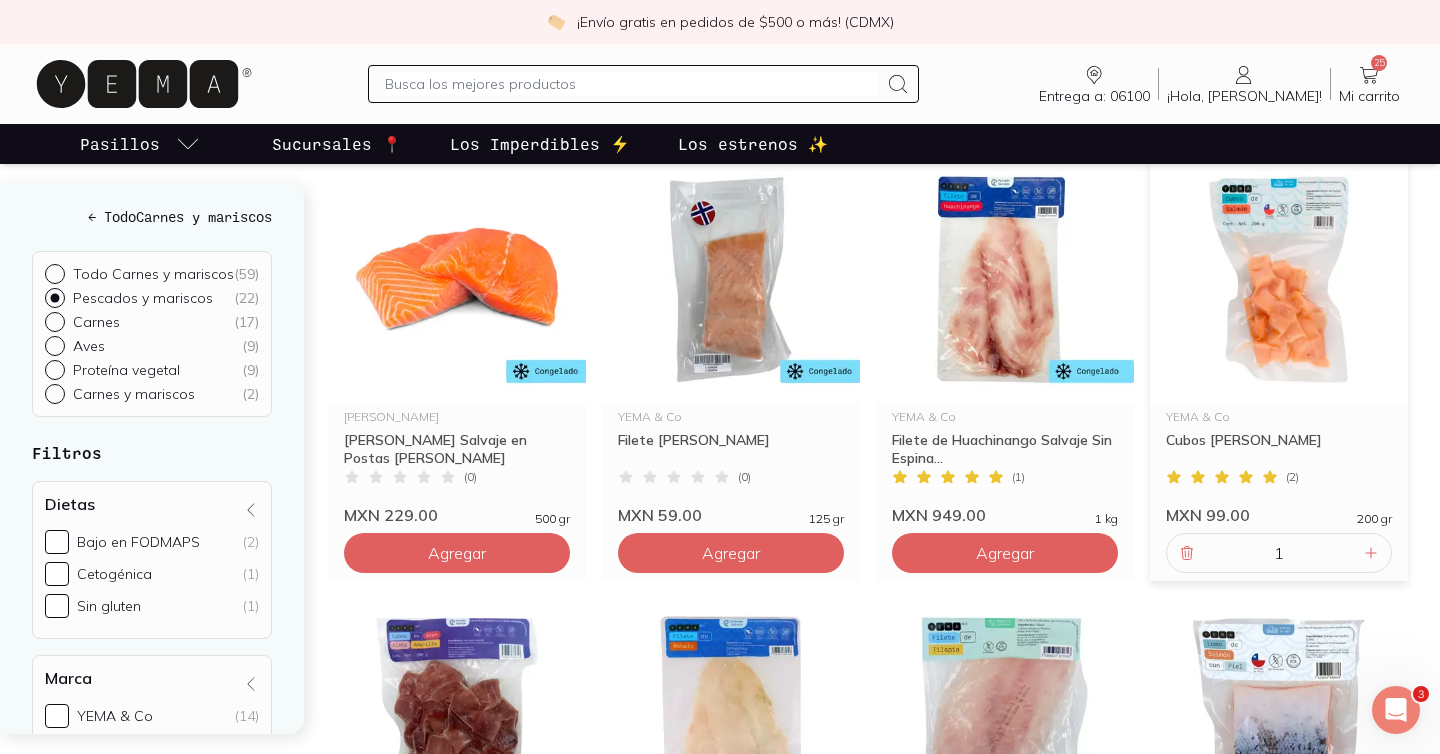 click on "1" at bounding box center (1279, 553) 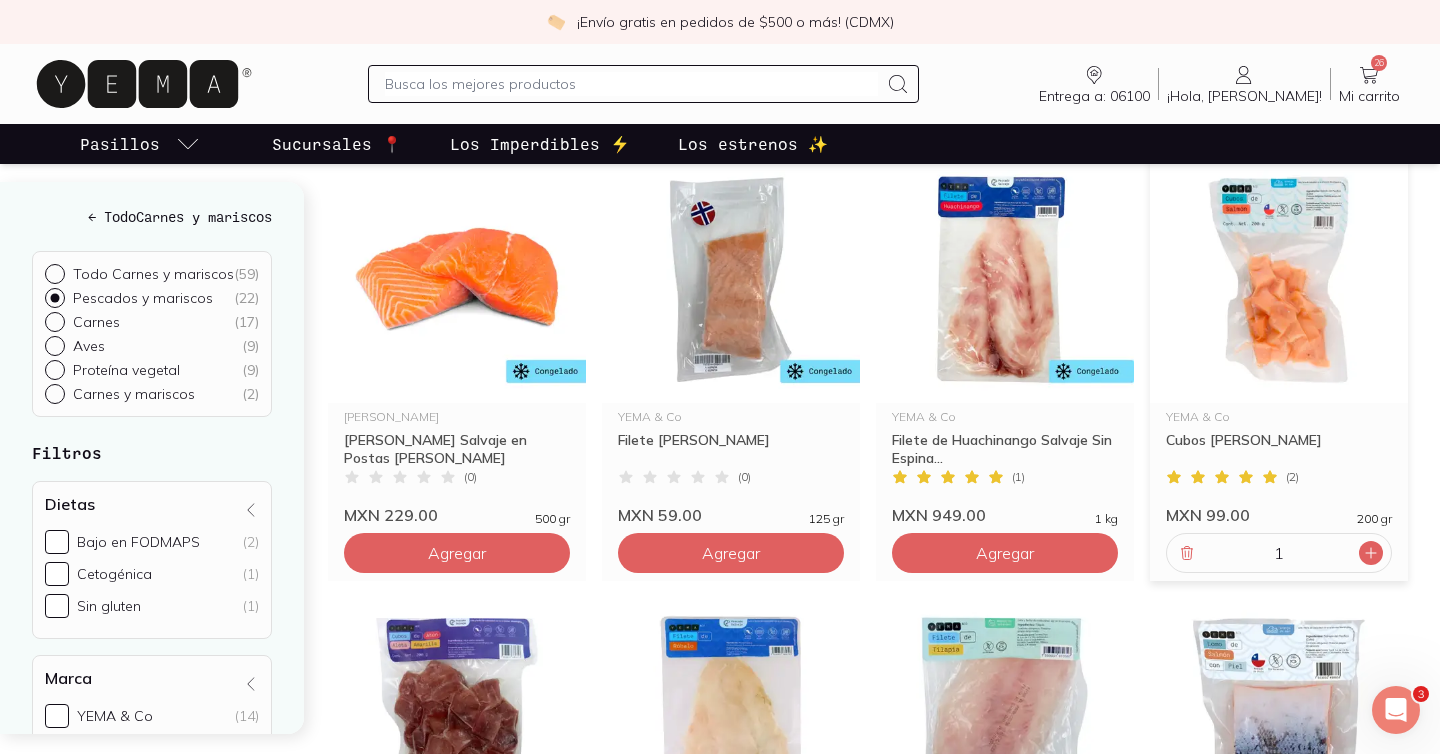 click 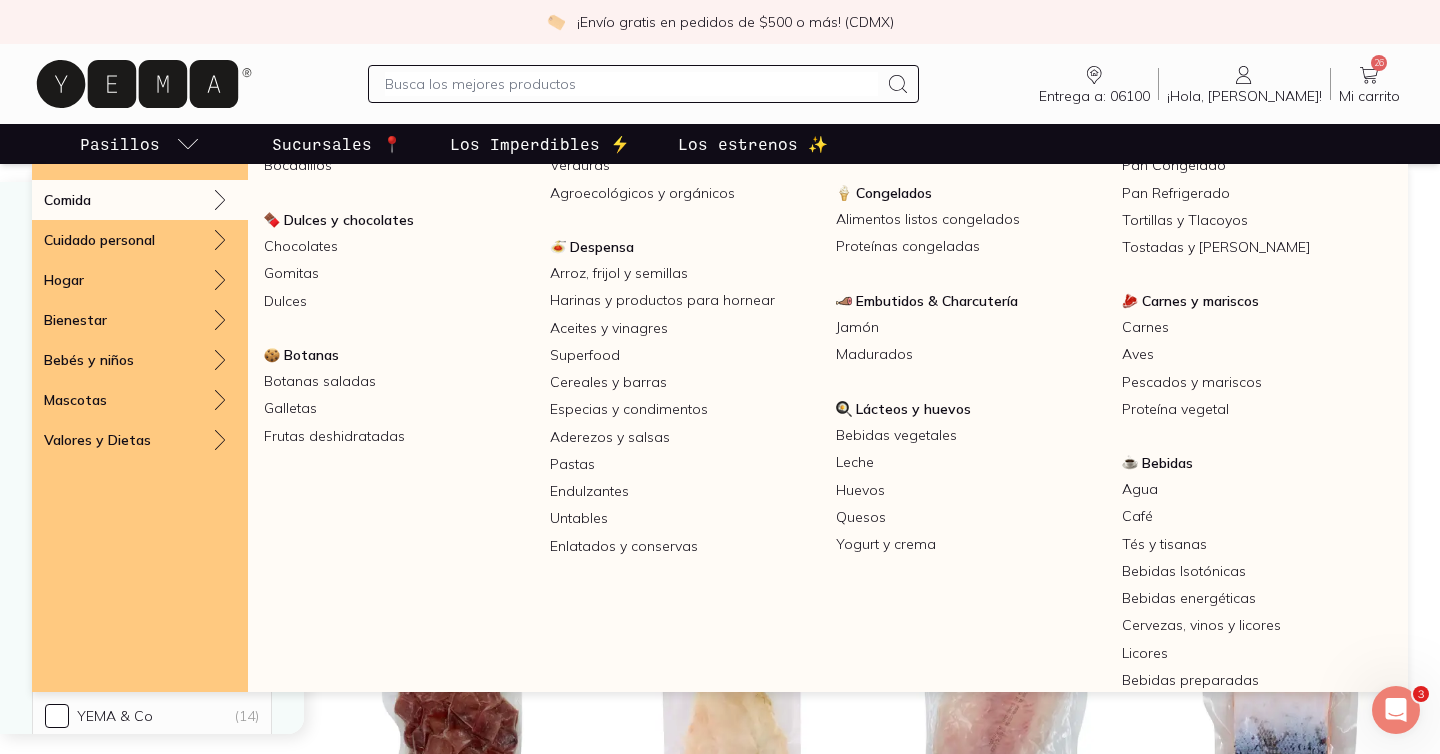 scroll, scrollTop: 0, scrollLeft: 0, axis: both 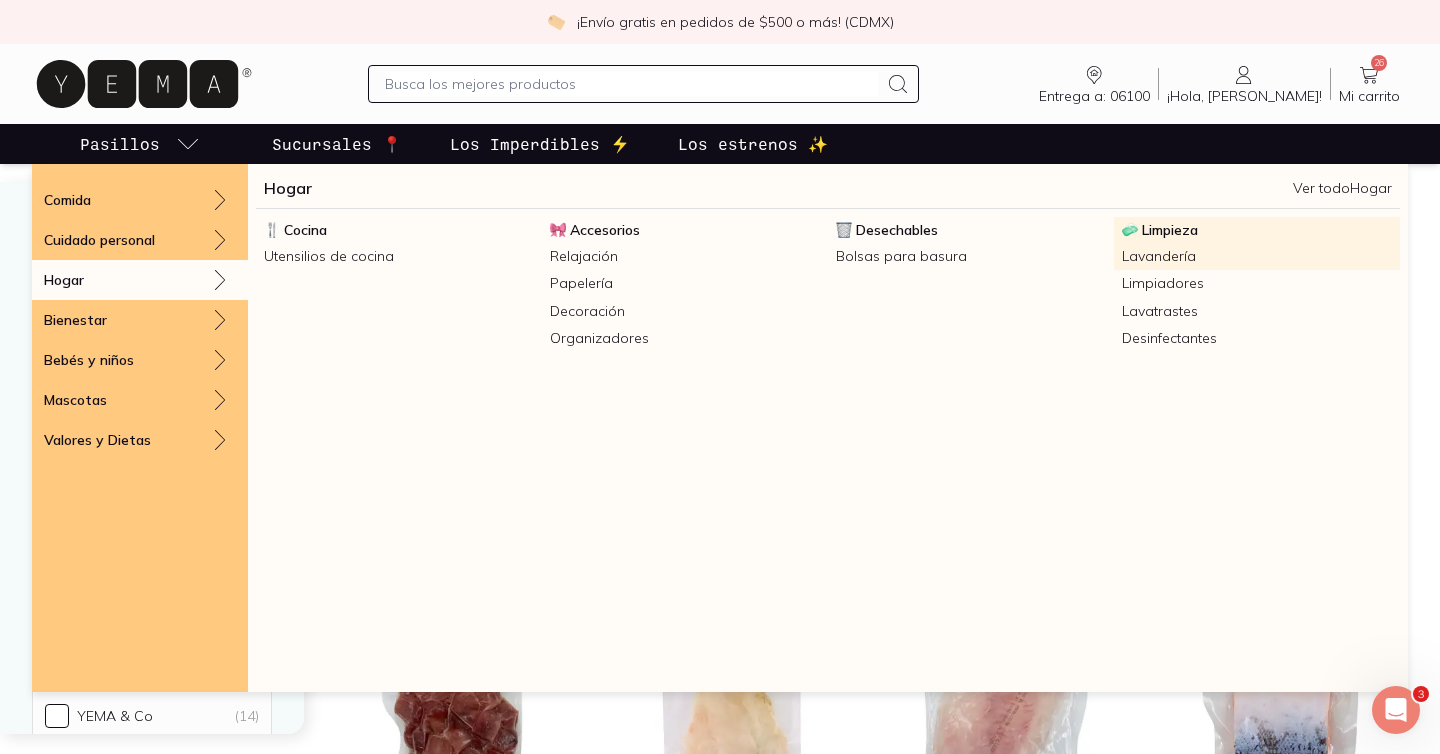click on "Limpieza" at bounding box center (1170, 230) 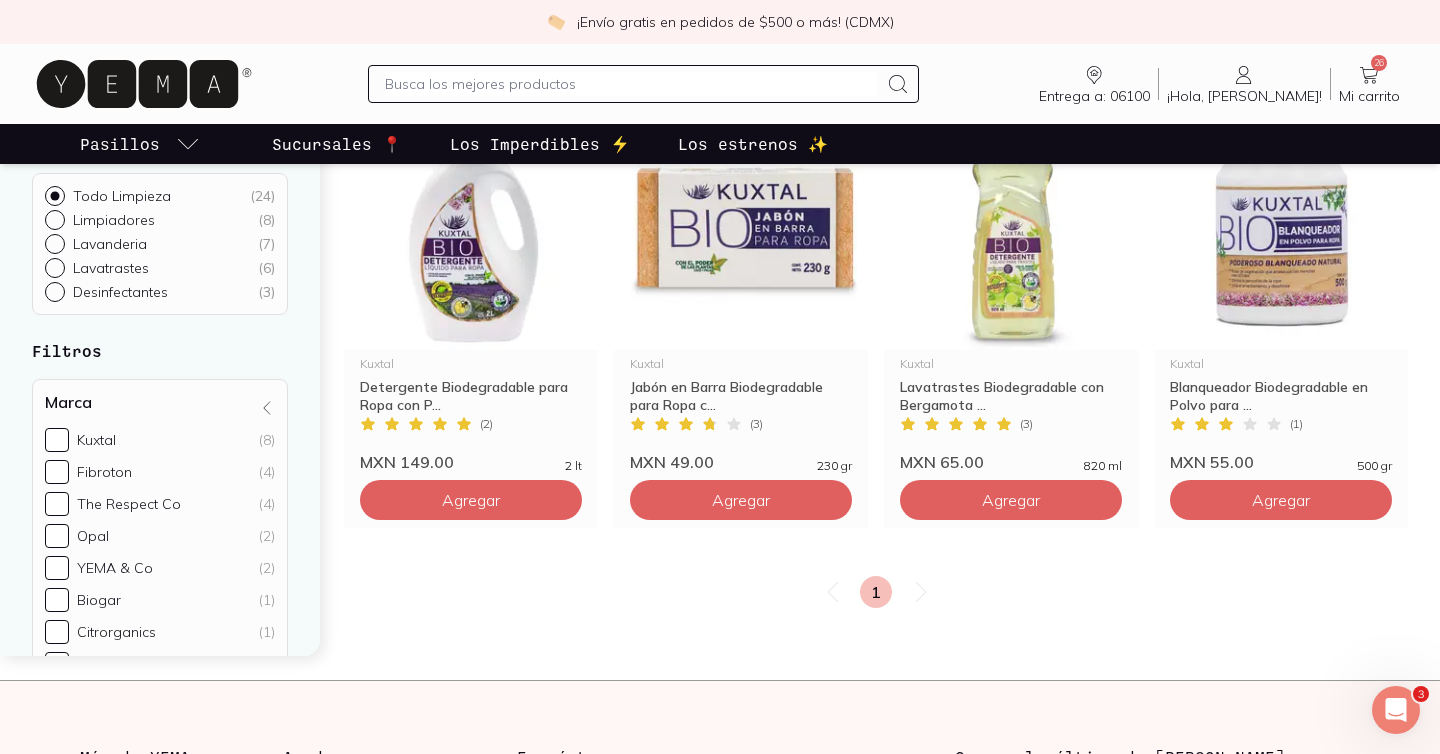 scroll, scrollTop: 2500, scrollLeft: 0, axis: vertical 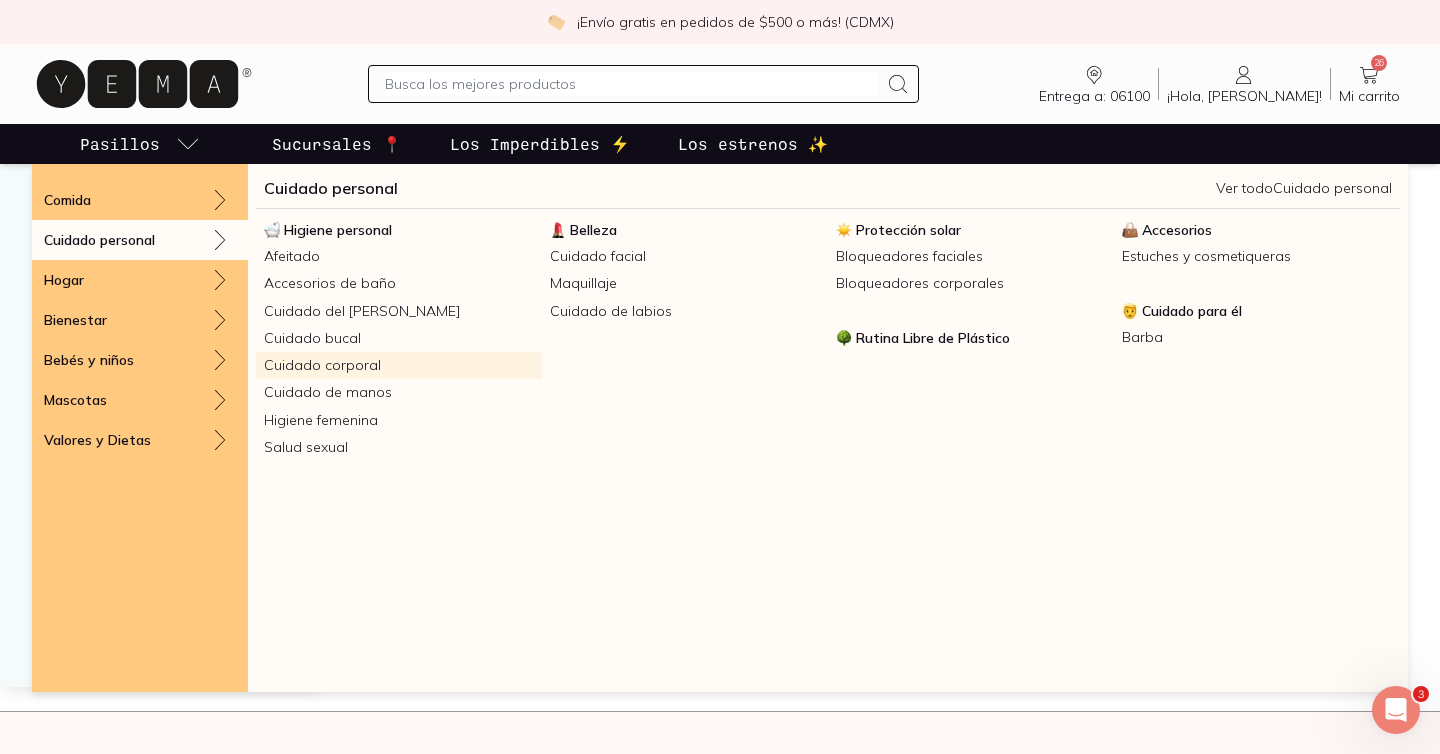 click on "Cuidado corporal" at bounding box center (399, 365) 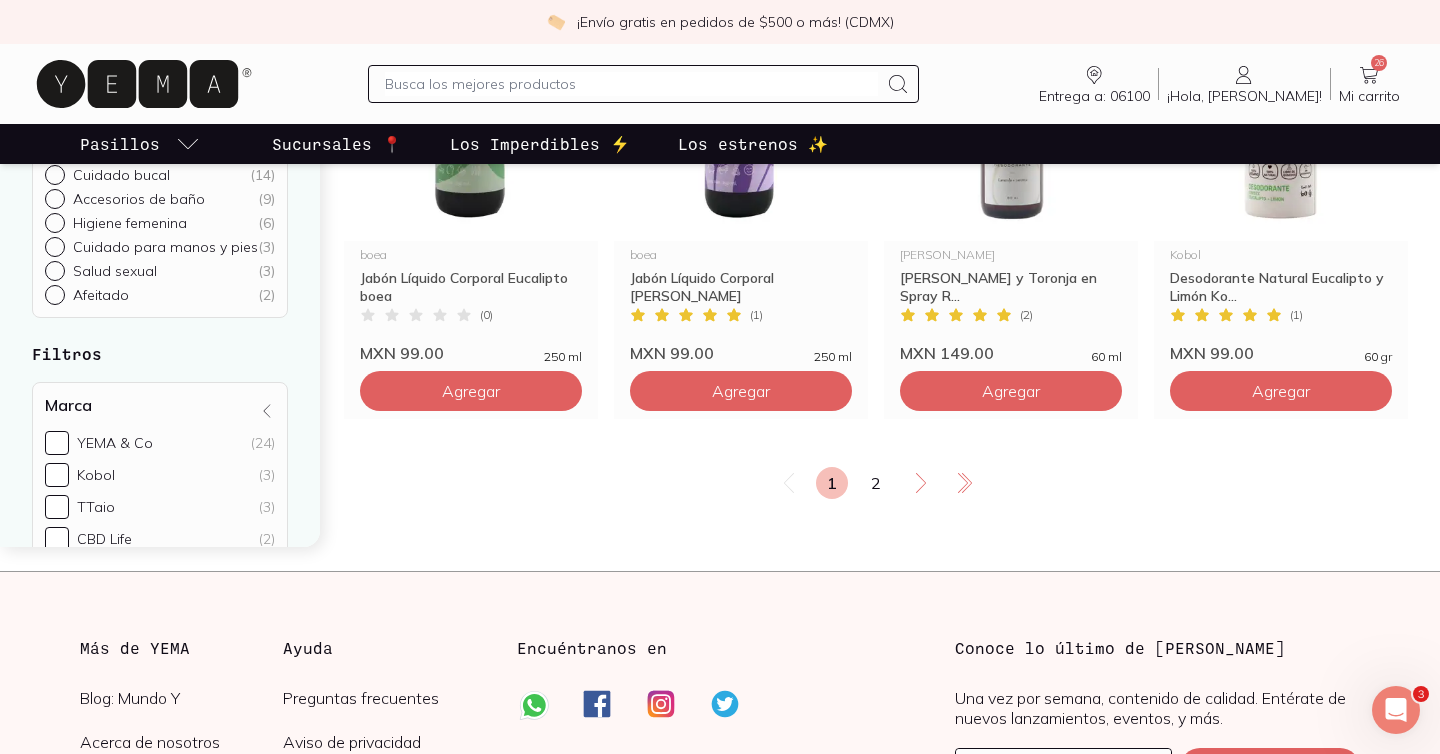 scroll, scrollTop: 3725, scrollLeft: 0, axis: vertical 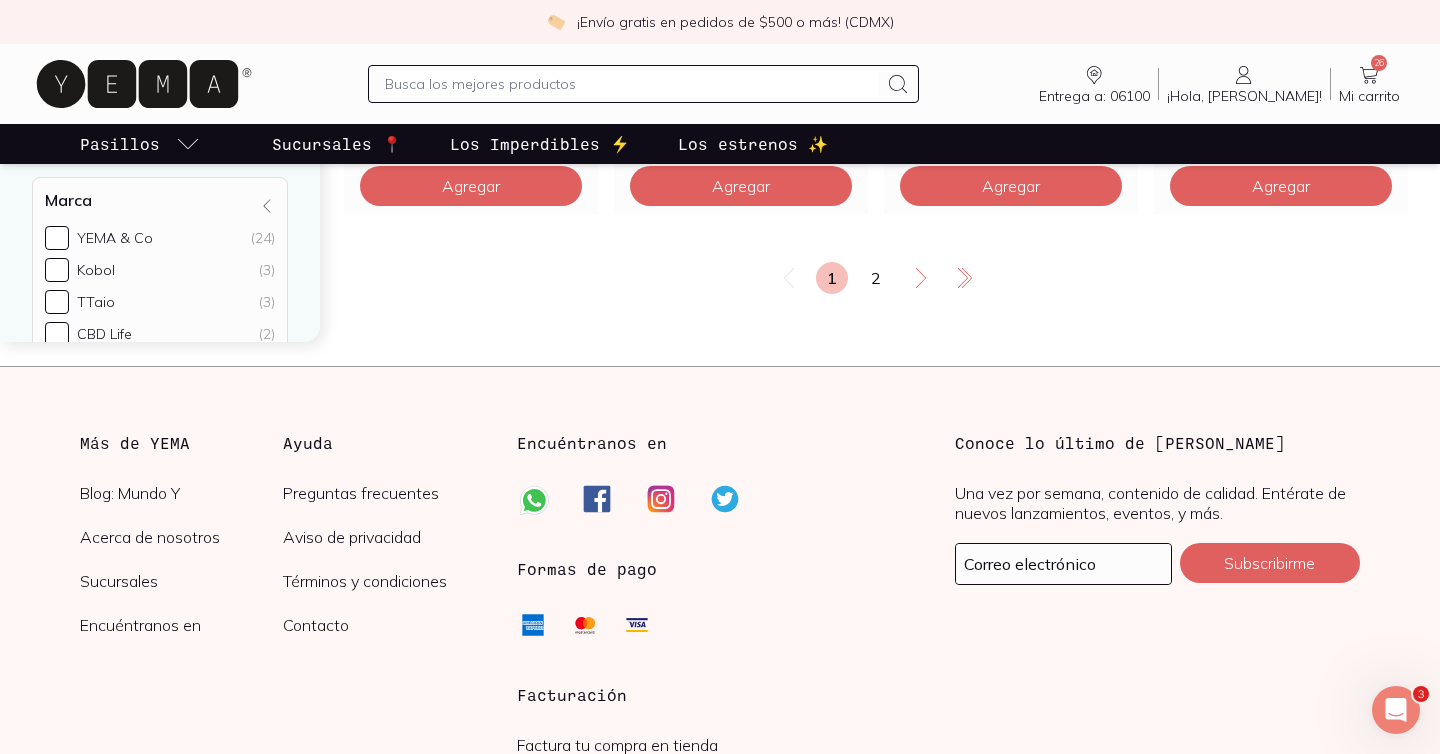 click 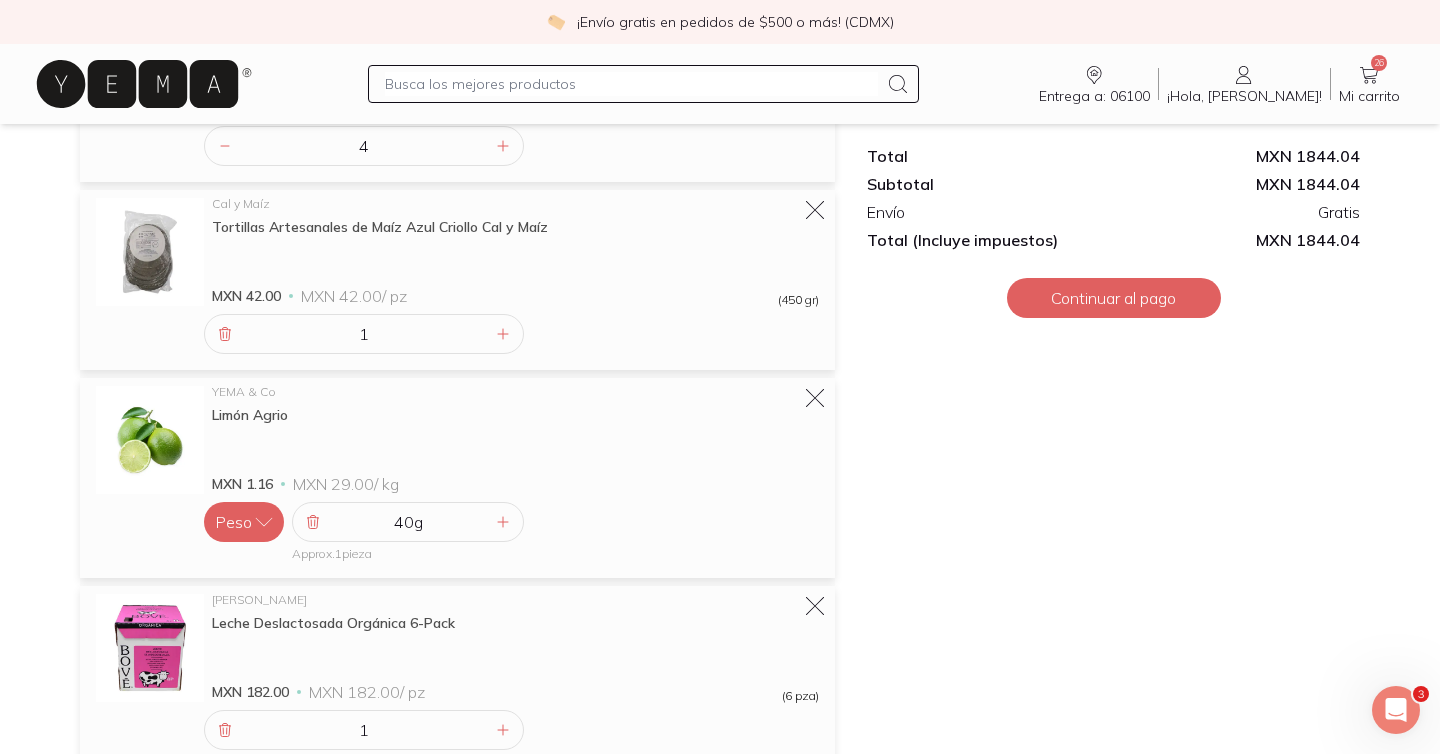 scroll, scrollTop: 296, scrollLeft: 0, axis: vertical 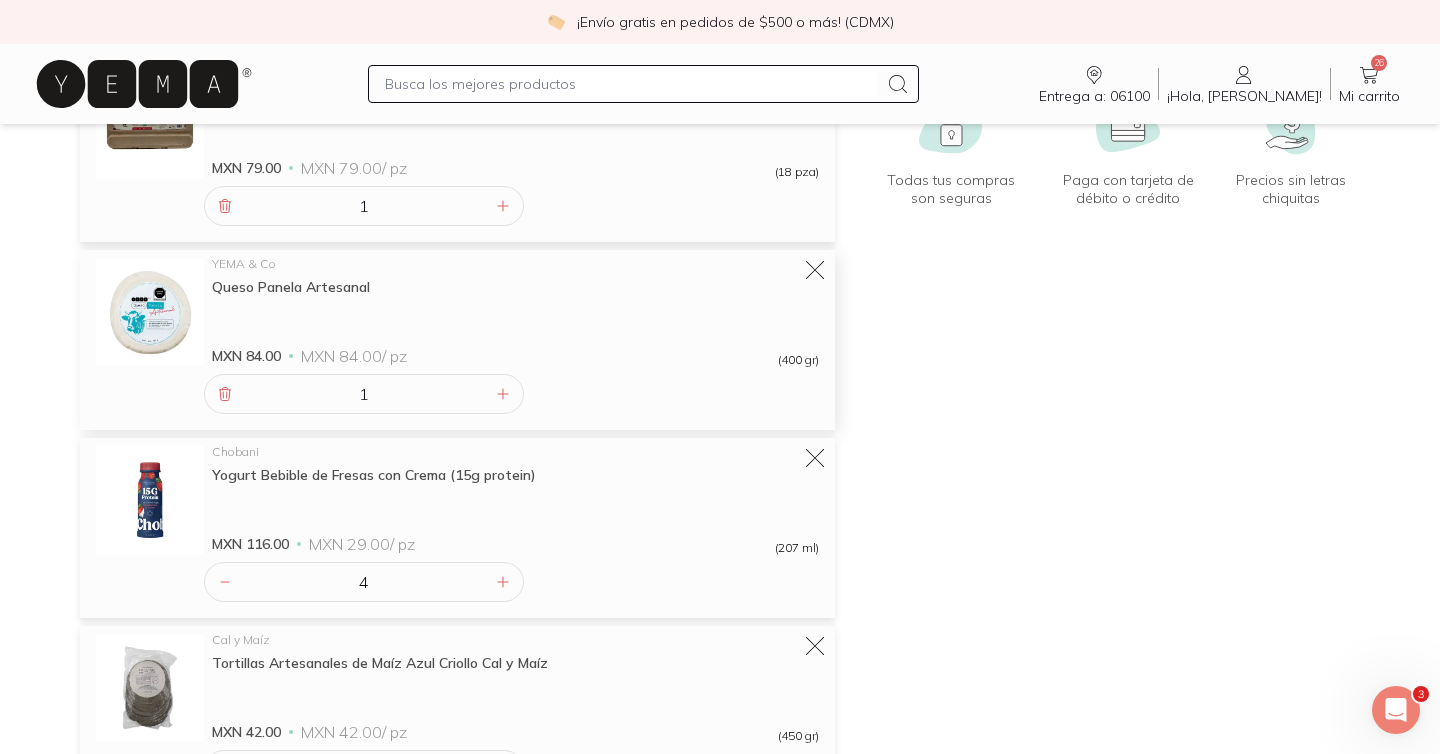 click on "1" at bounding box center [364, 394] 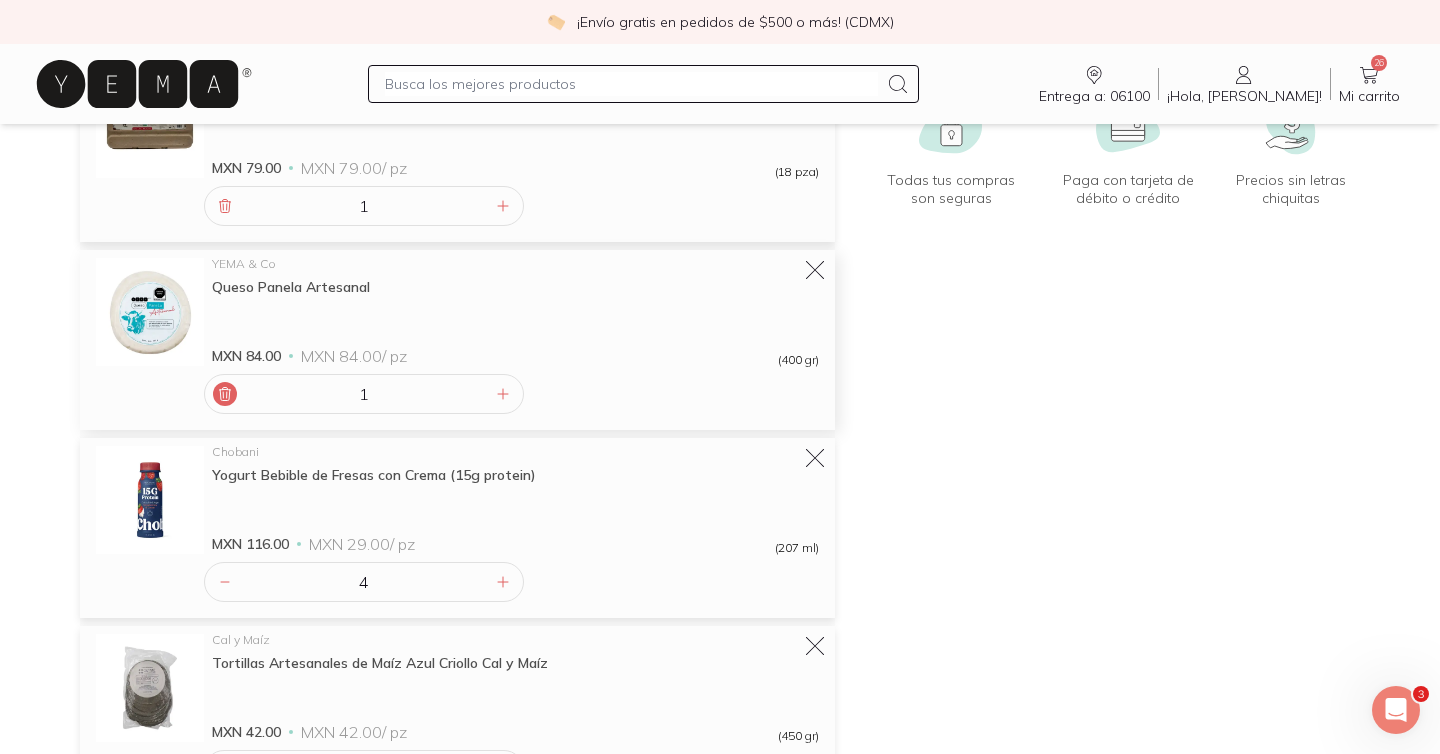 click 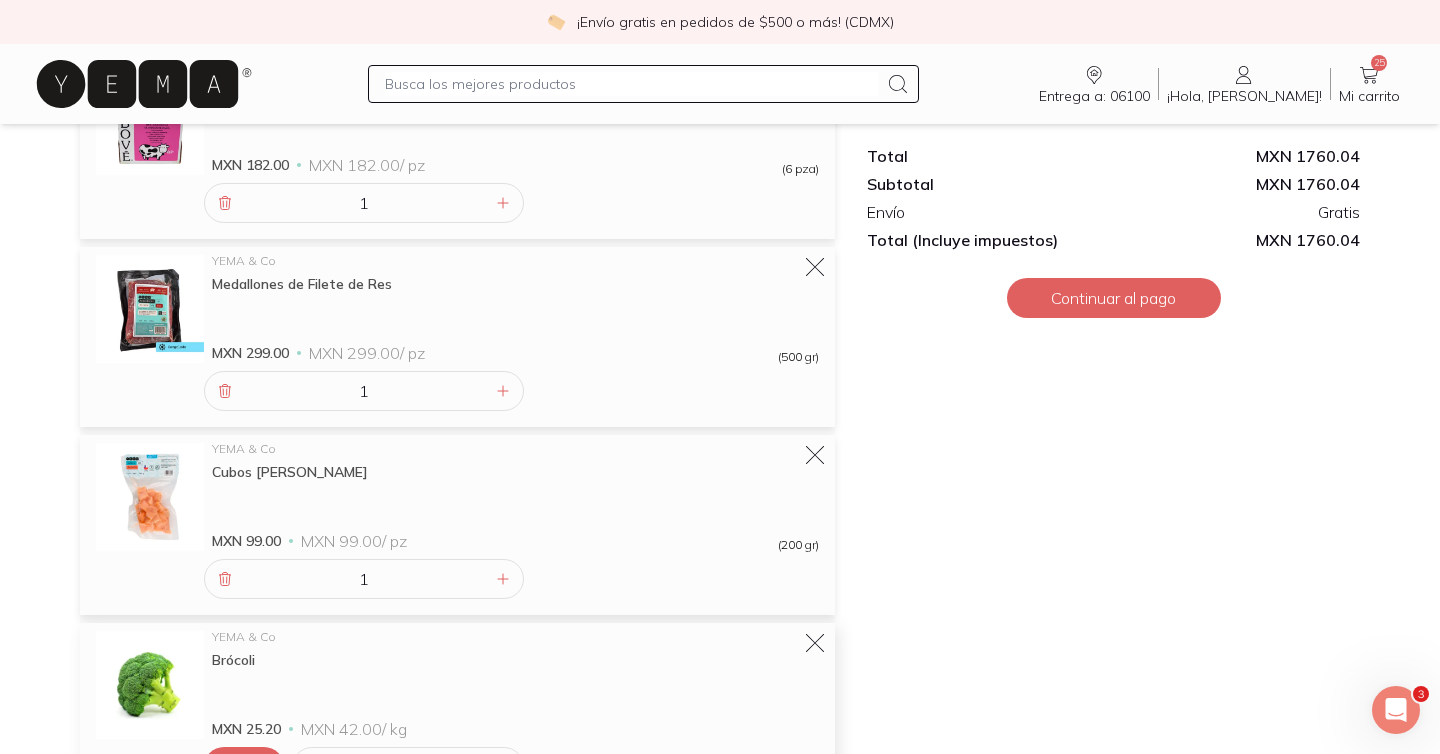 scroll, scrollTop: 1073, scrollLeft: 0, axis: vertical 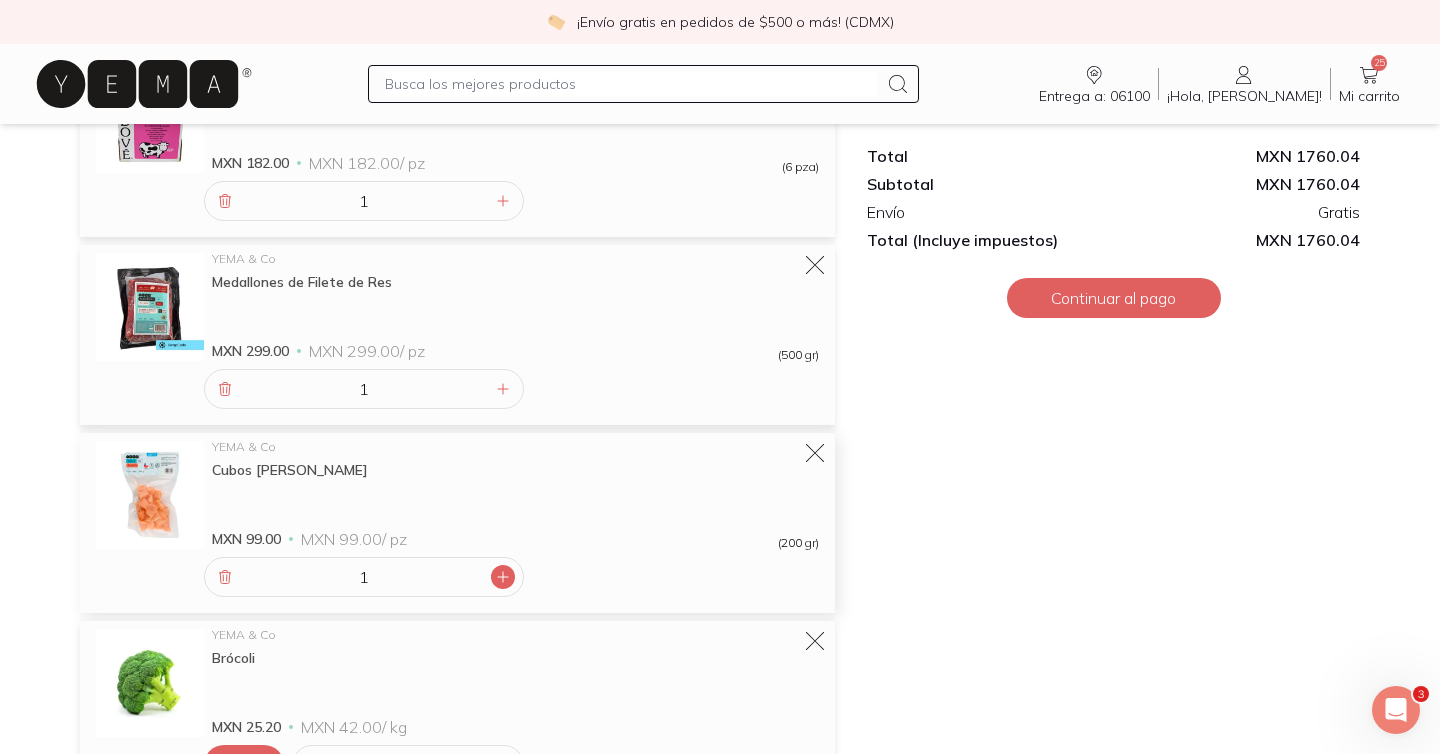 click at bounding box center [503, 577] 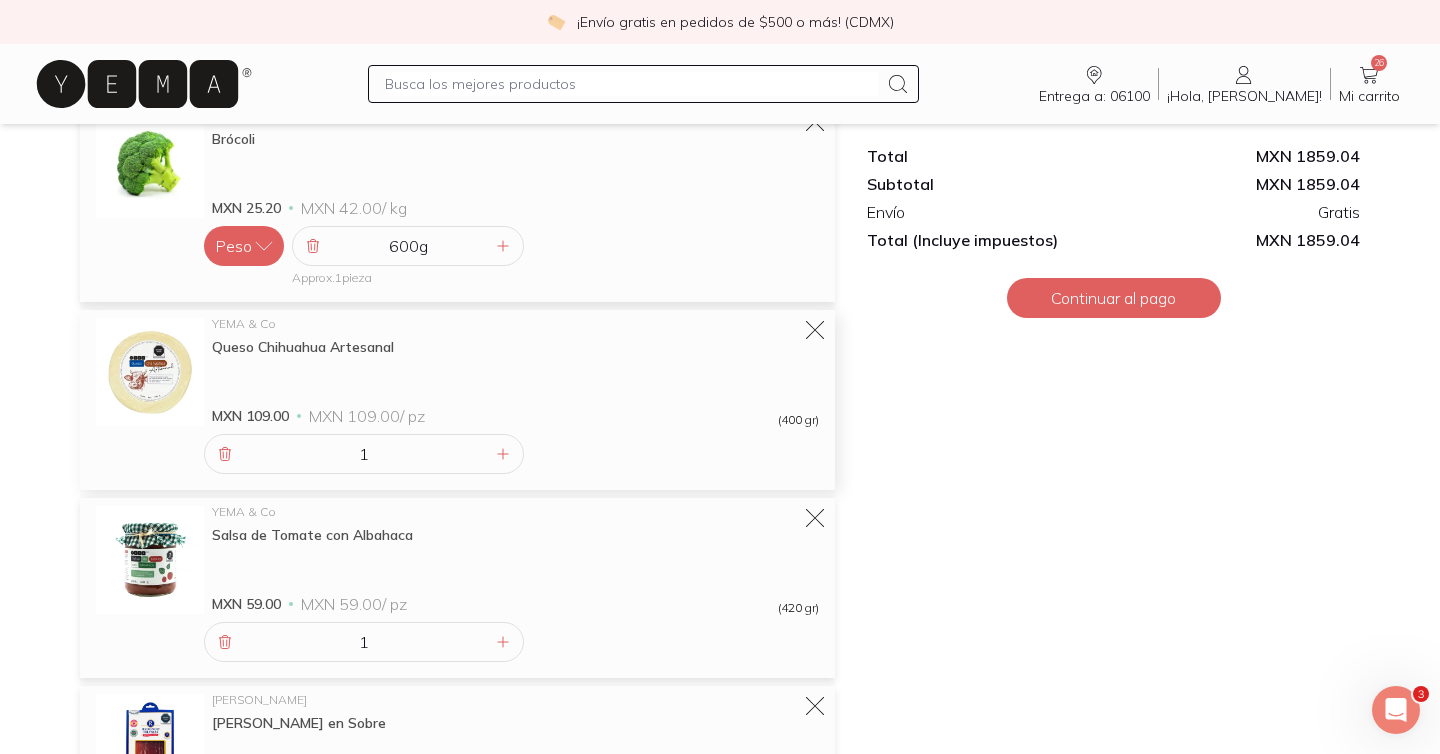scroll, scrollTop: 1597, scrollLeft: 0, axis: vertical 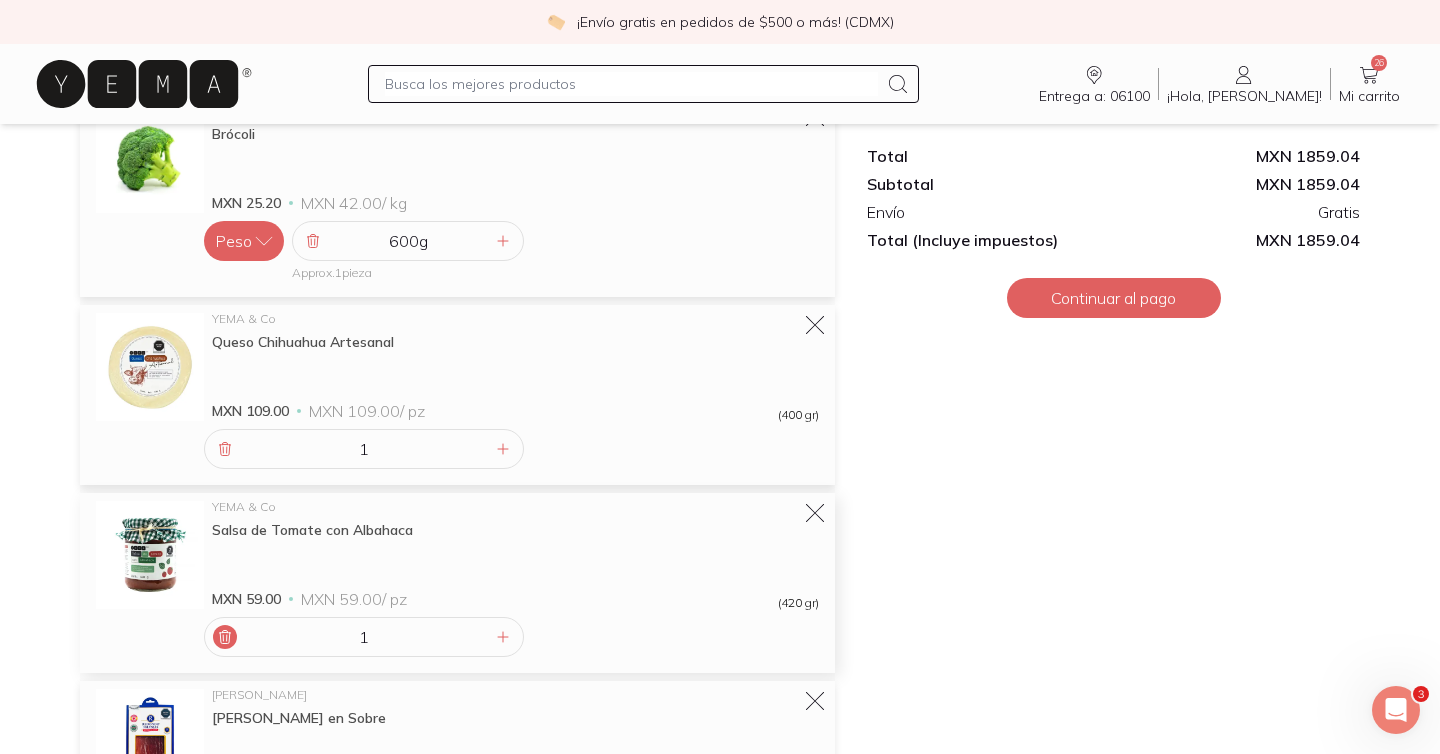 click 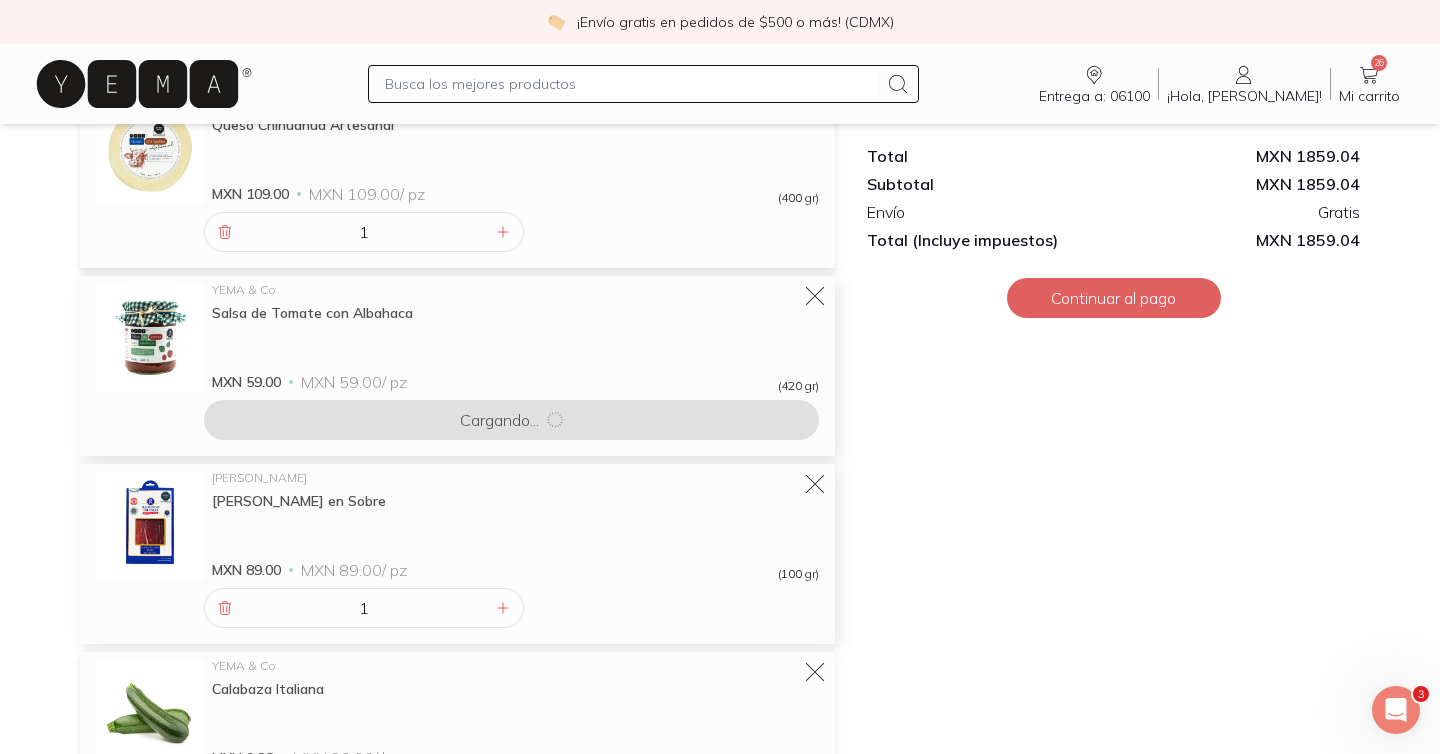 scroll, scrollTop: 1843, scrollLeft: 0, axis: vertical 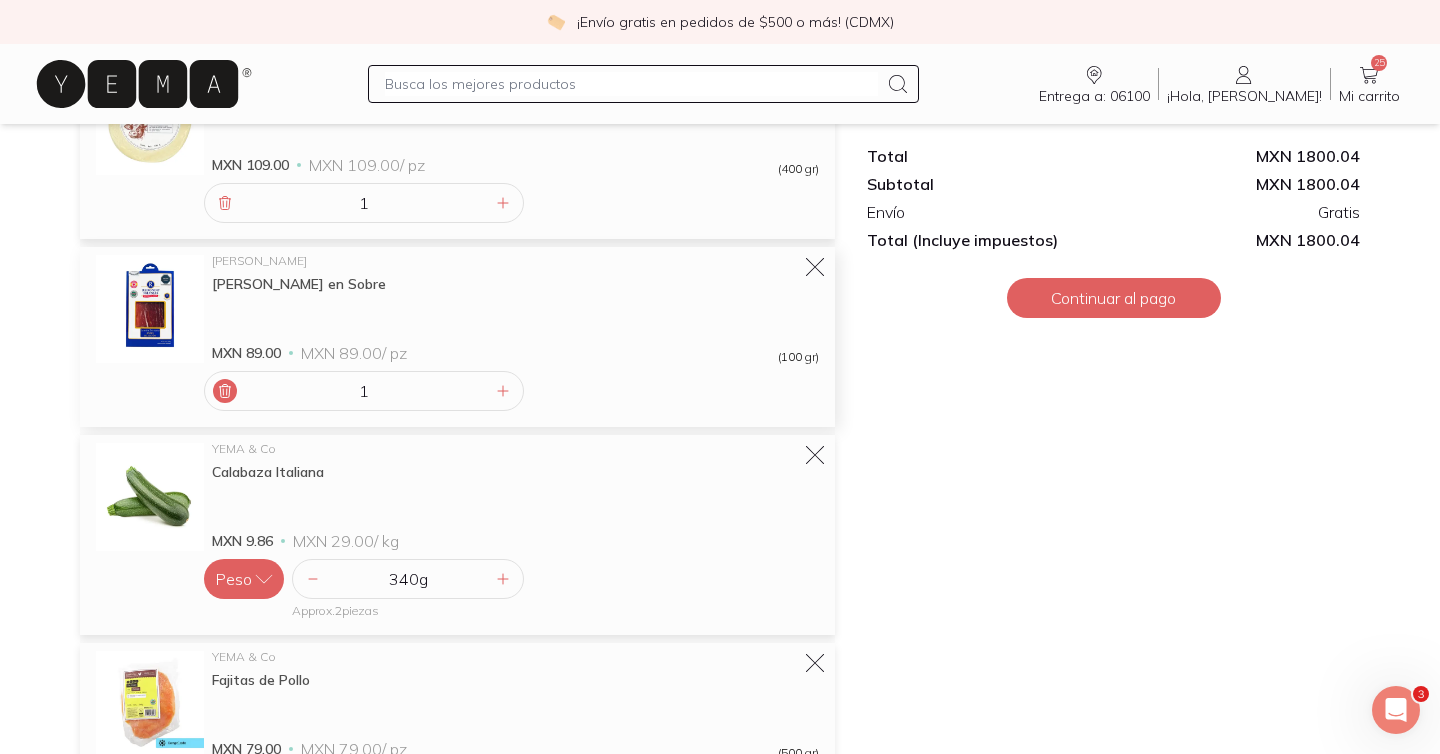 click 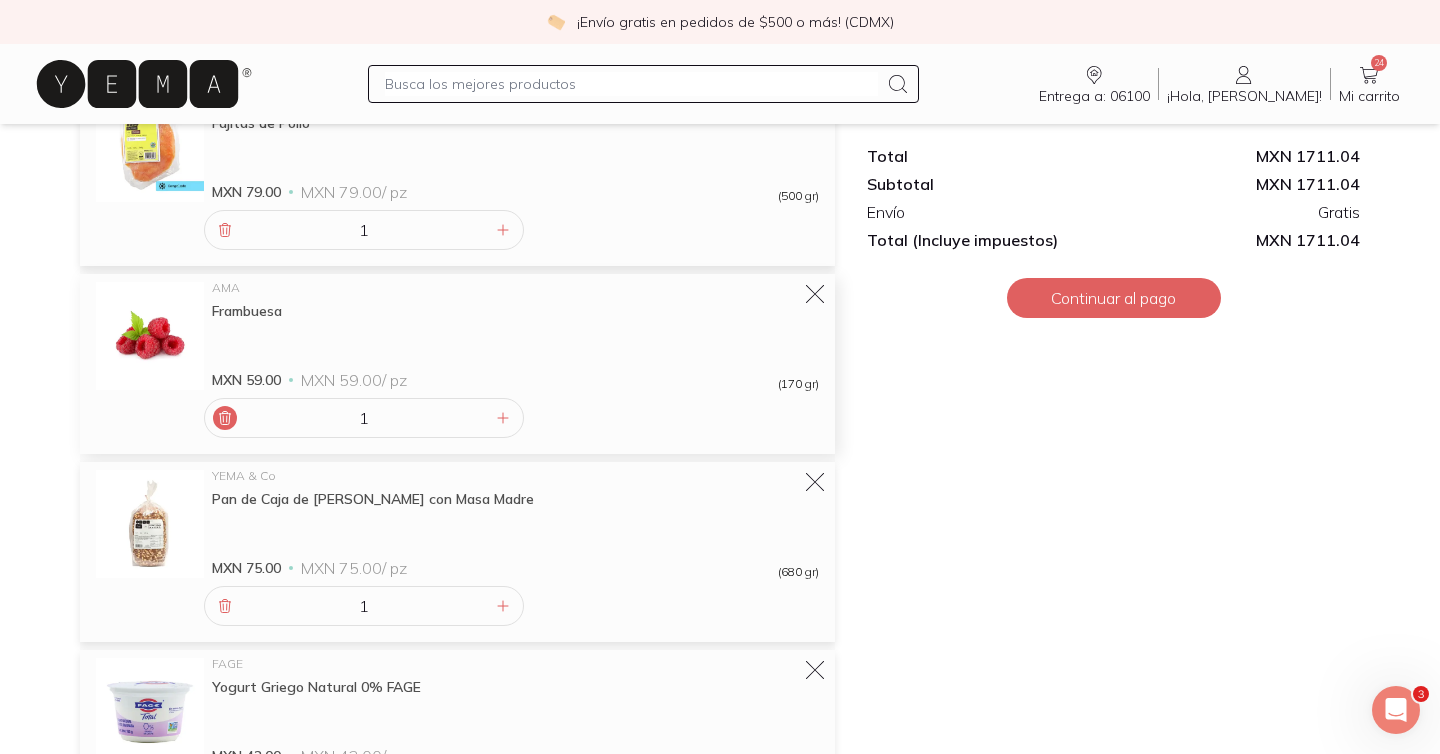 click 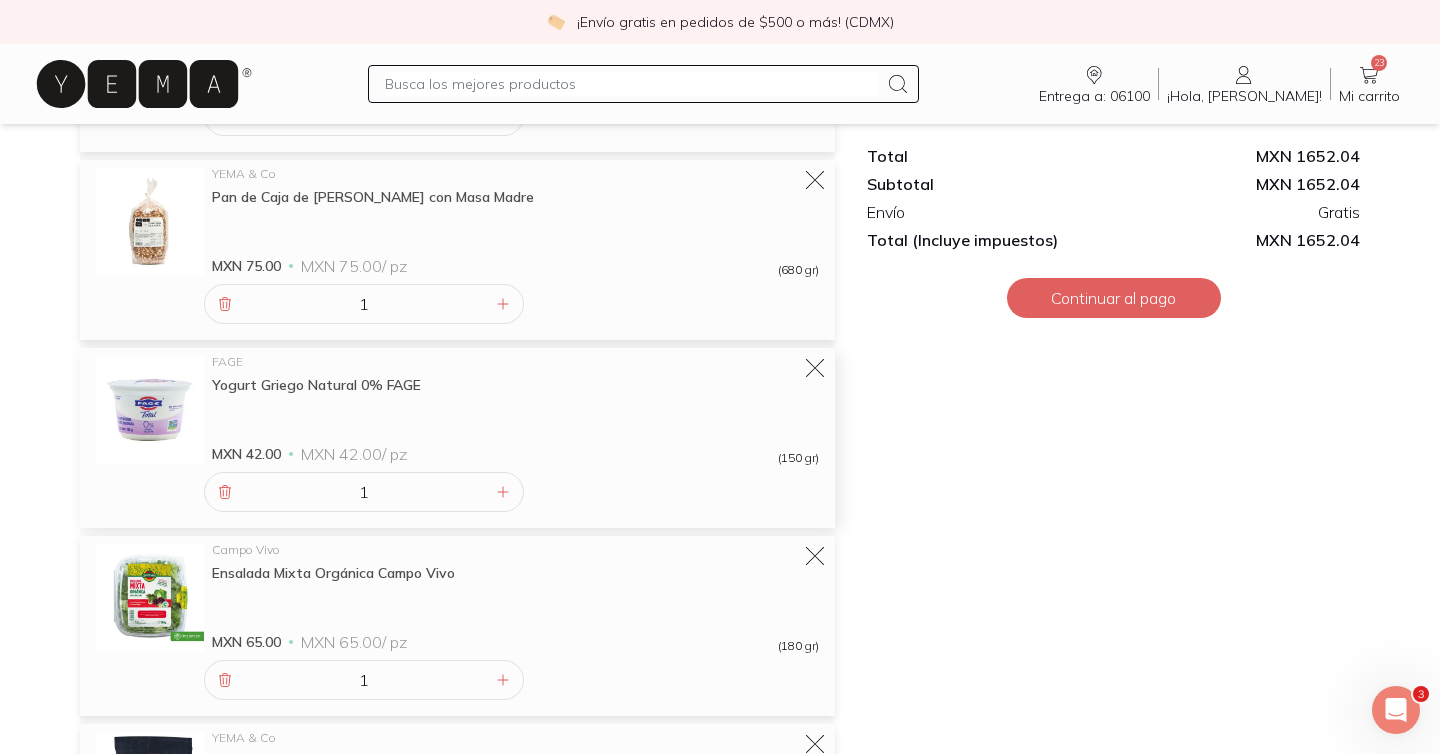 scroll, scrollTop: 2330, scrollLeft: 0, axis: vertical 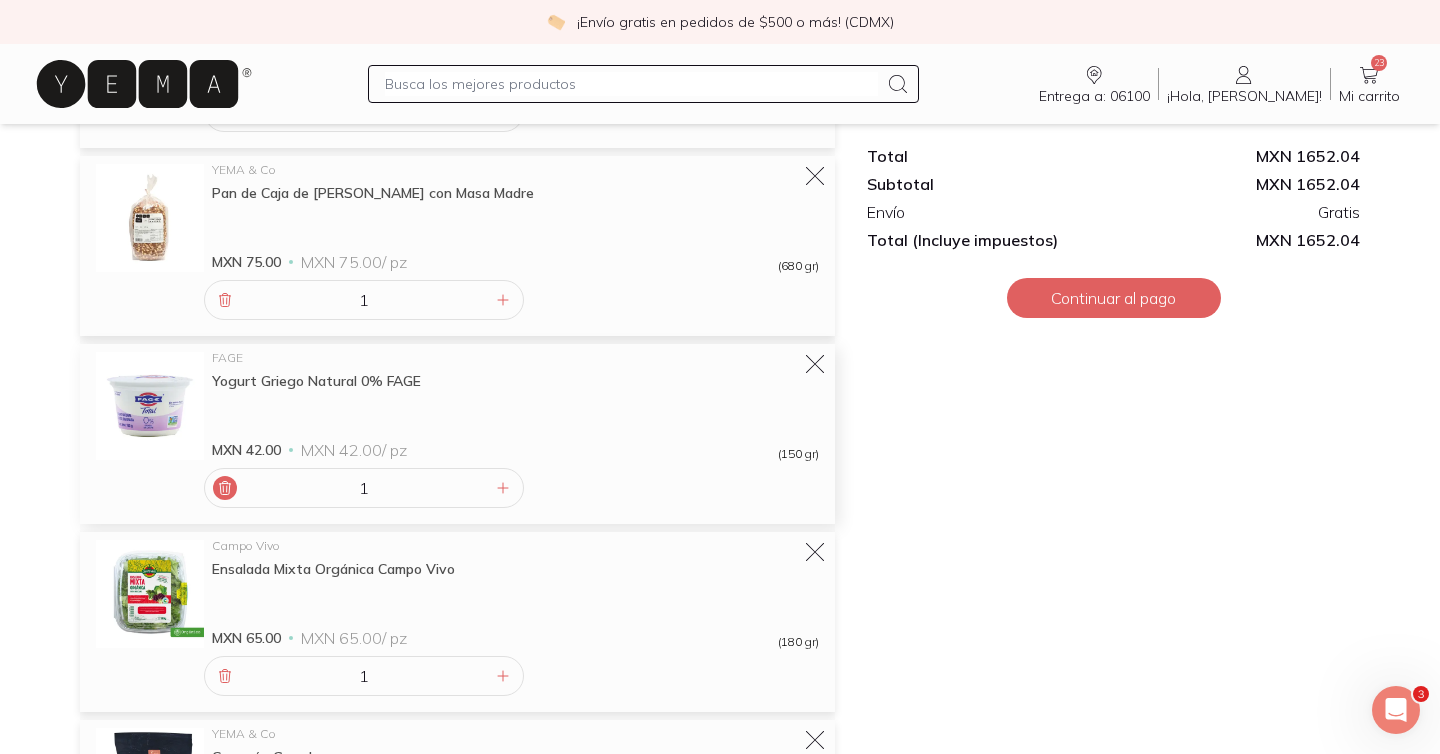 click at bounding box center (225, 488) 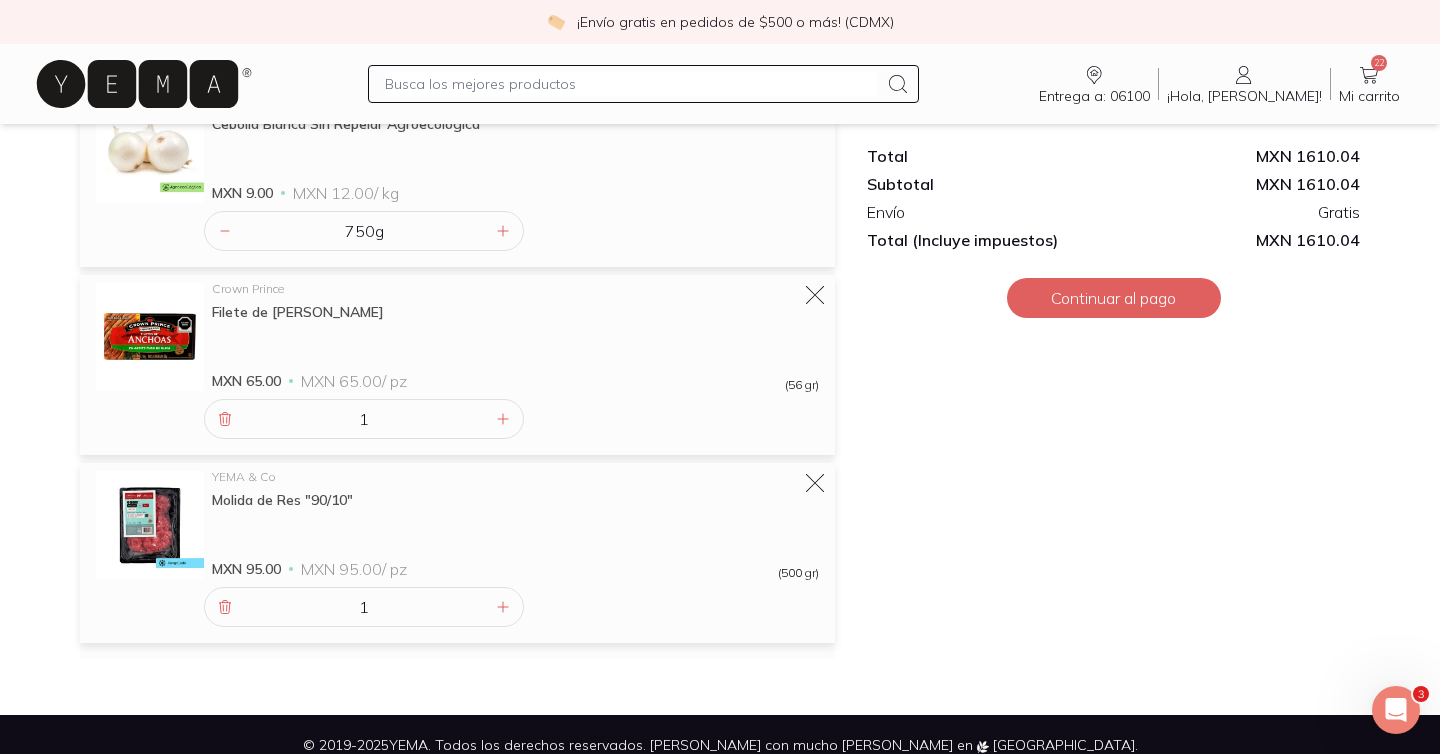 scroll, scrollTop: 3192, scrollLeft: 0, axis: vertical 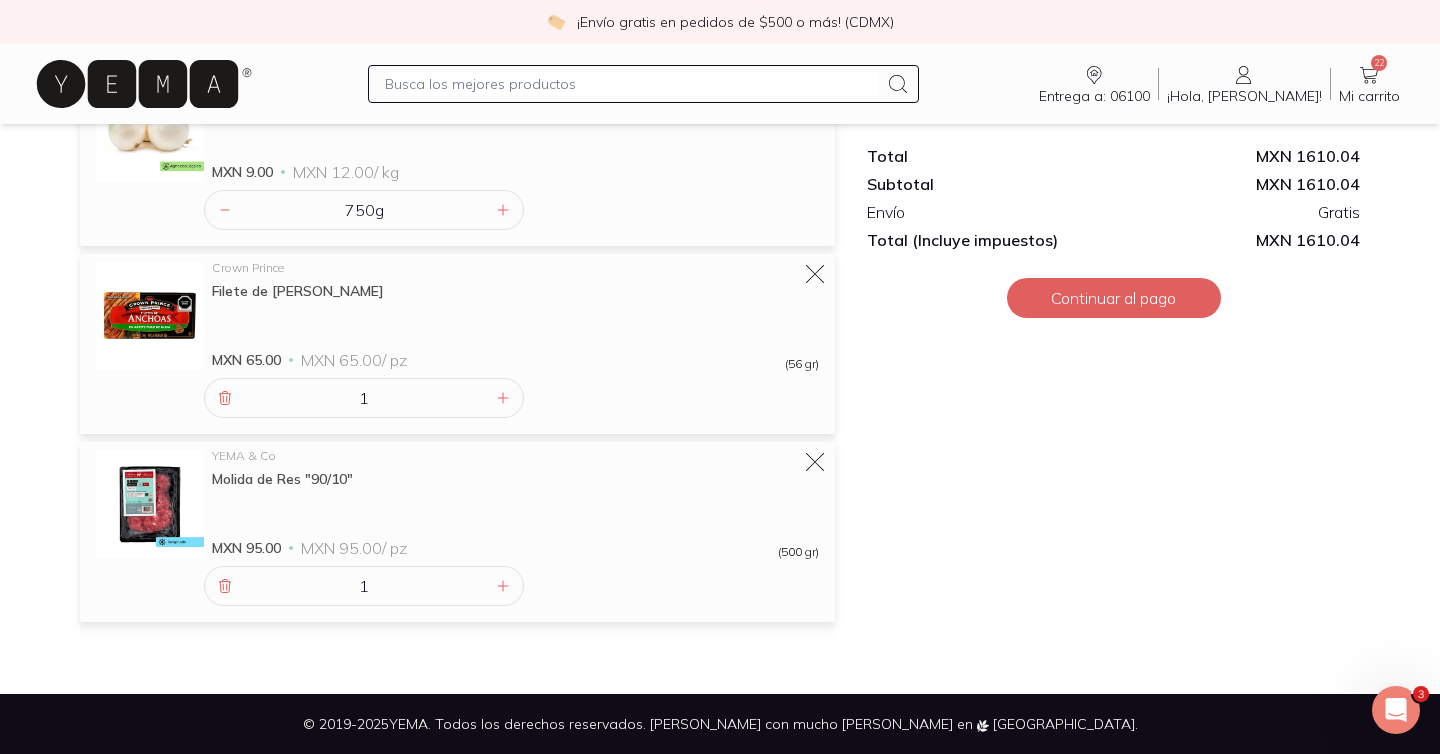 click at bounding box center [631, 84] 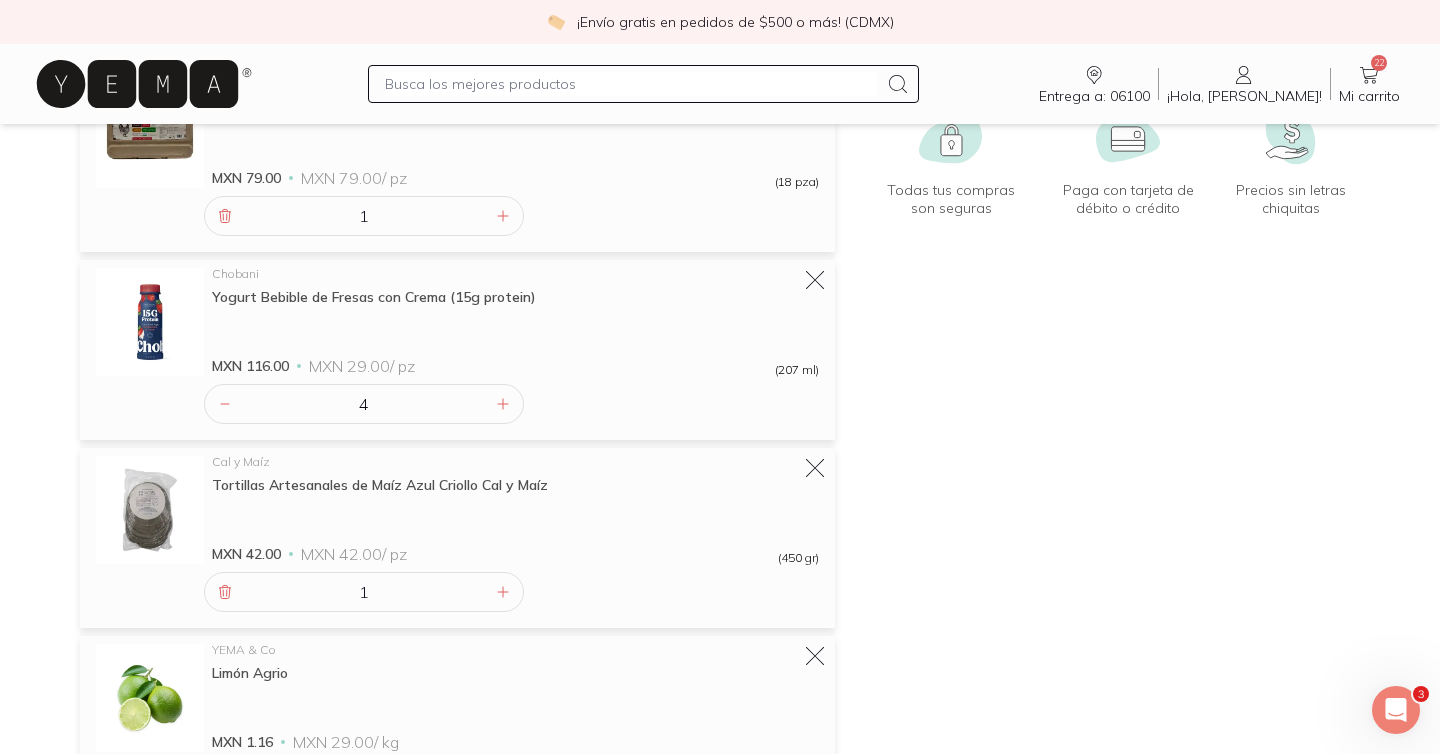 scroll, scrollTop: 0, scrollLeft: 0, axis: both 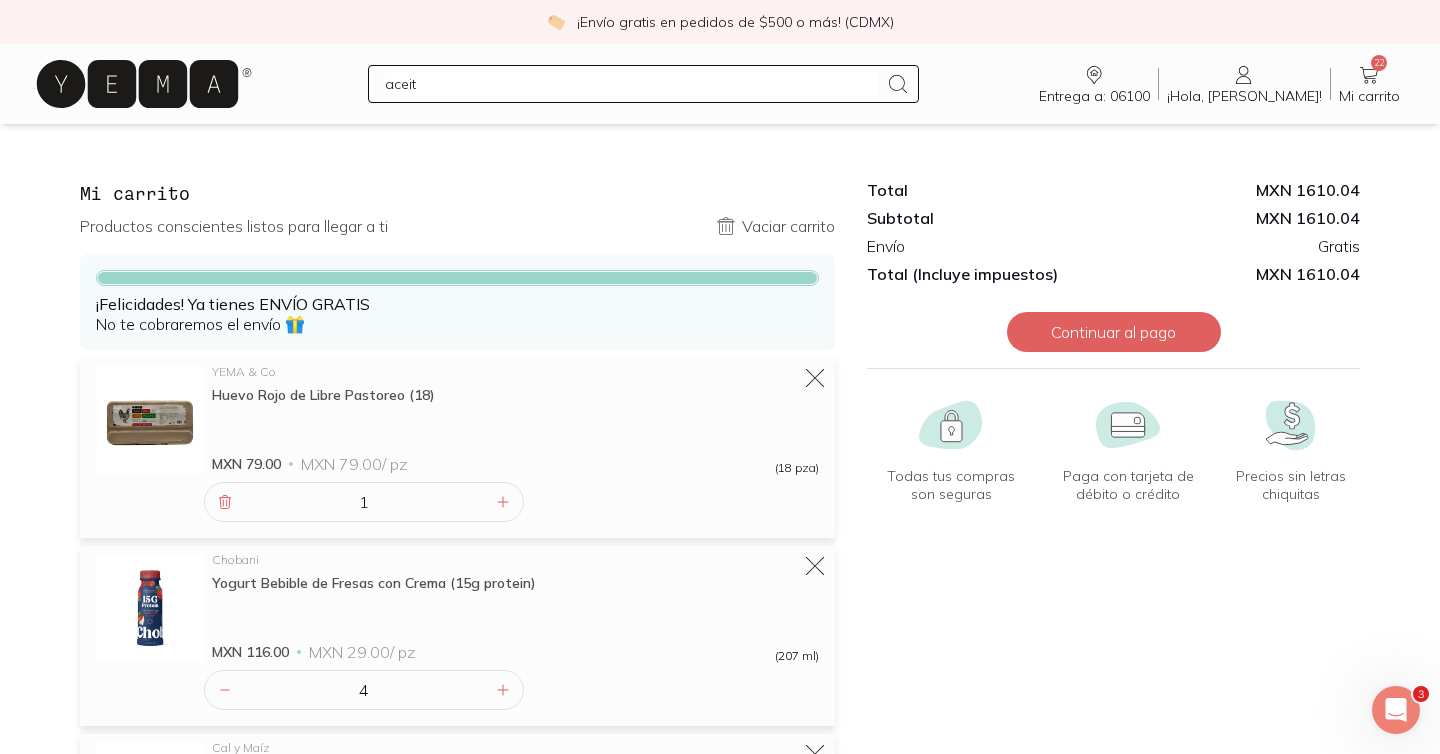 type on "aceite" 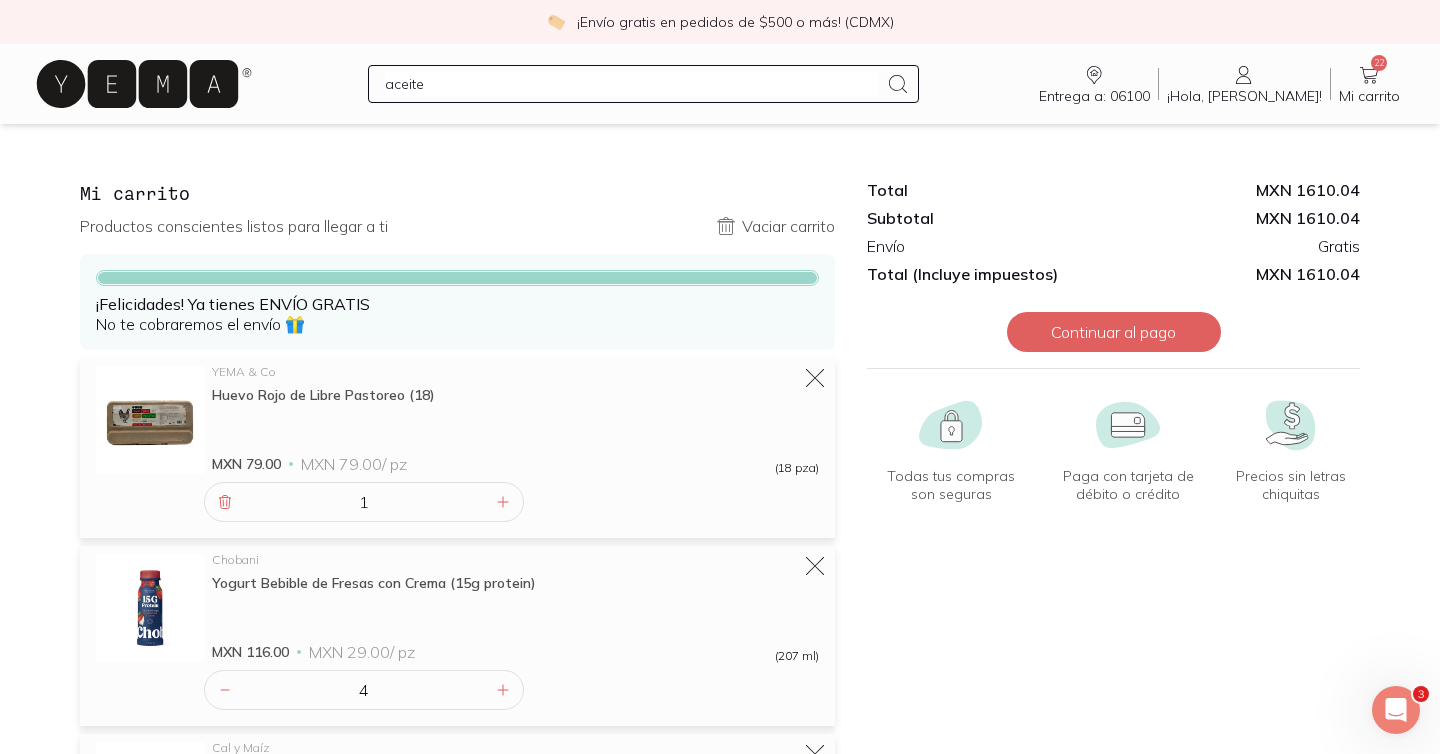 type 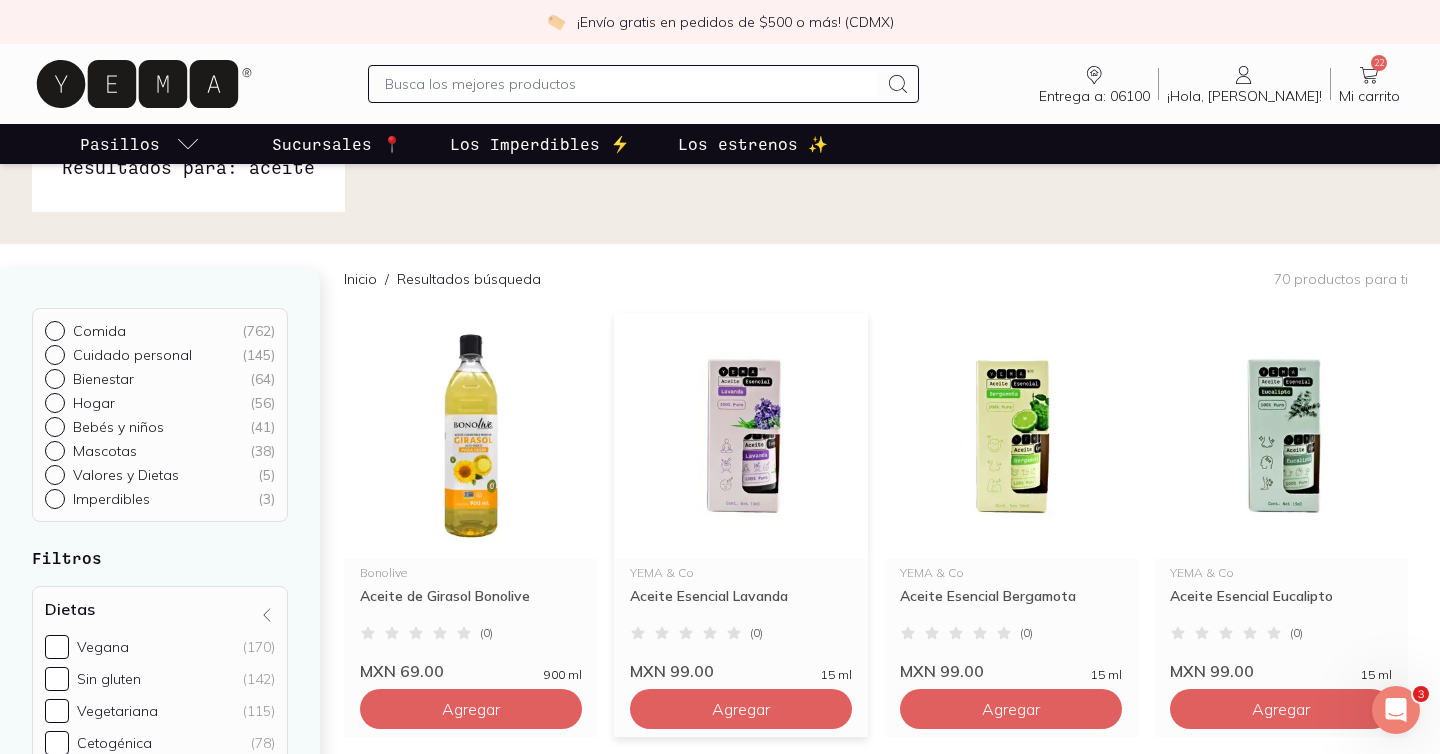 scroll, scrollTop: 568, scrollLeft: 0, axis: vertical 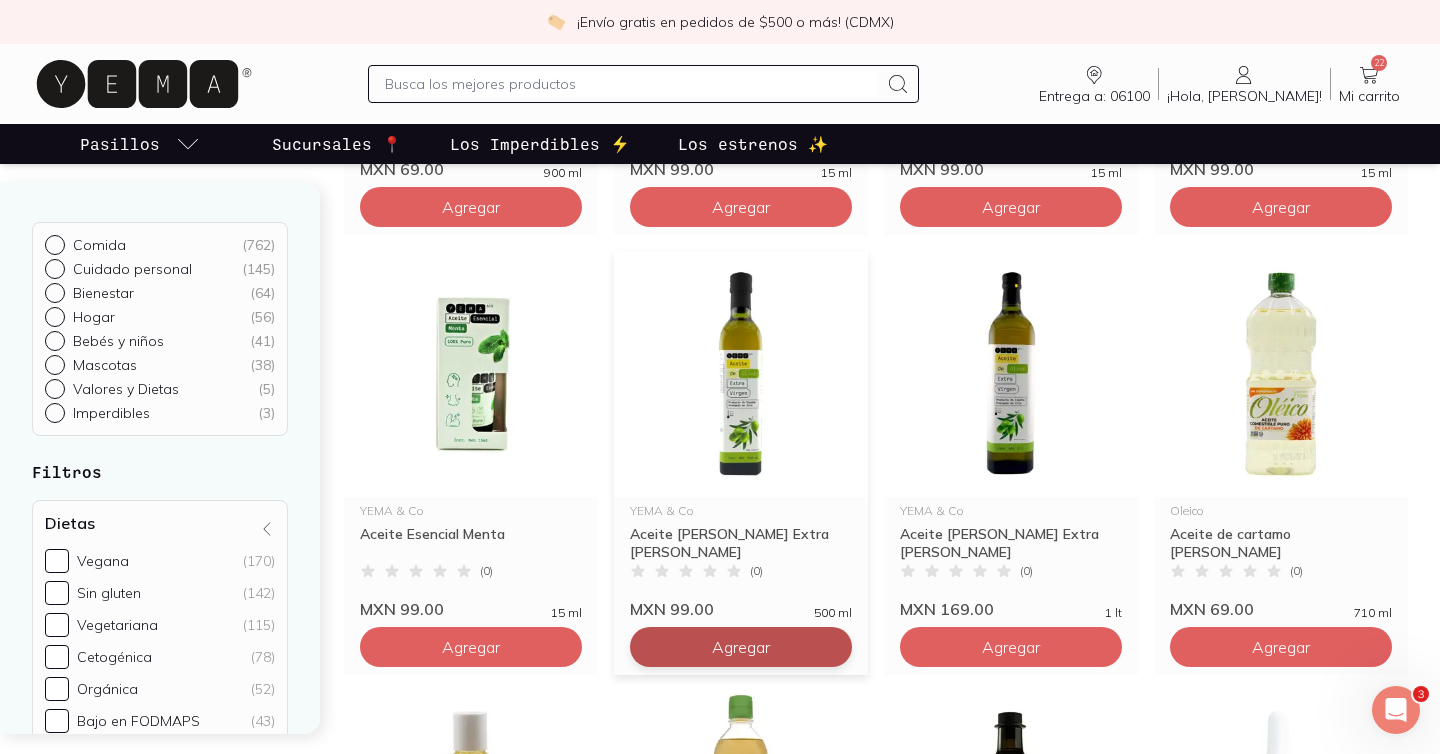 click on "Agregar" at bounding box center [471, 207] 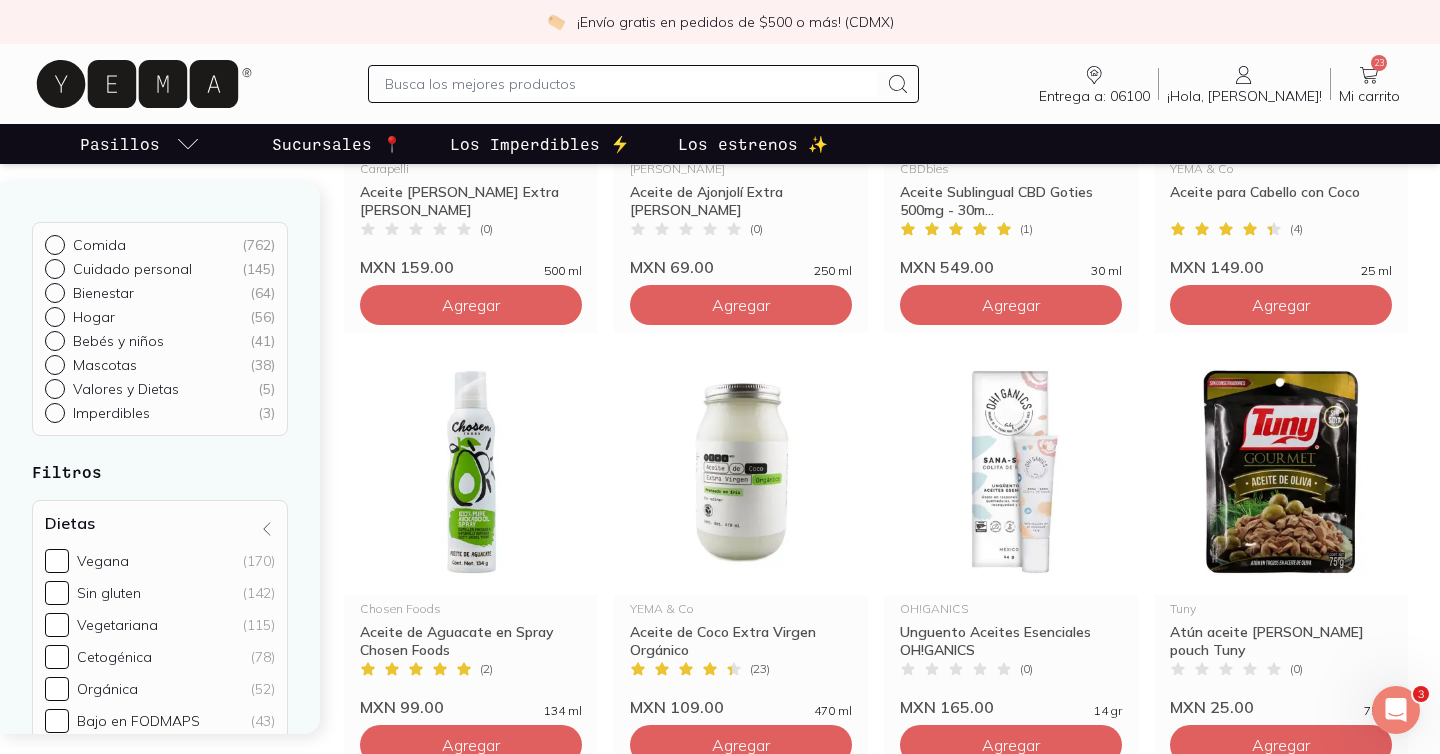 scroll, scrollTop: 1655, scrollLeft: 0, axis: vertical 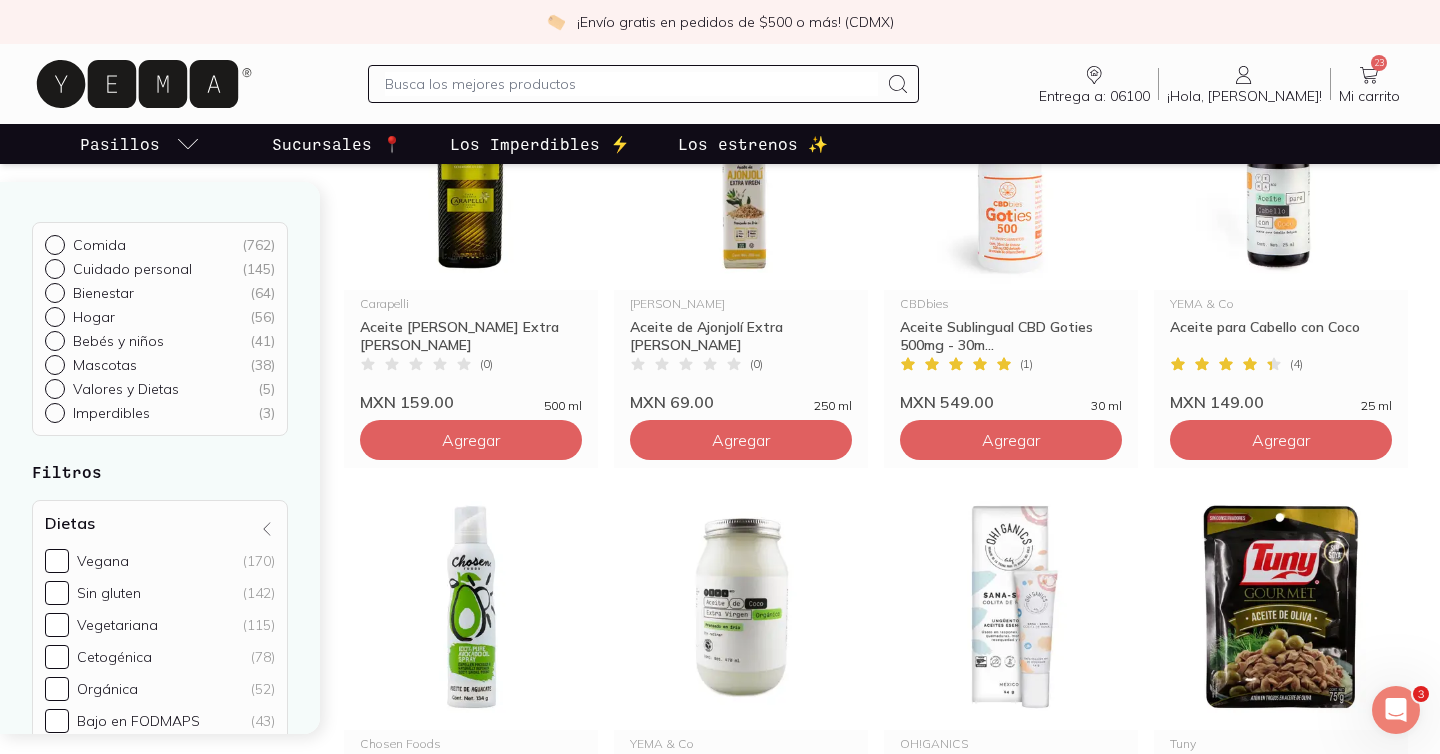 click 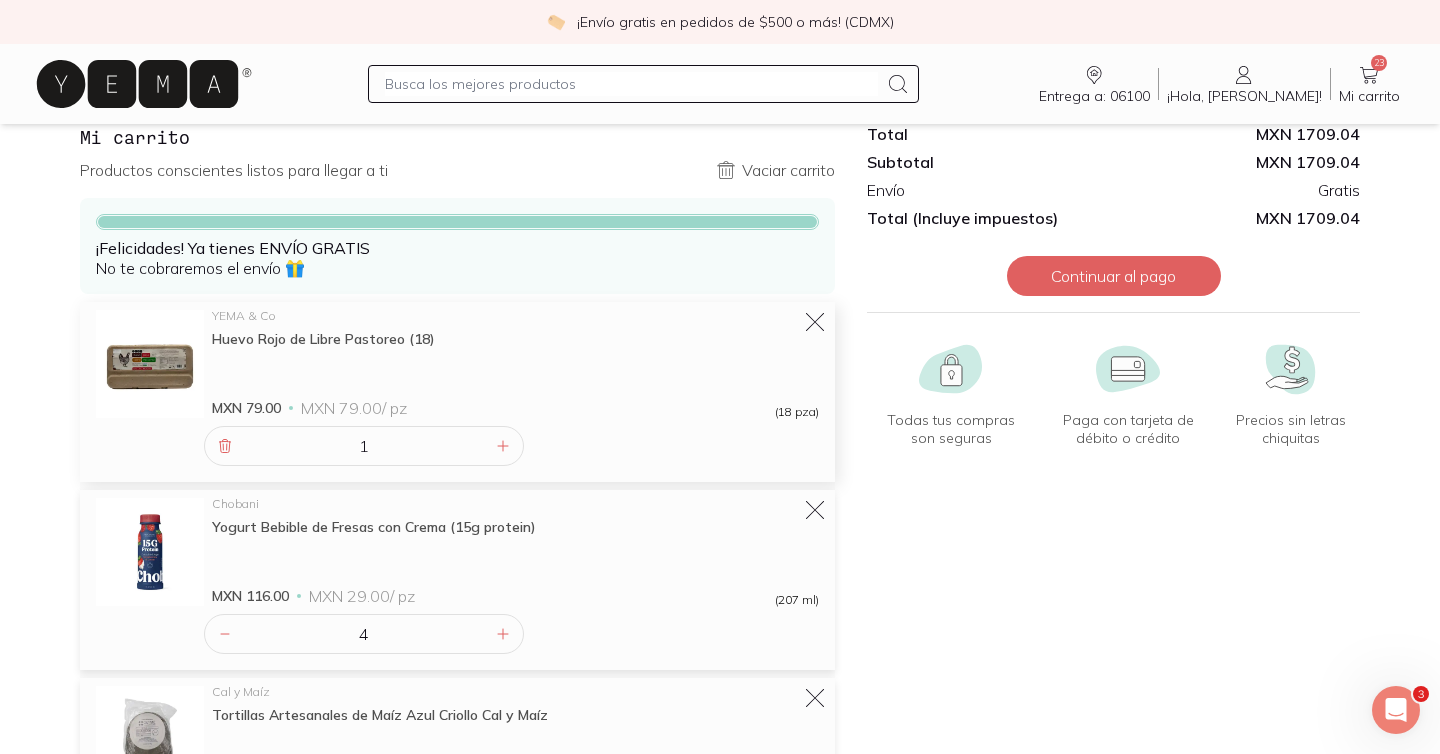 scroll, scrollTop: 95, scrollLeft: 0, axis: vertical 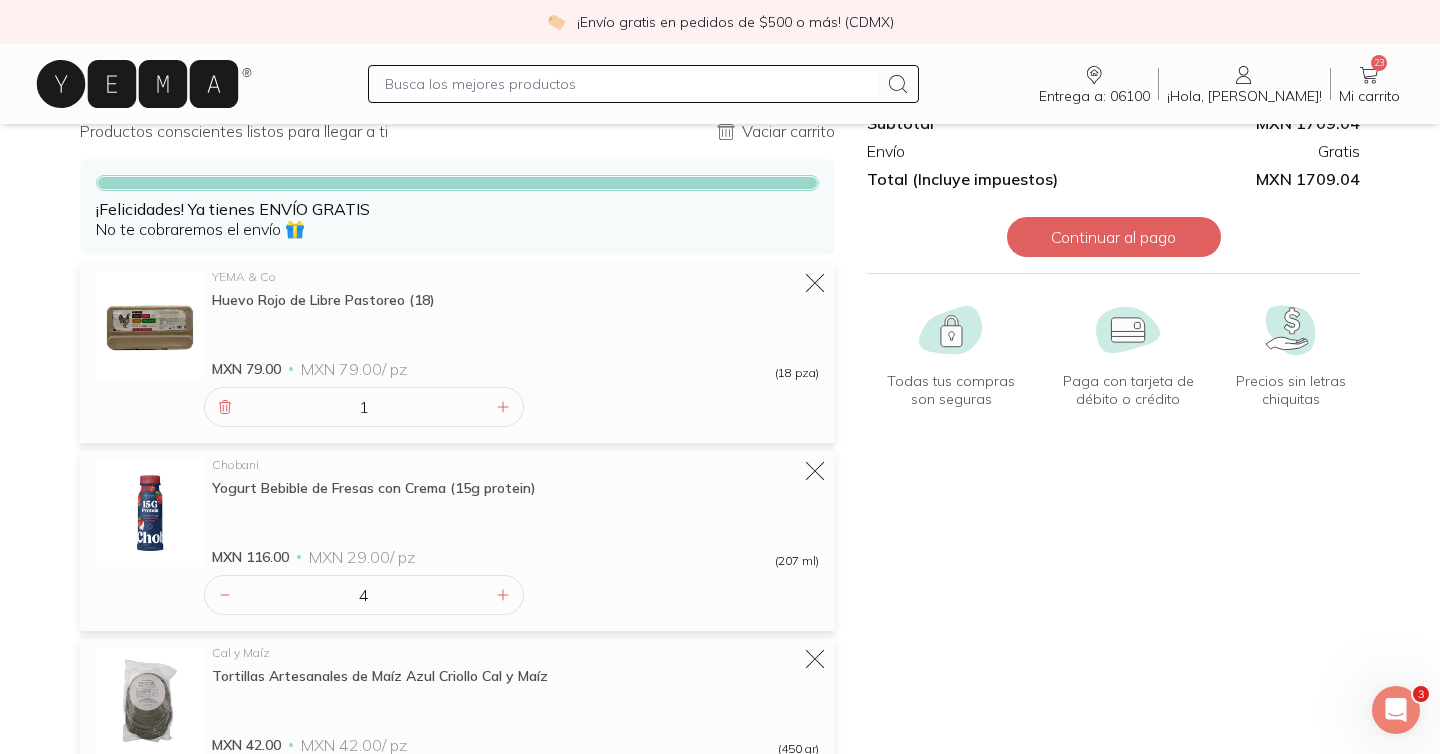 click at bounding box center [643, 84] 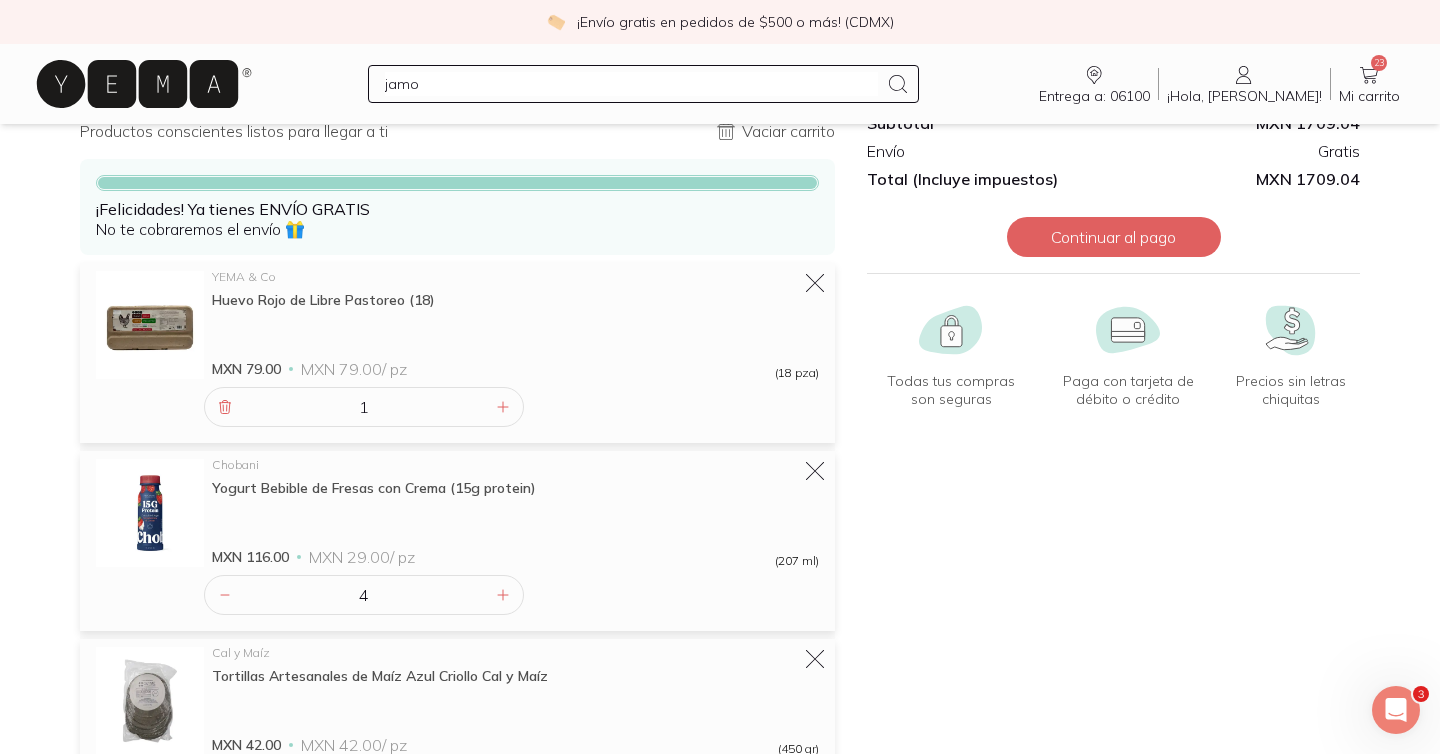 type on "jamon" 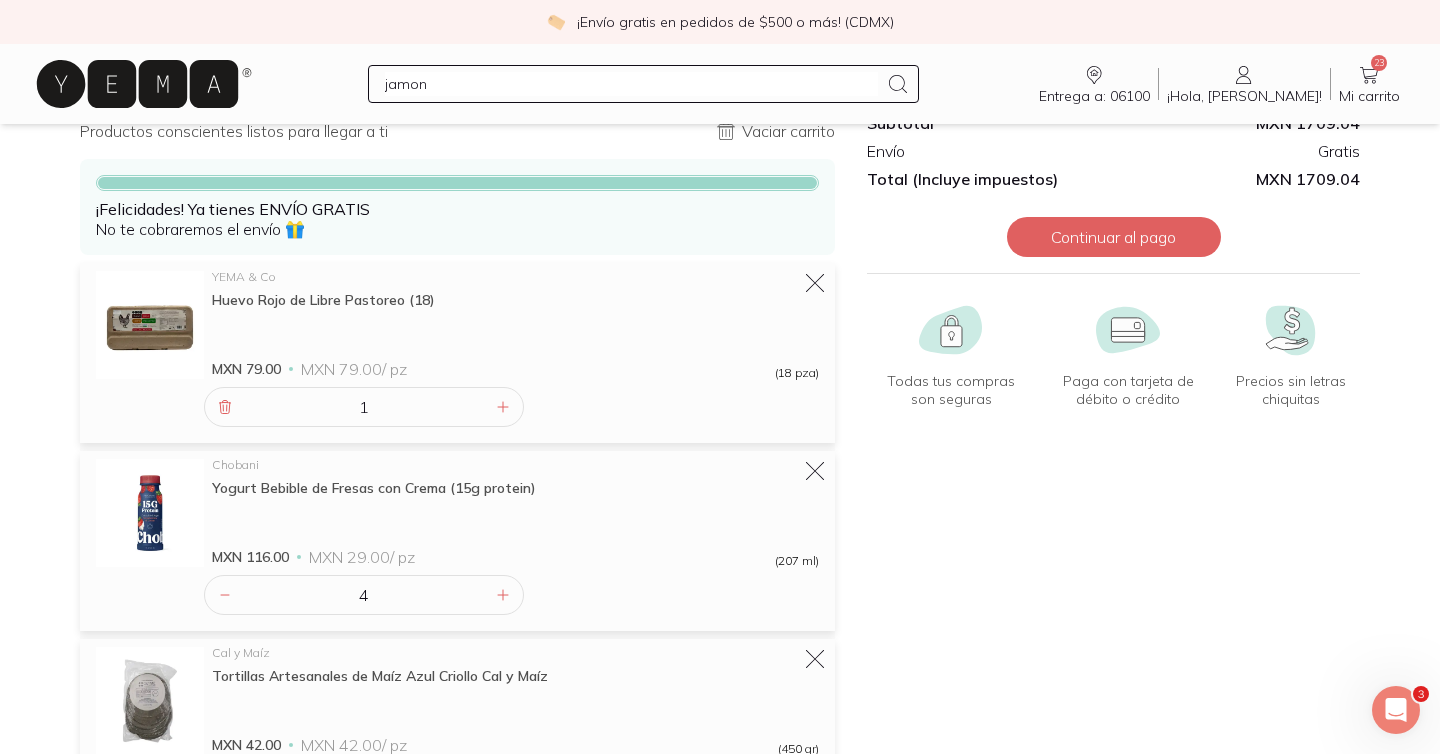 type 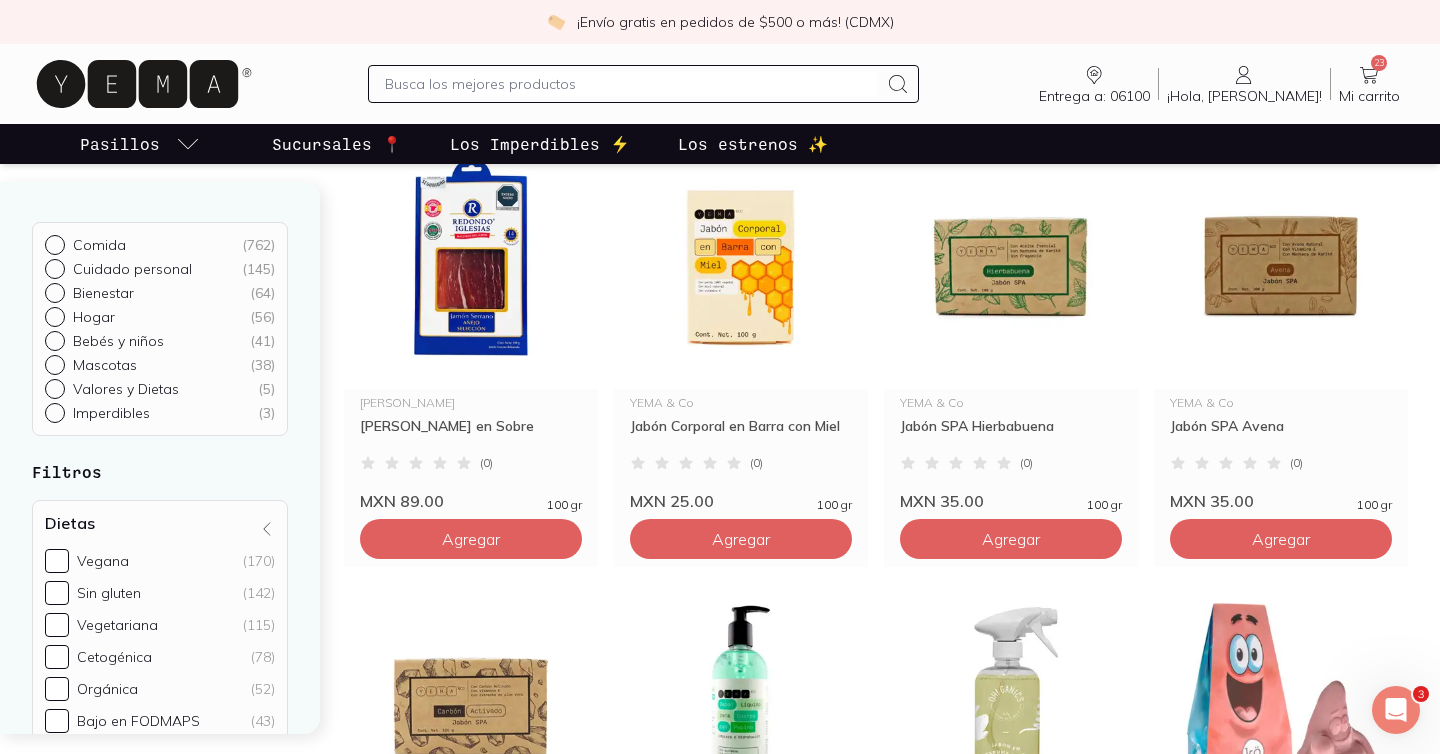 scroll, scrollTop: 254, scrollLeft: 0, axis: vertical 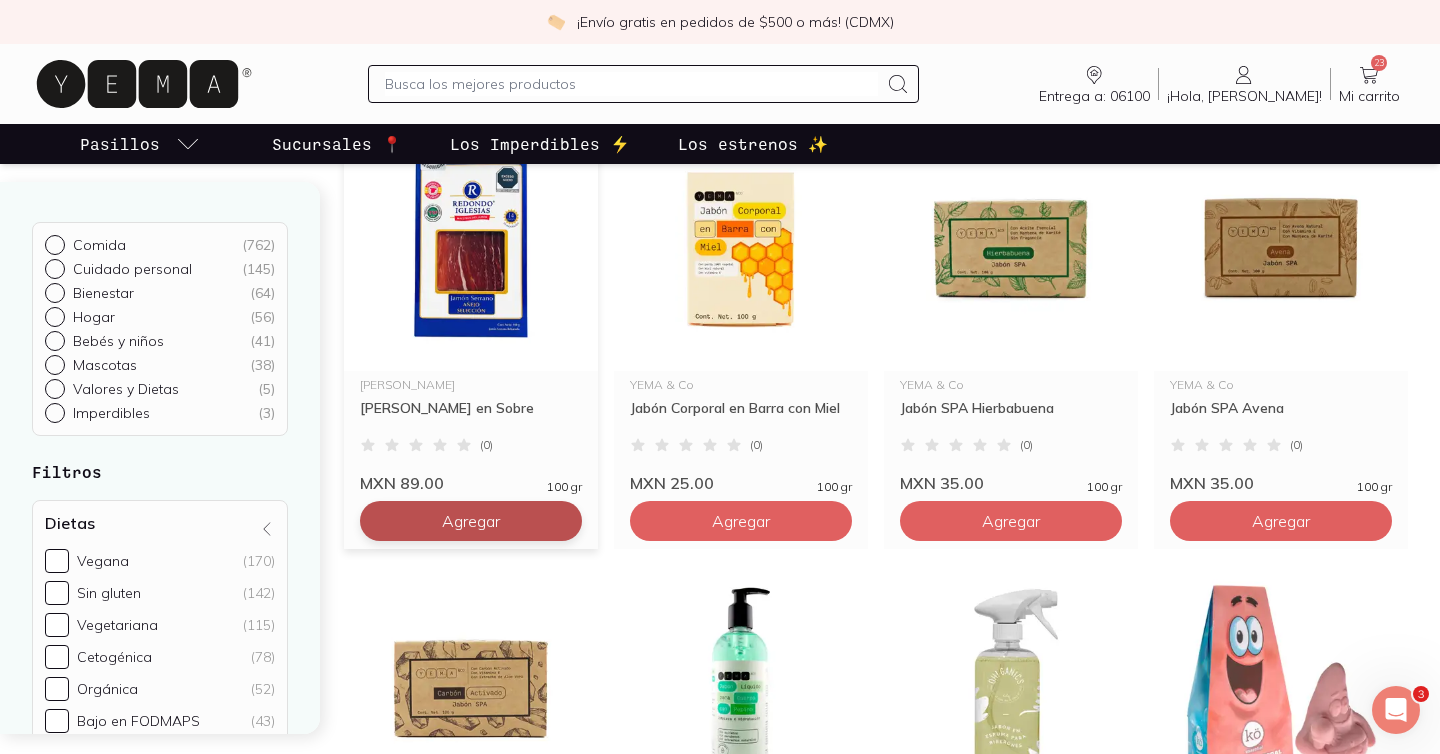 click on "Agregar" at bounding box center [471, 521] 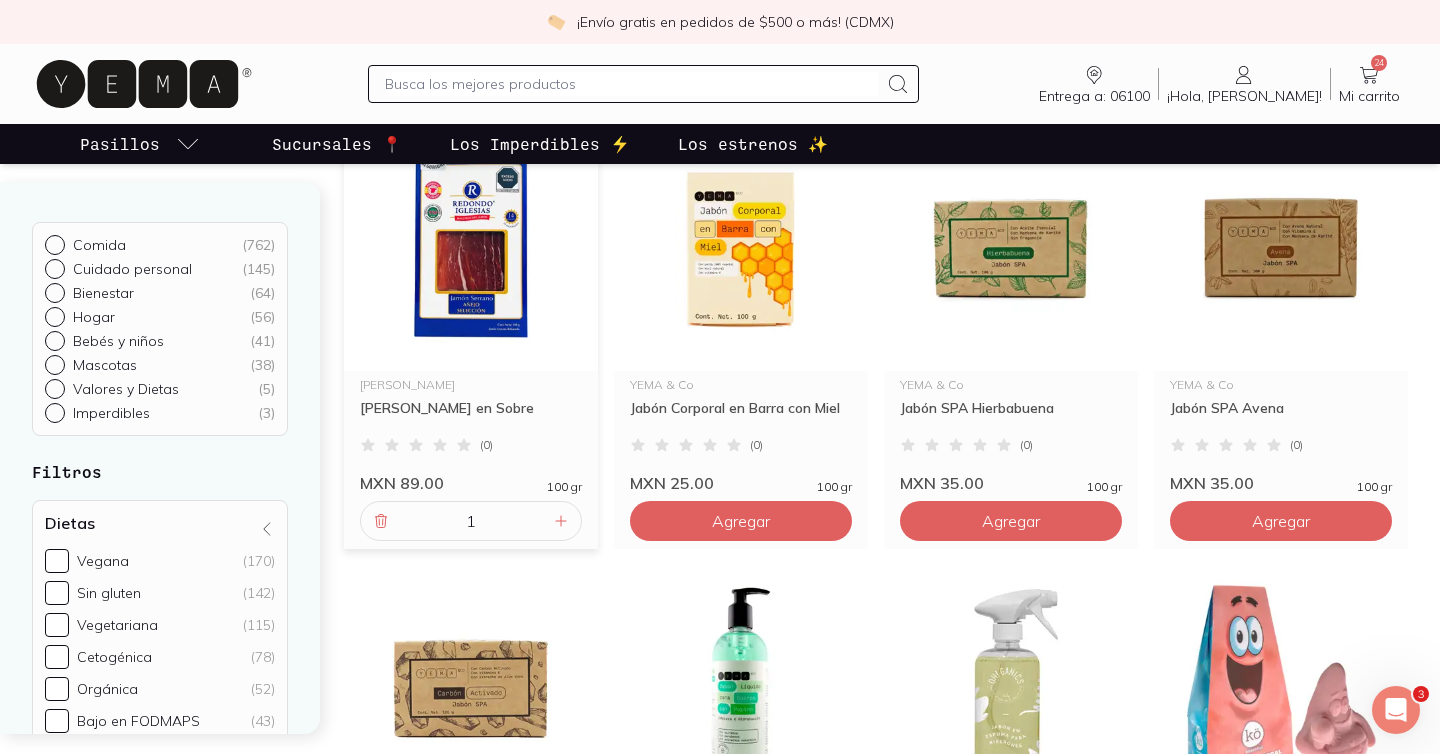 click at bounding box center (631, 84) 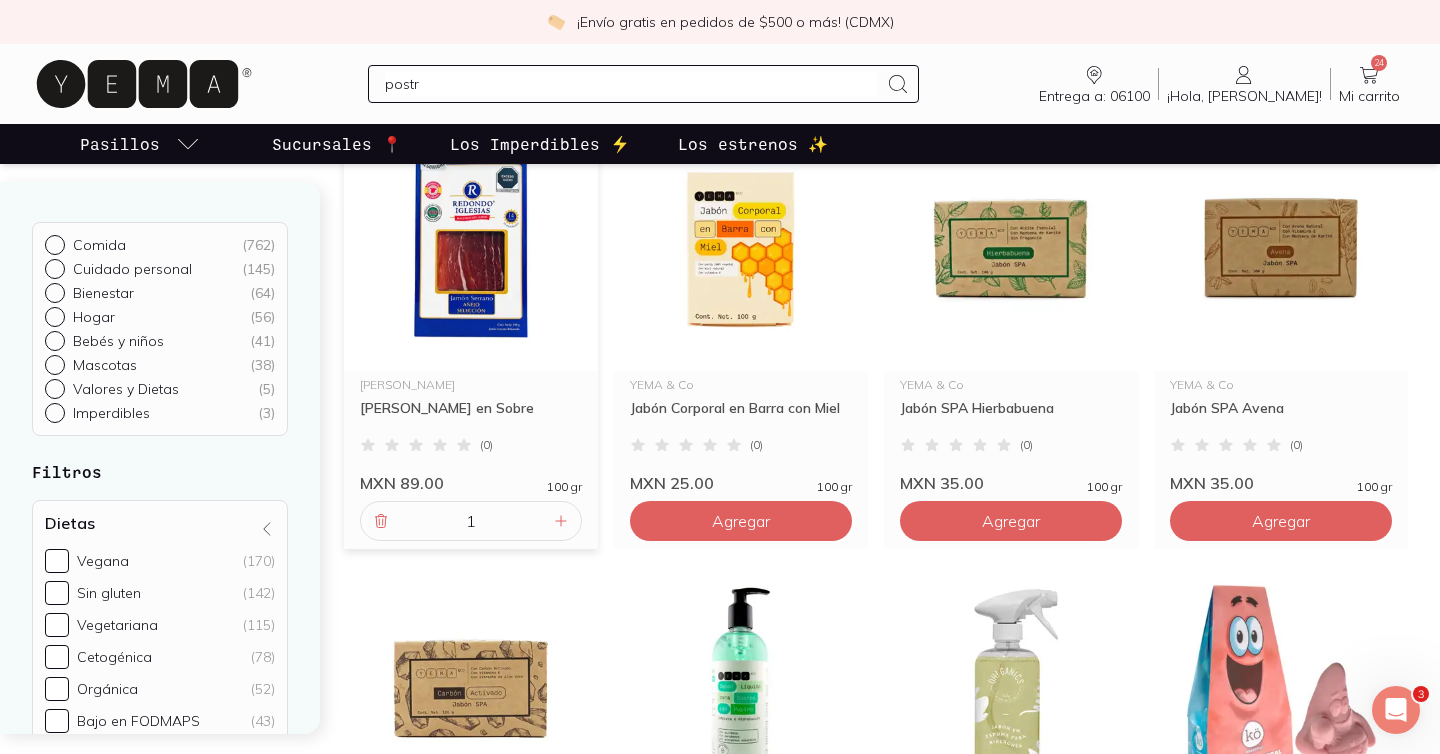 type on "postre" 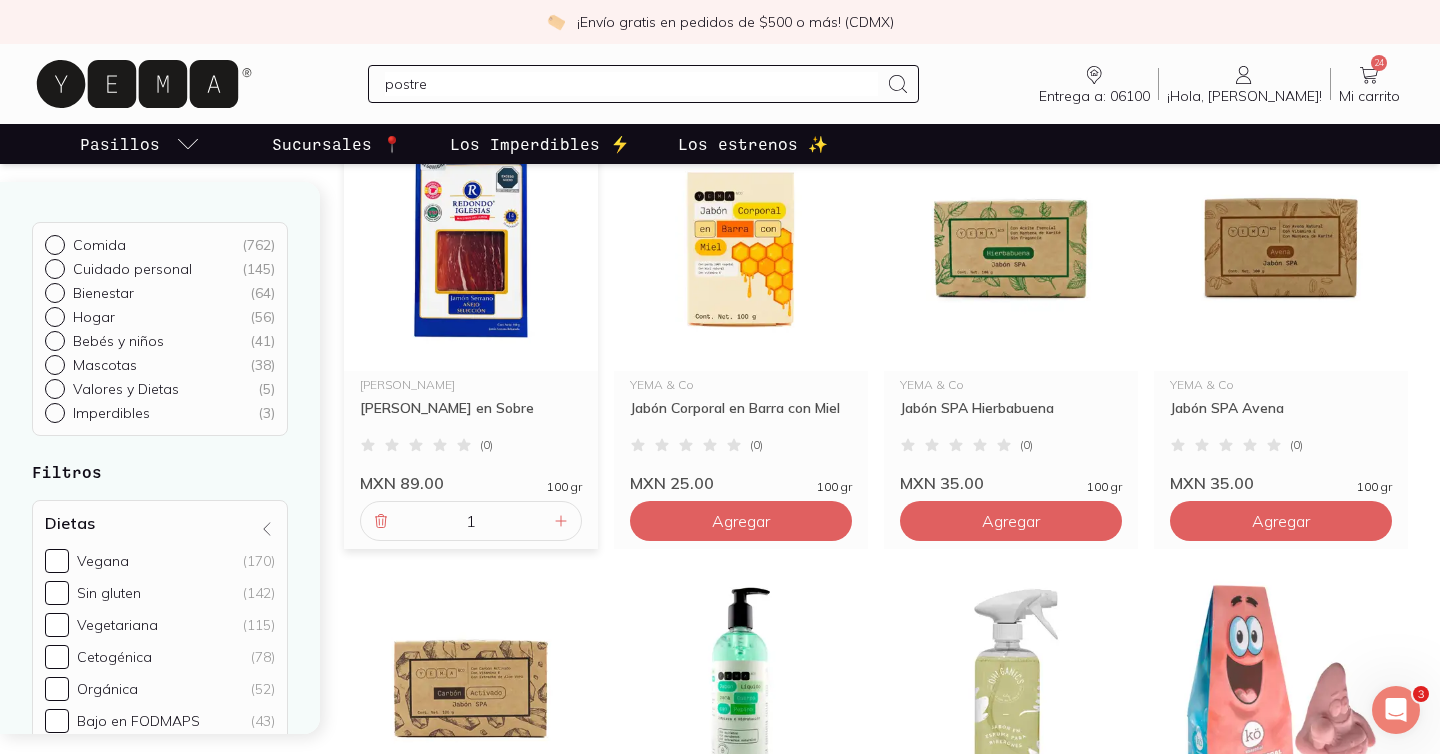 type 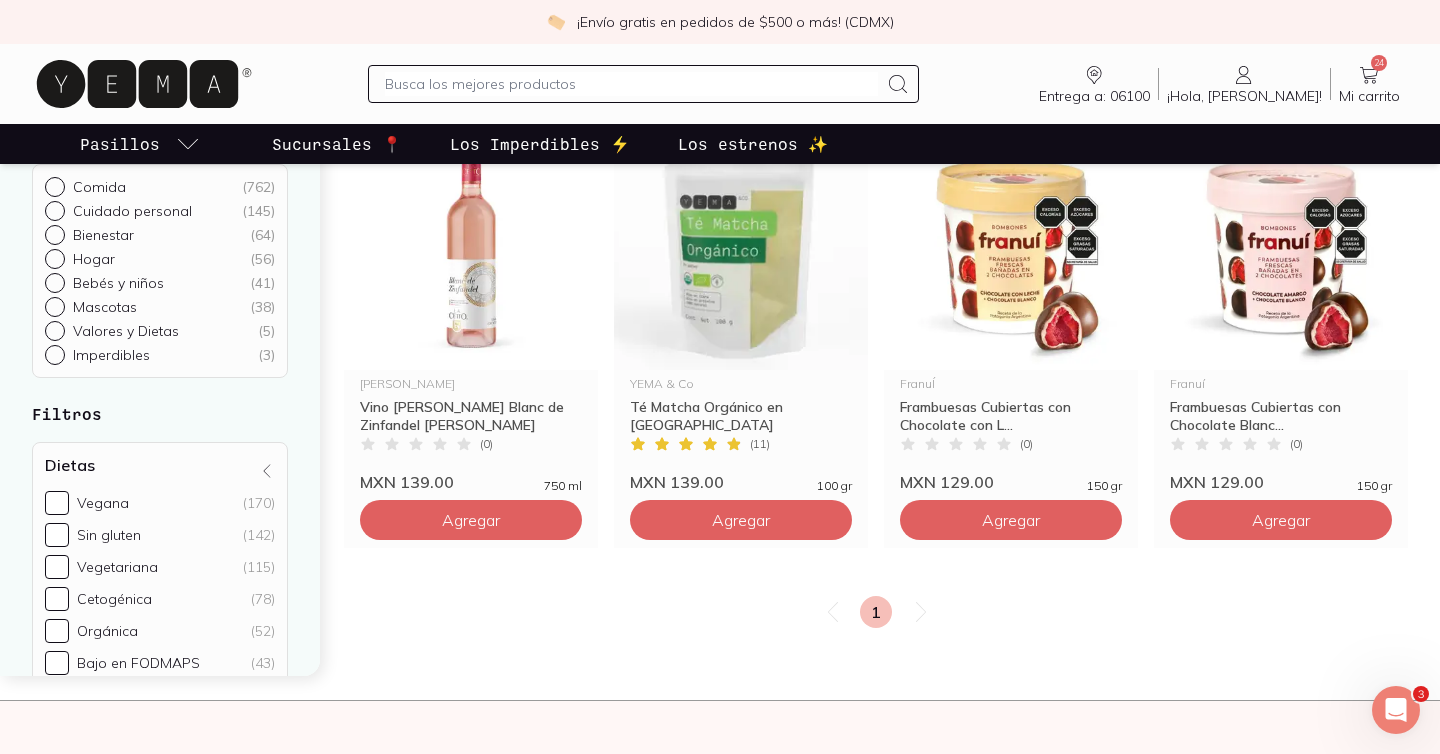 scroll, scrollTop: 576, scrollLeft: 0, axis: vertical 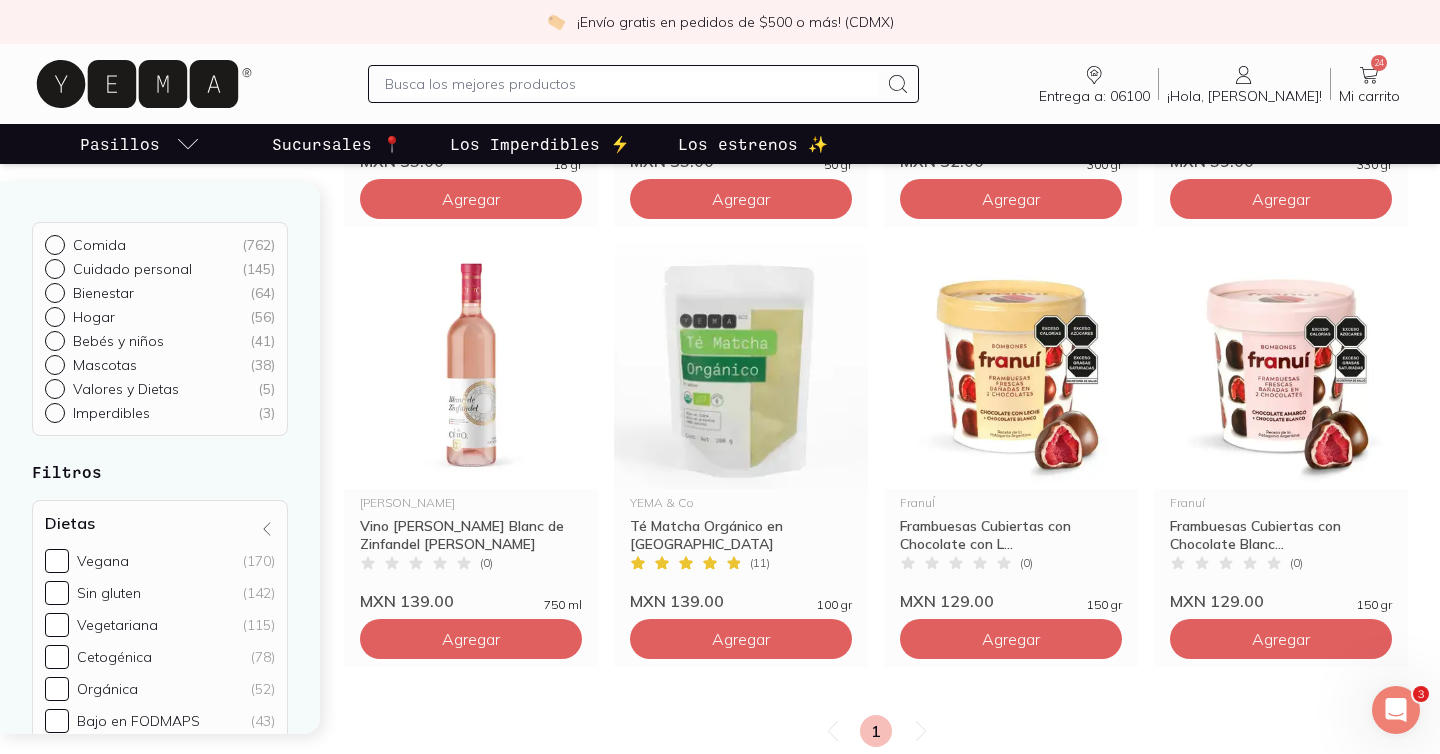 click 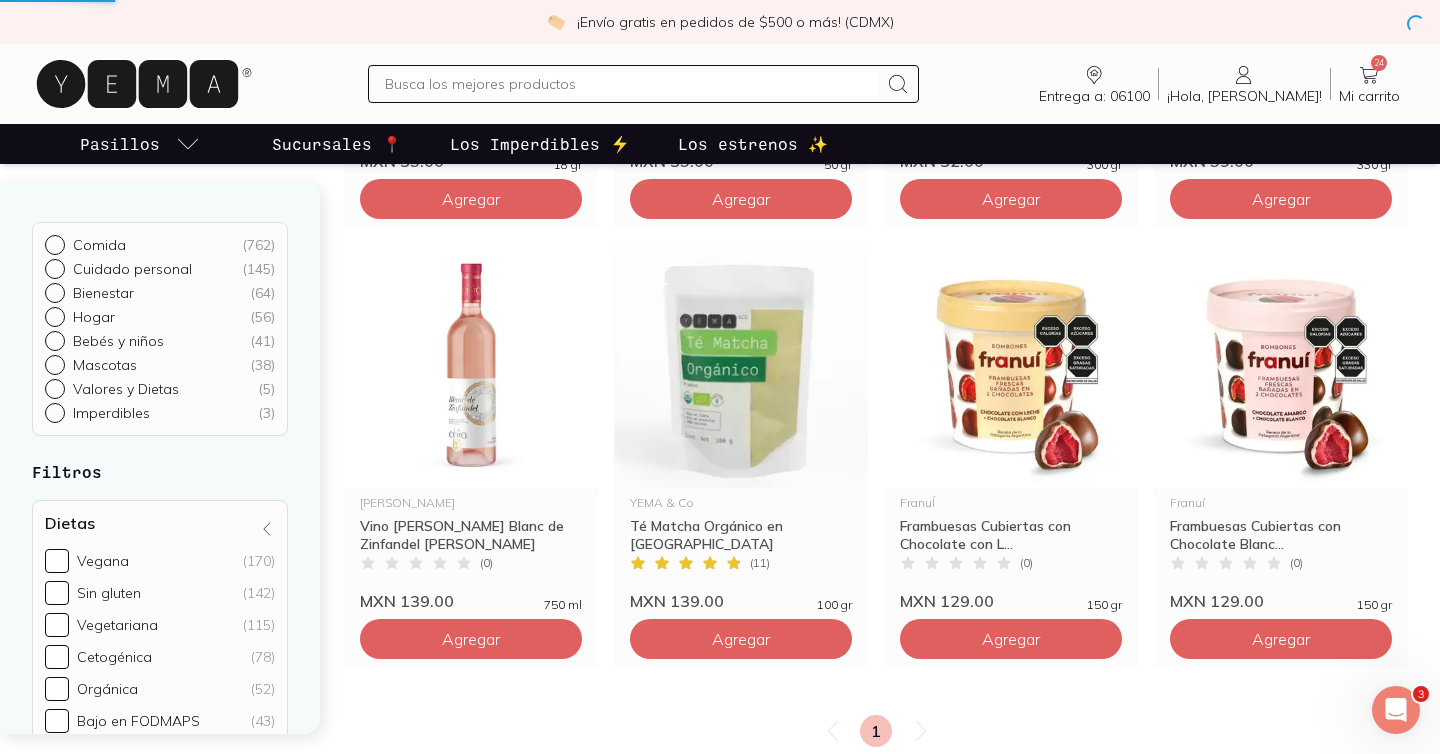 scroll, scrollTop: 0, scrollLeft: 0, axis: both 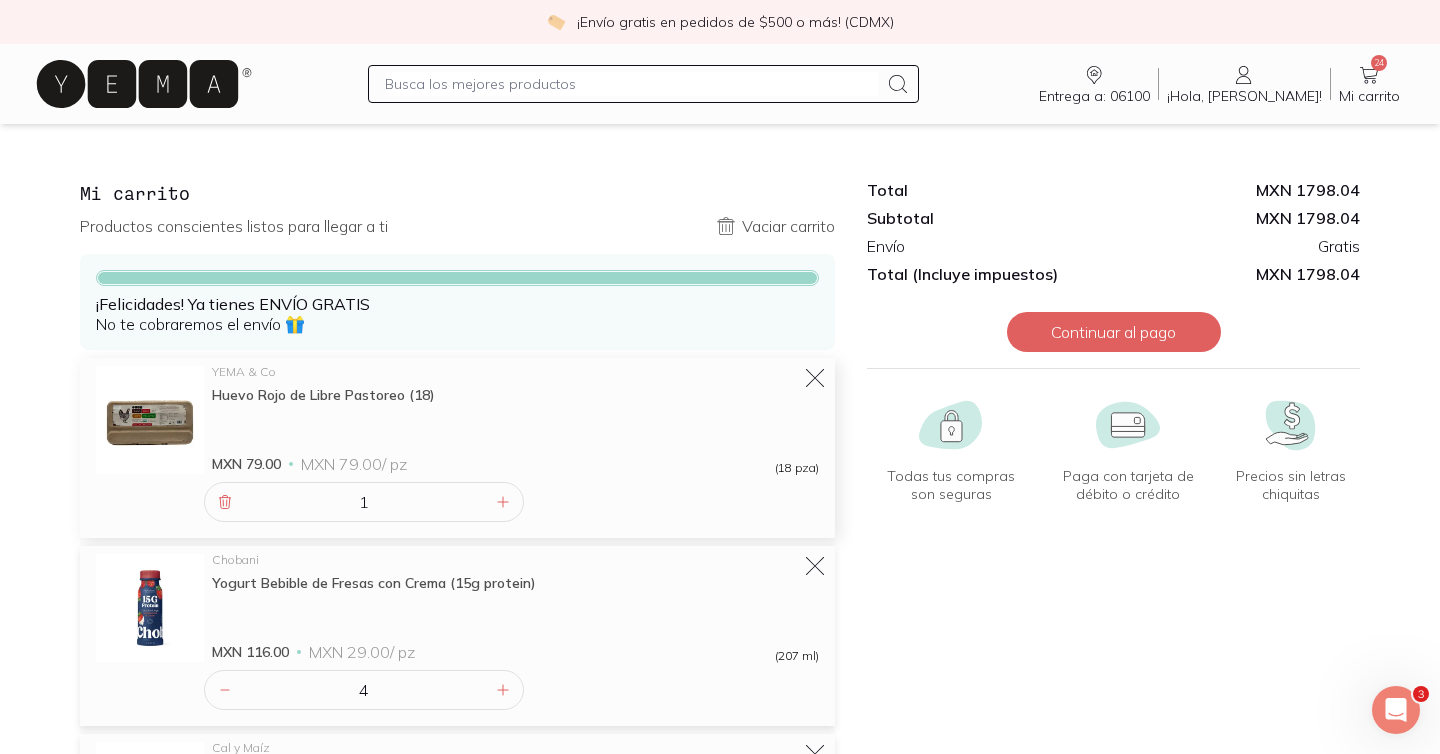 click on "1" at bounding box center (364, 502) 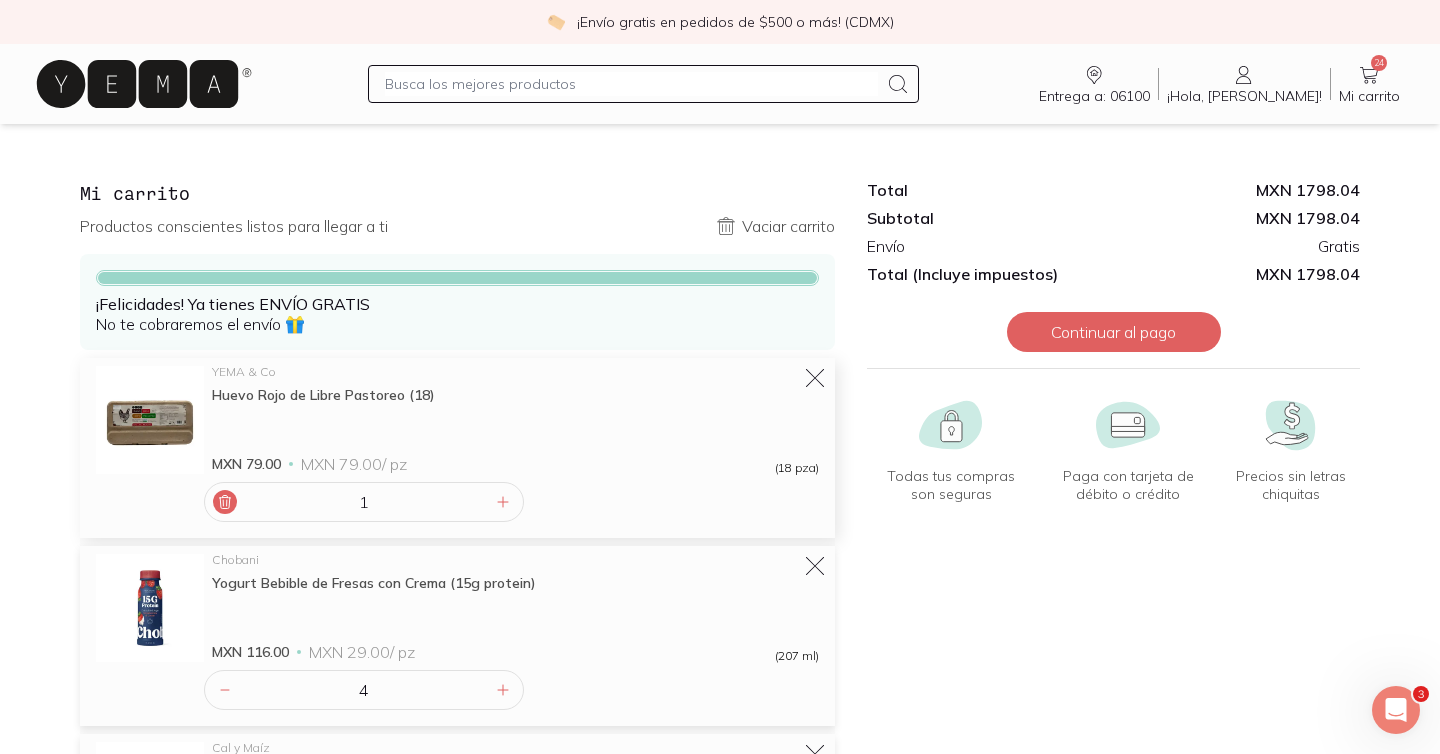 click 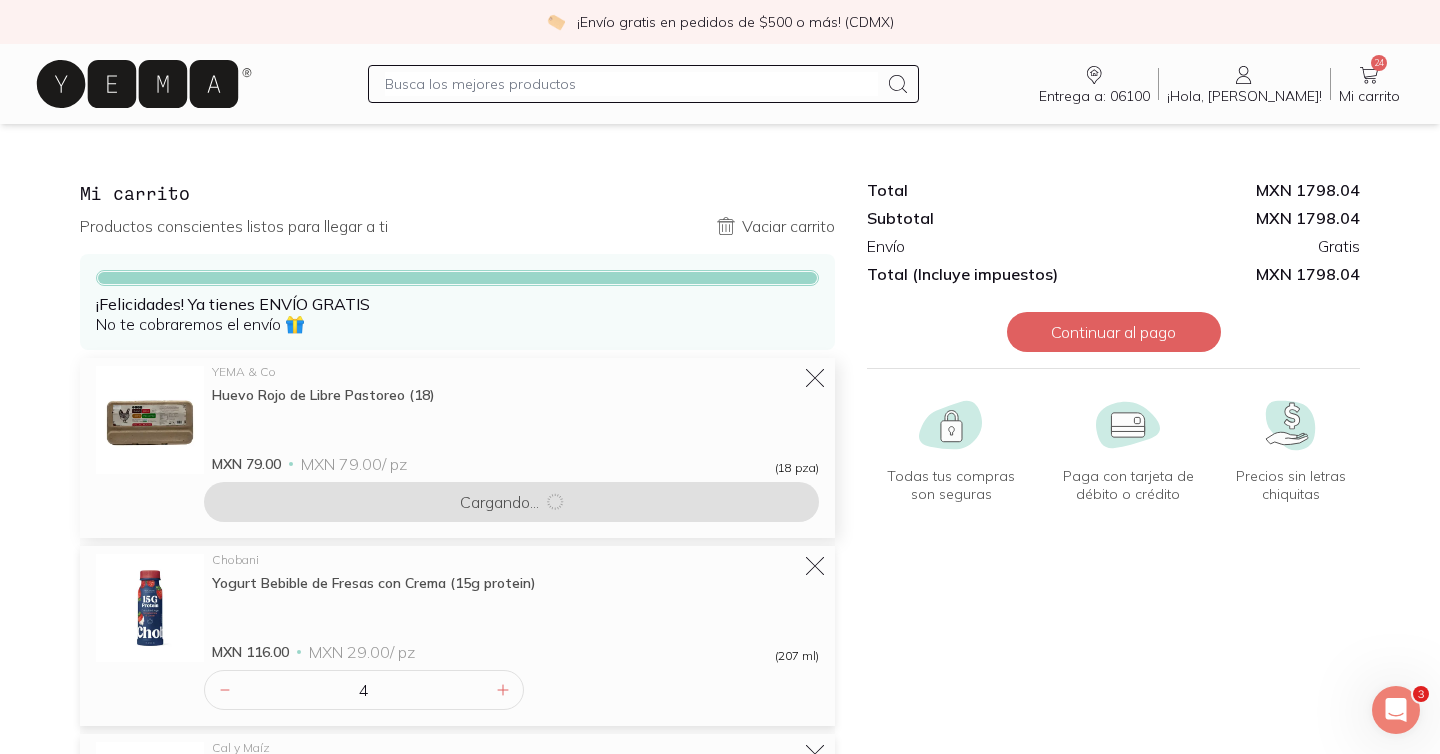 click at bounding box center [631, 84] 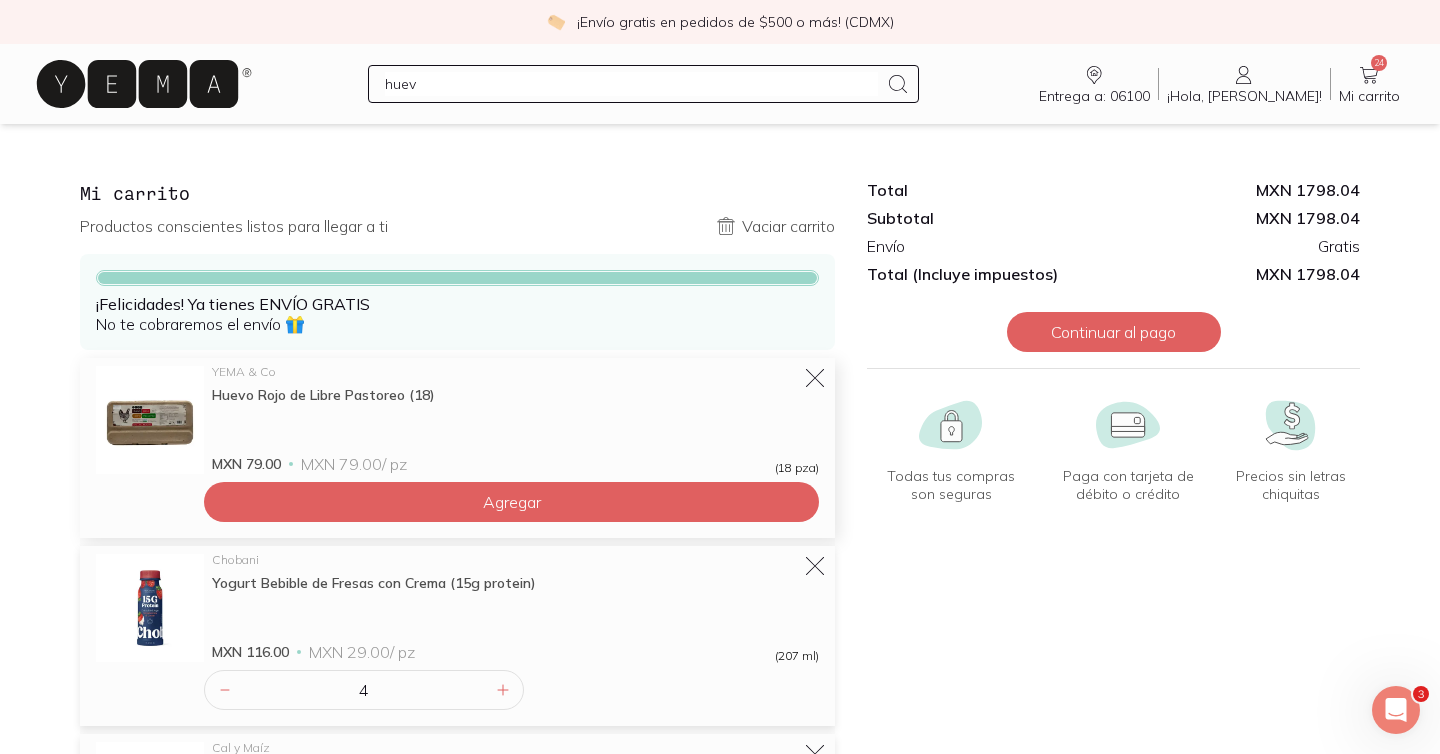 type on "huevo" 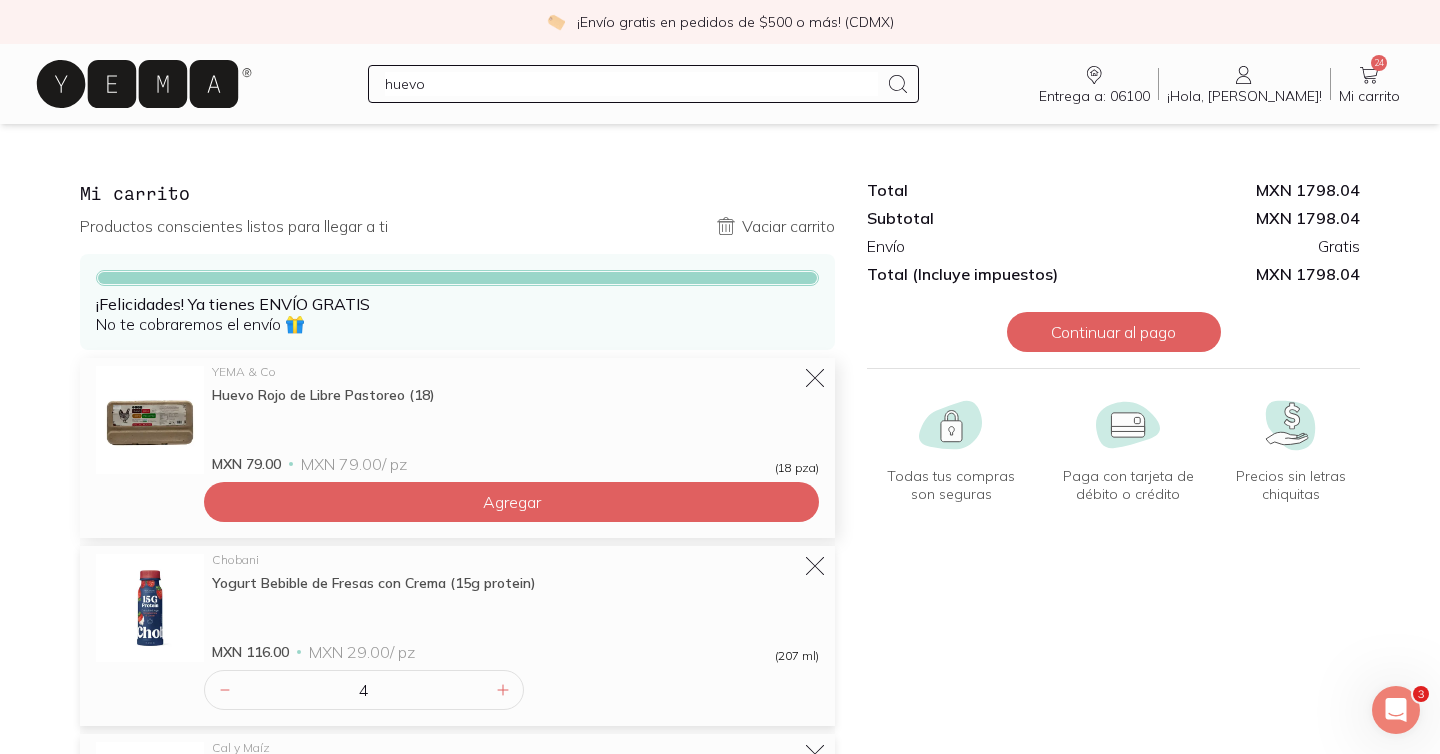 type 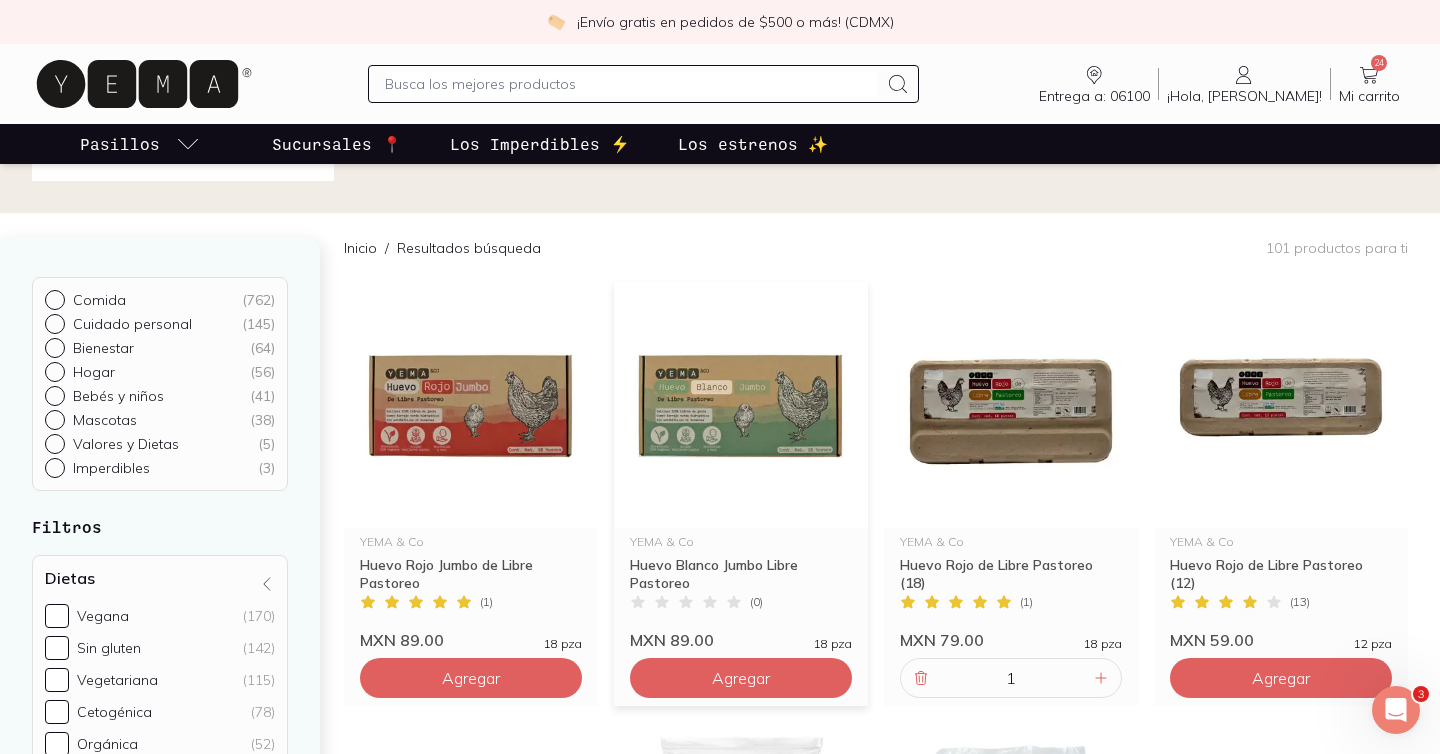 scroll, scrollTop: 255, scrollLeft: 0, axis: vertical 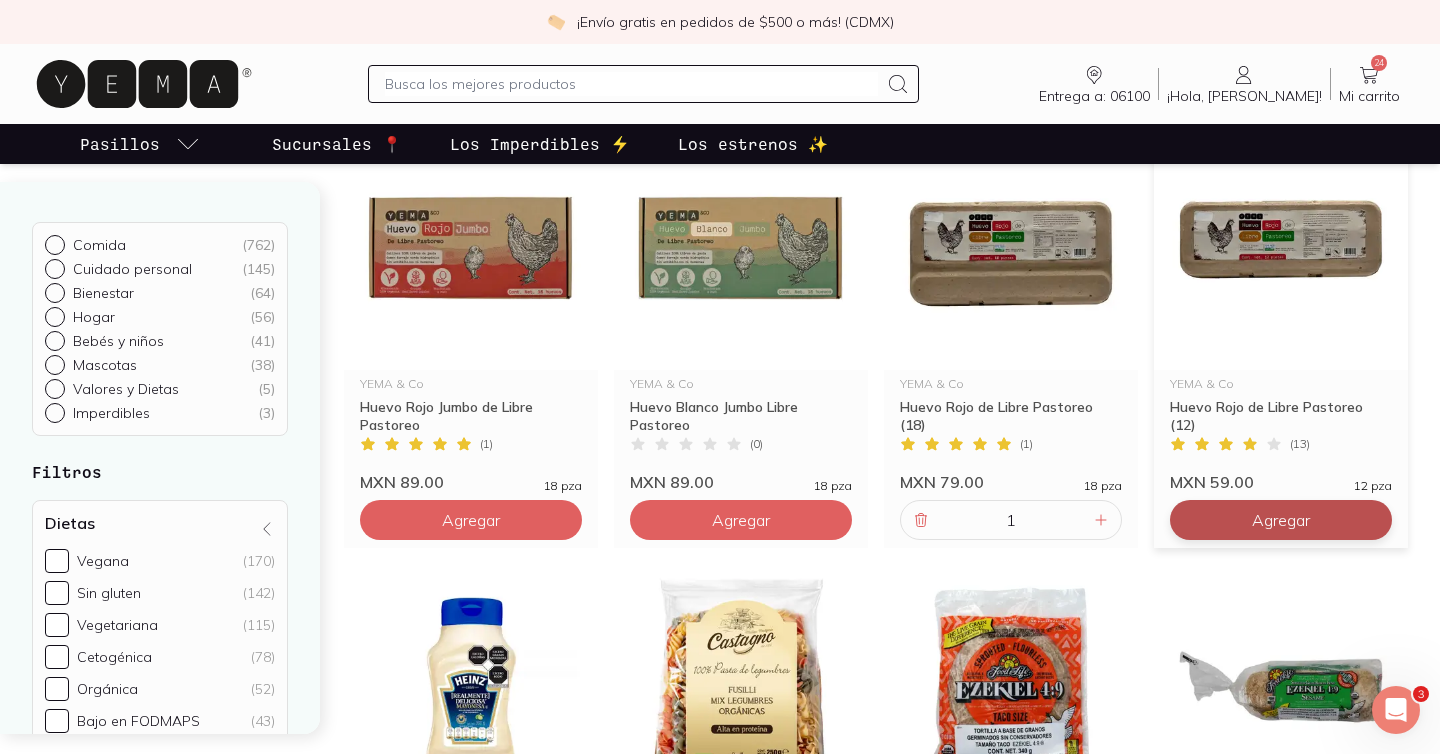 click on "Agregar" at bounding box center (471, 520) 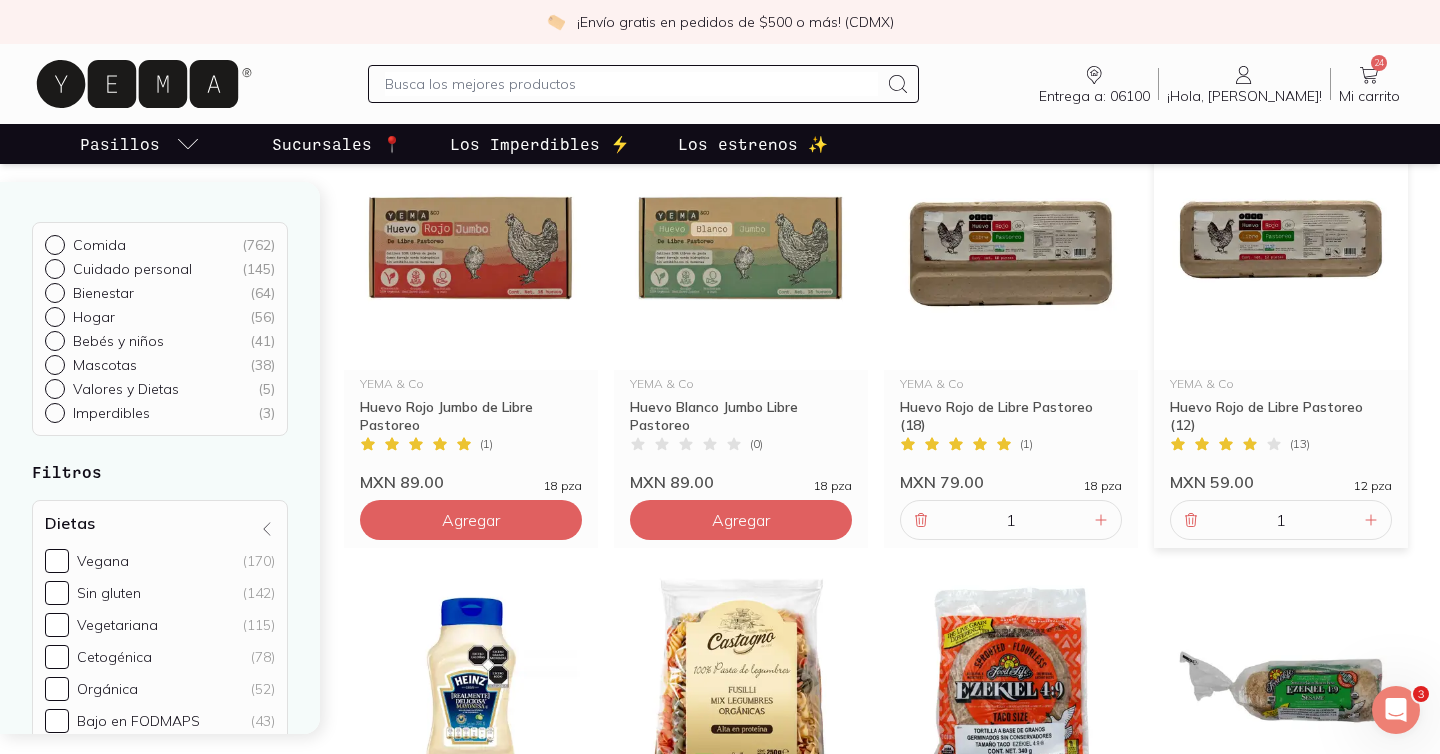 click 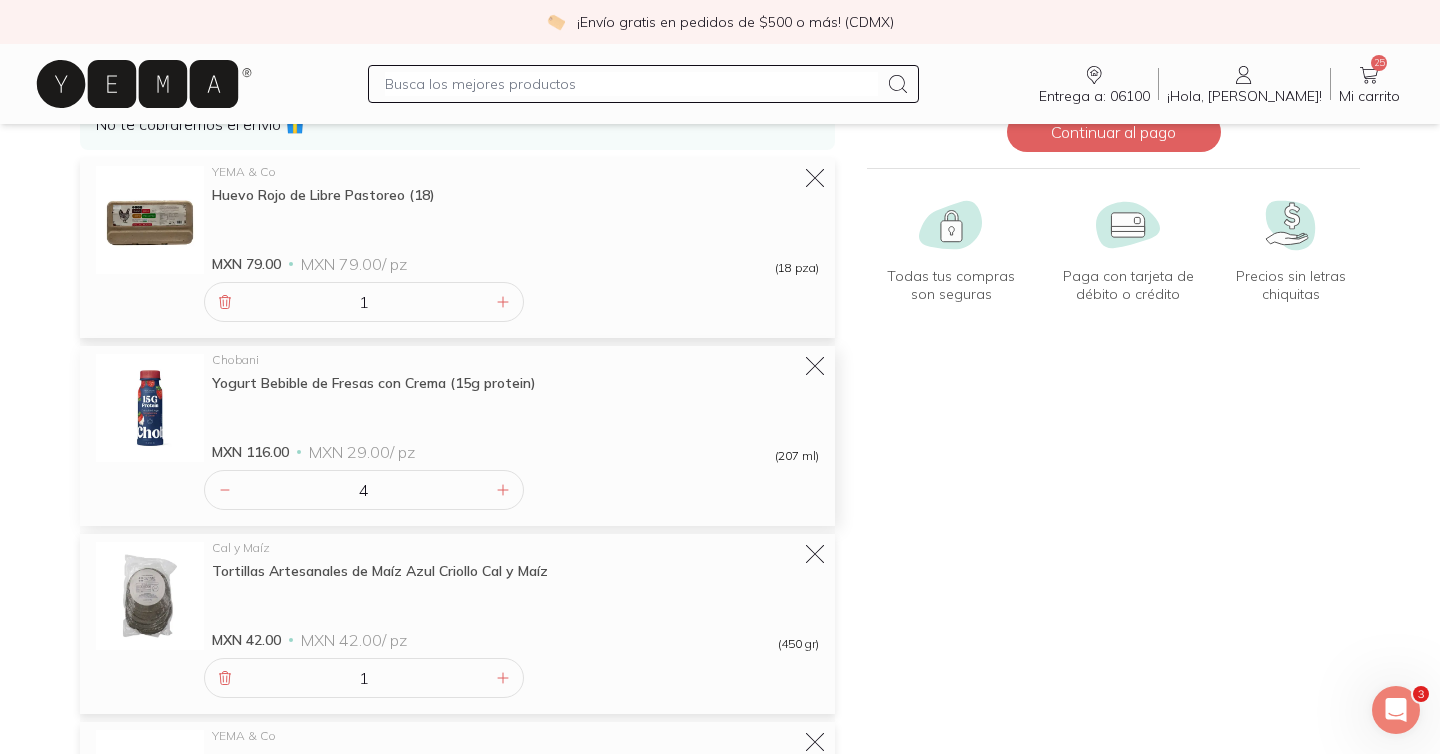 scroll, scrollTop: 216, scrollLeft: 0, axis: vertical 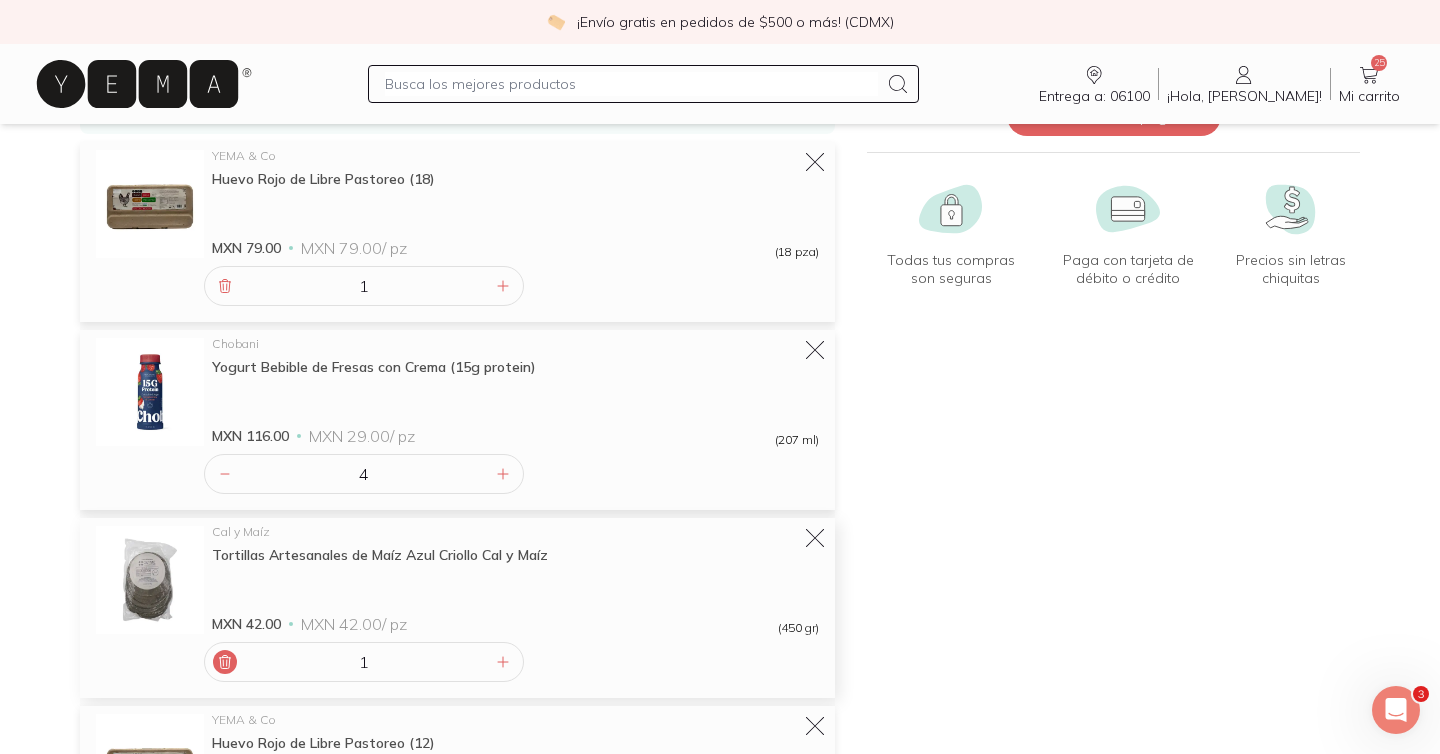click 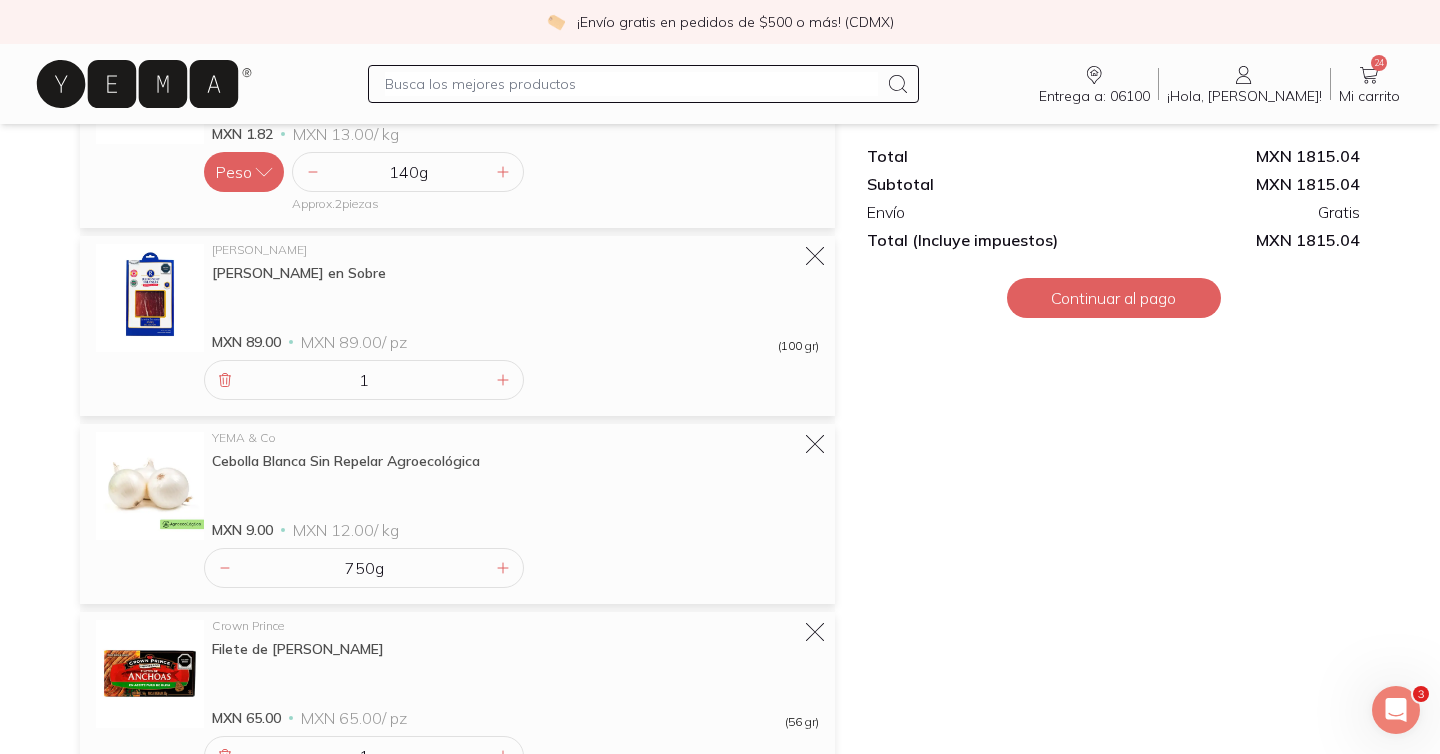 scroll, scrollTop: 3568, scrollLeft: 0, axis: vertical 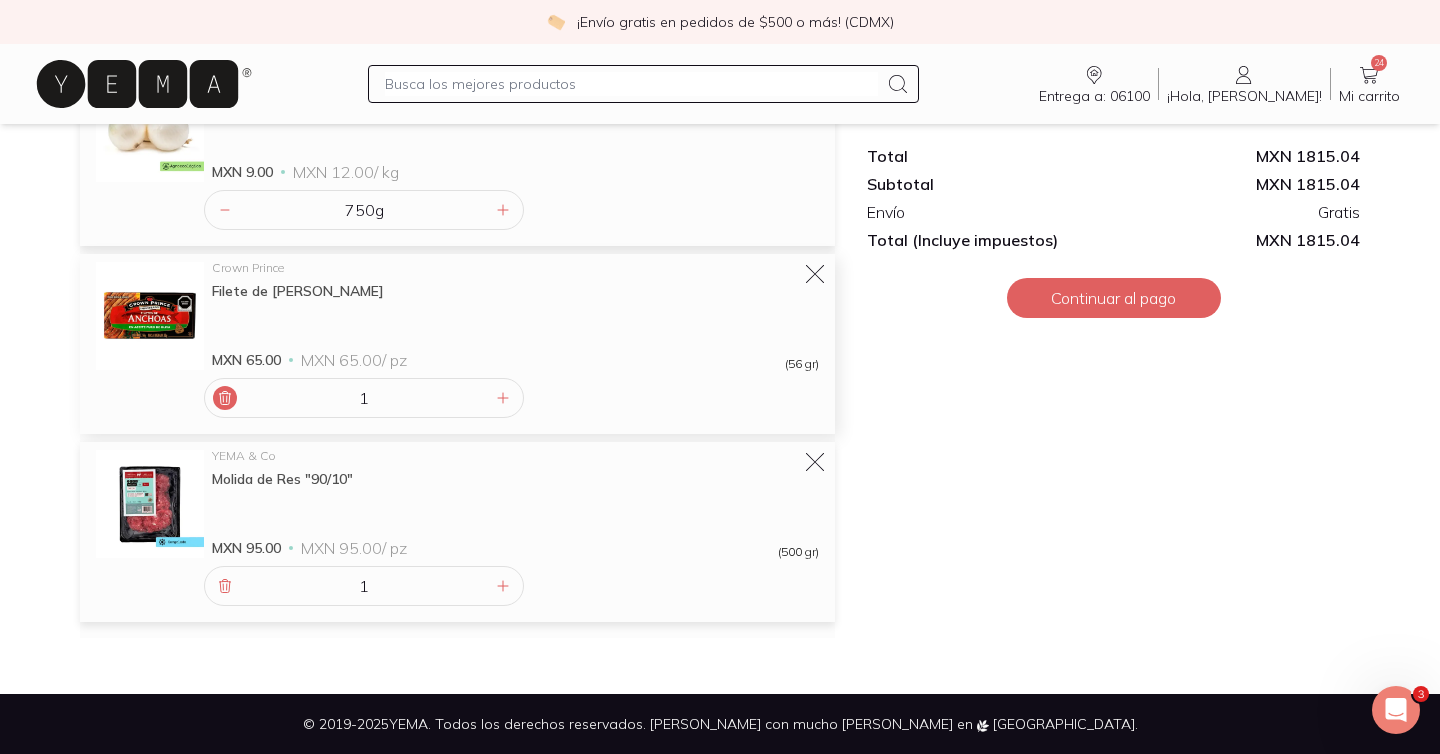 click 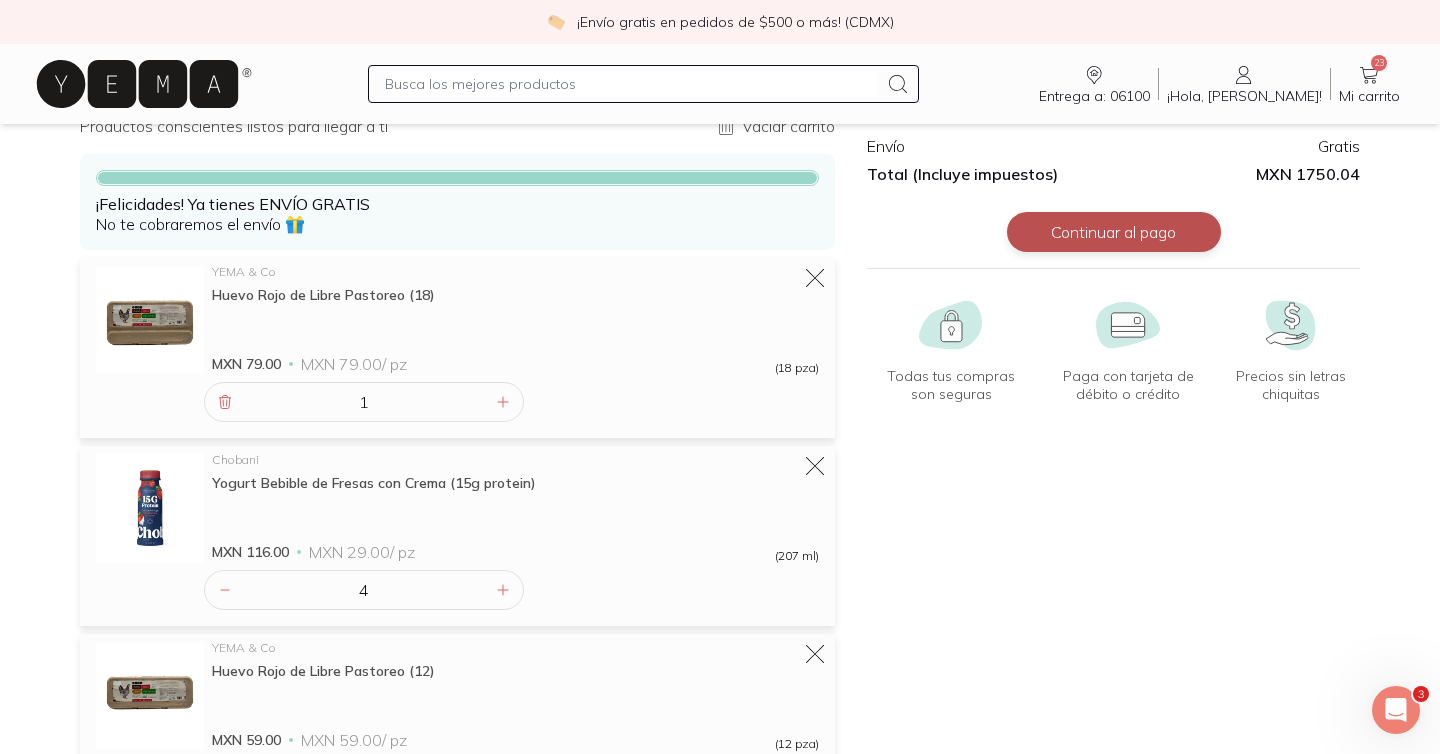scroll, scrollTop: 0, scrollLeft: 0, axis: both 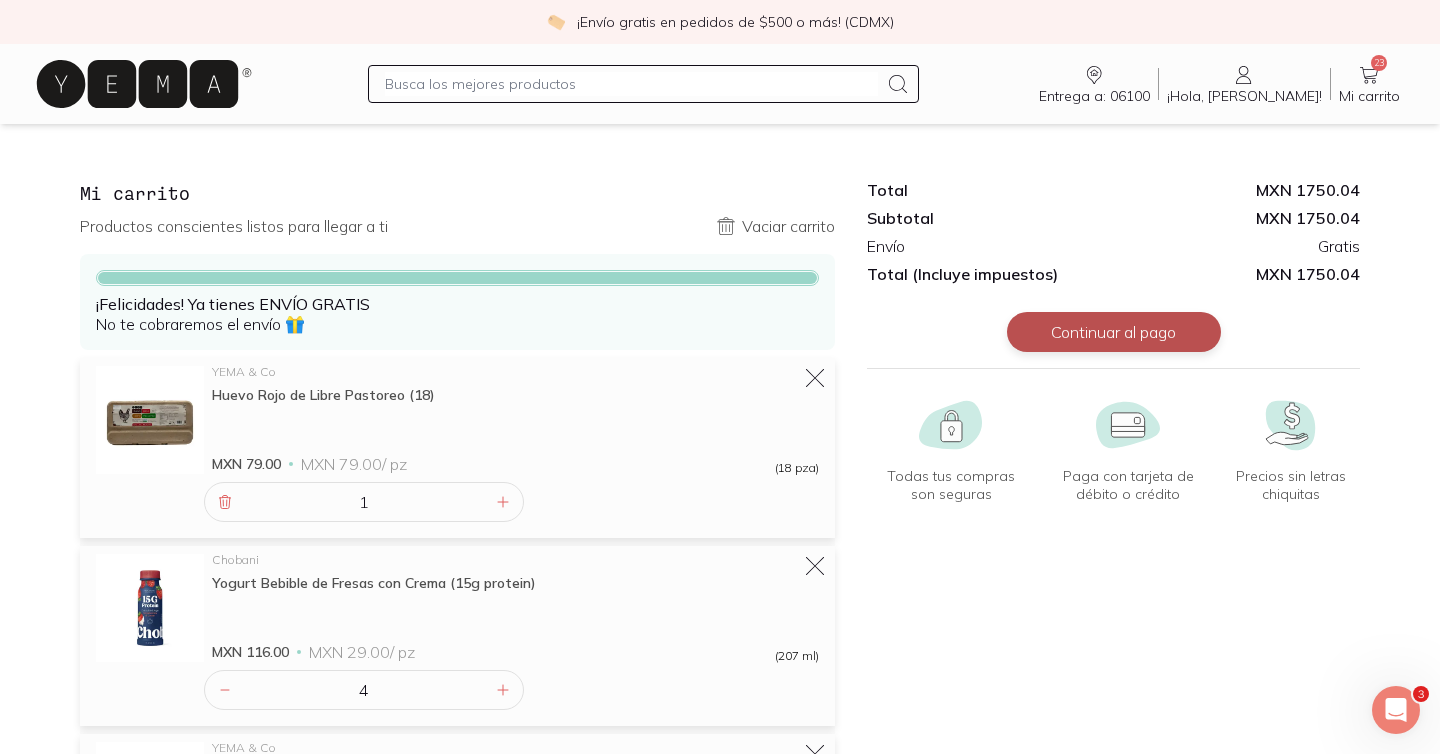 click on "Continuar al pago" at bounding box center (1114, 332) 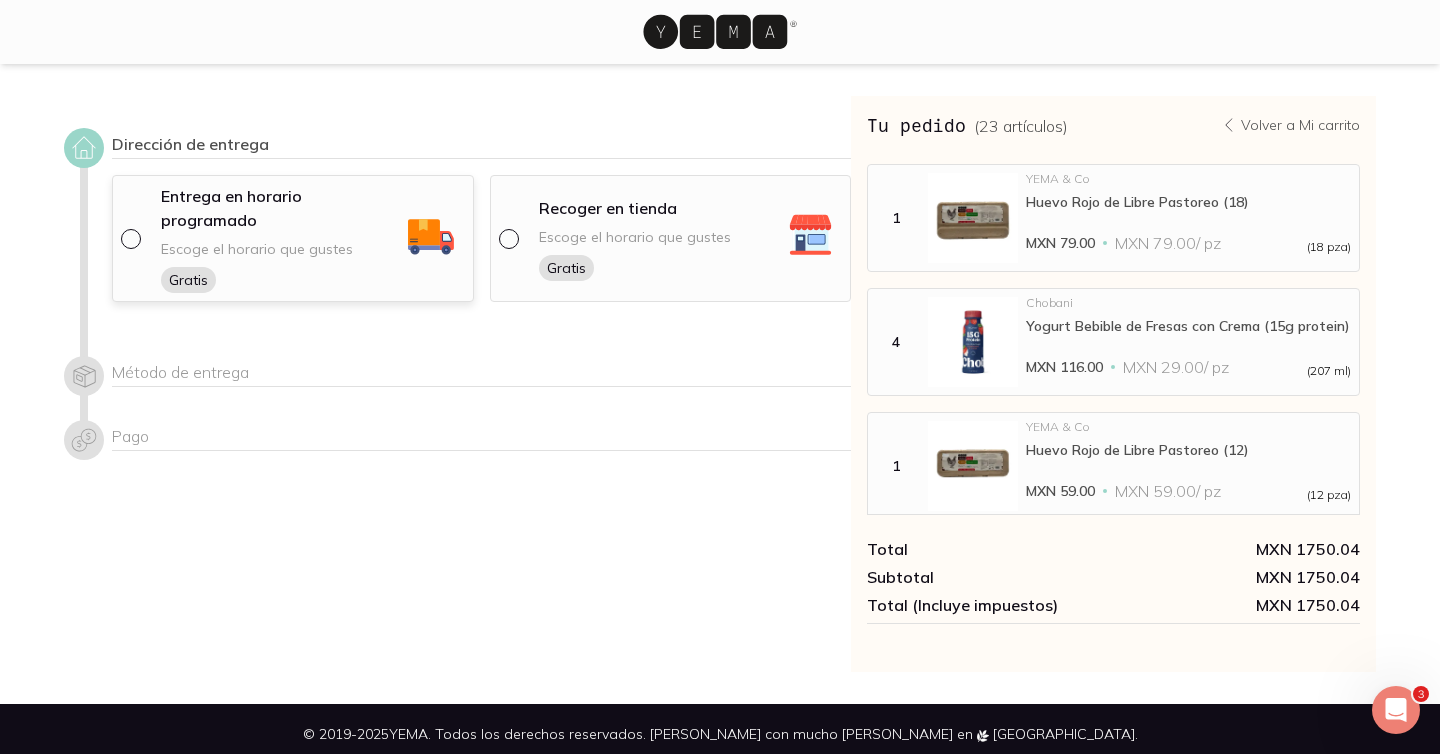 click on "Escoge el horario que gustes" at bounding box center (257, 249) 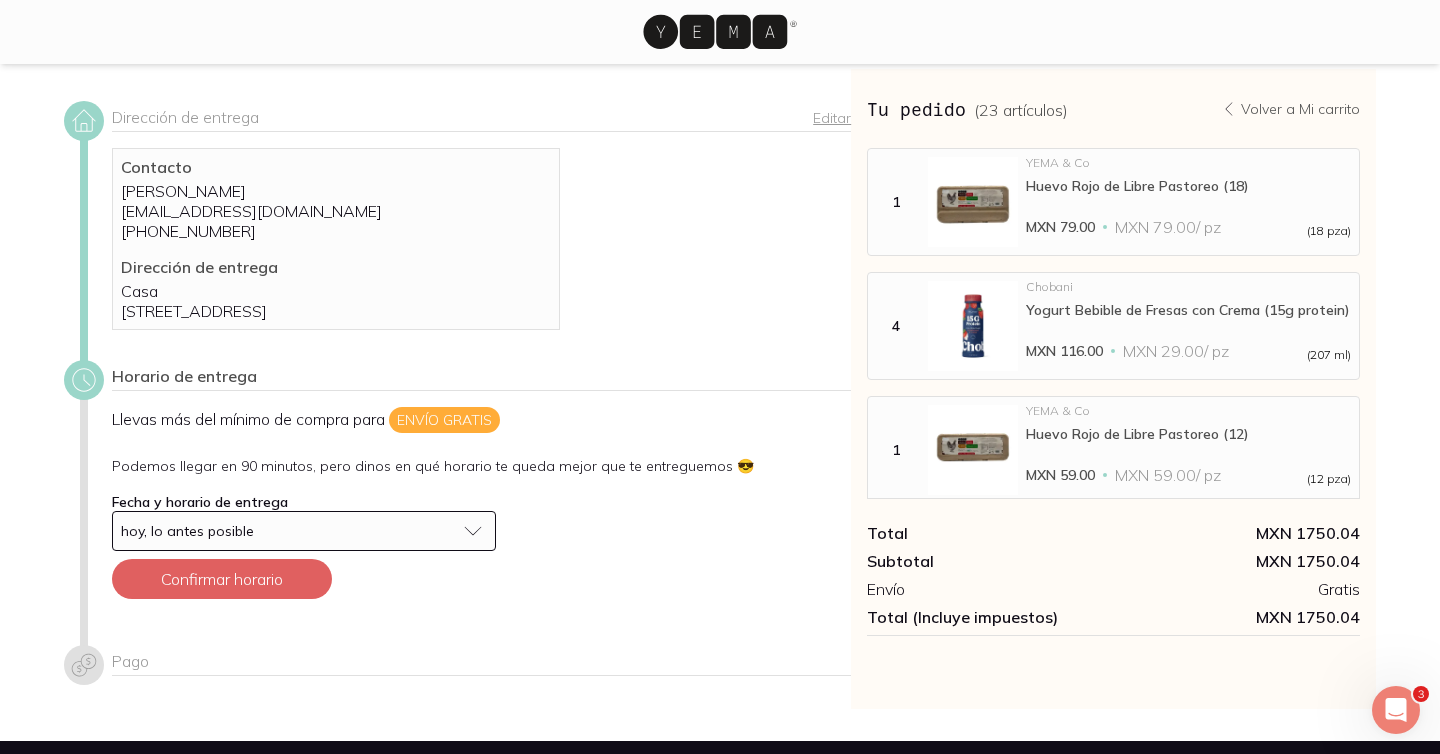 scroll, scrollTop: 39, scrollLeft: 0, axis: vertical 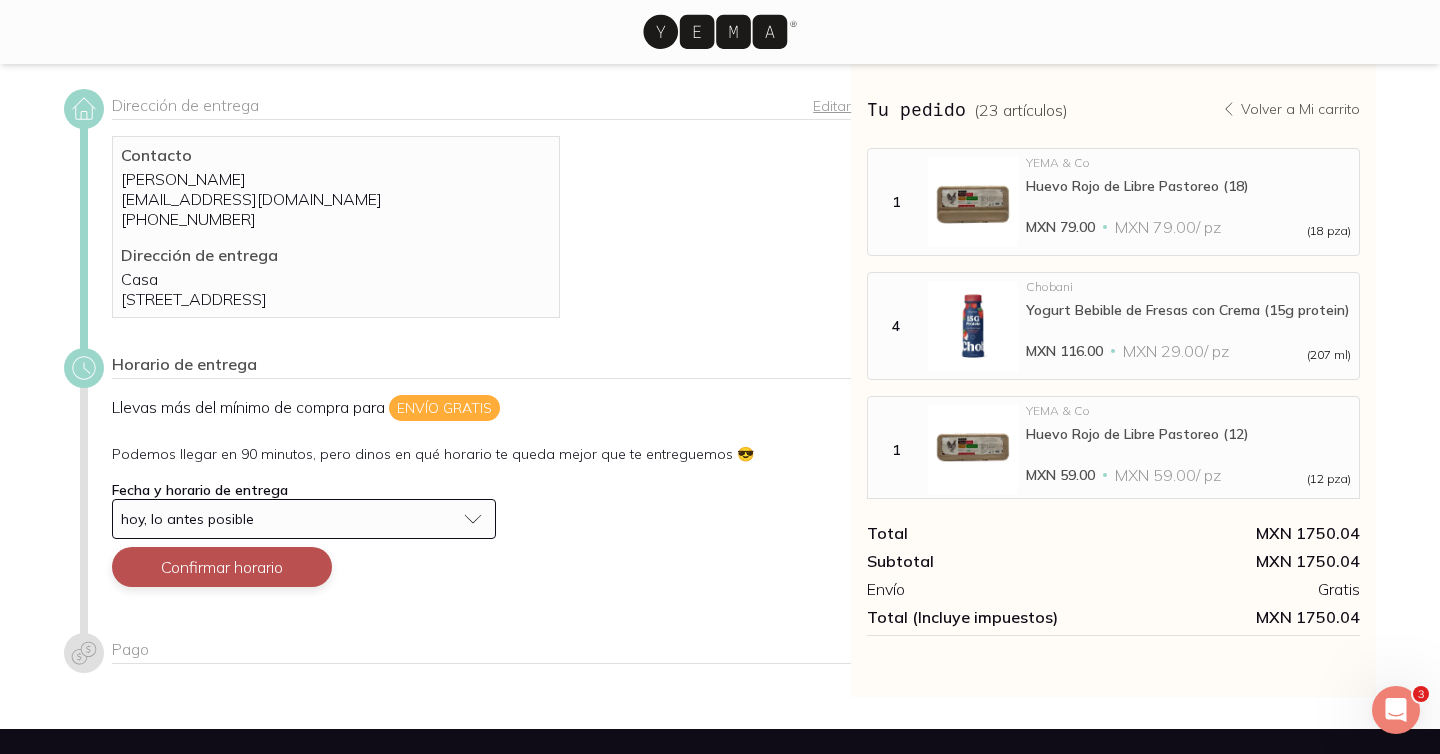 click on "Confirmar horario" at bounding box center (222, 567) 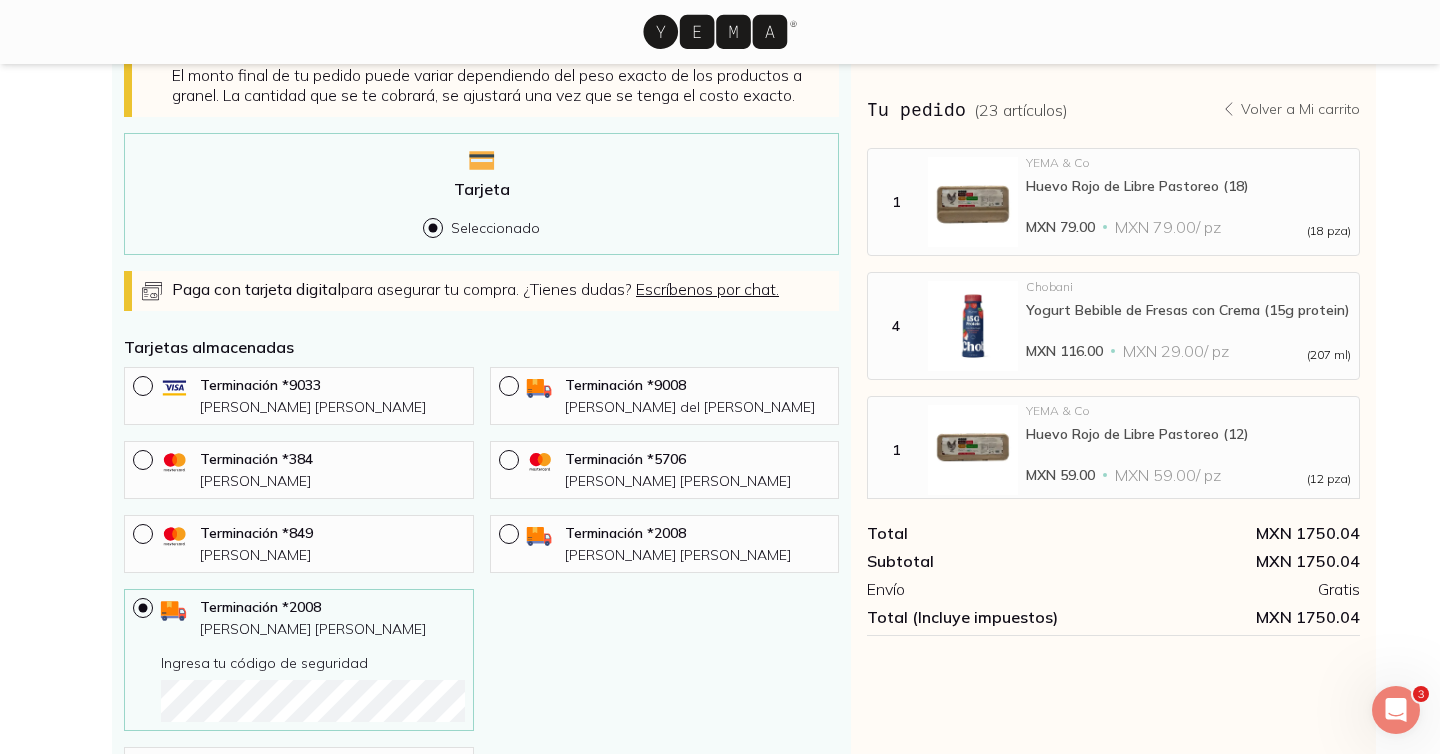 scroll, scrollTop: 911, scrollLeft: 0, axis: vertical 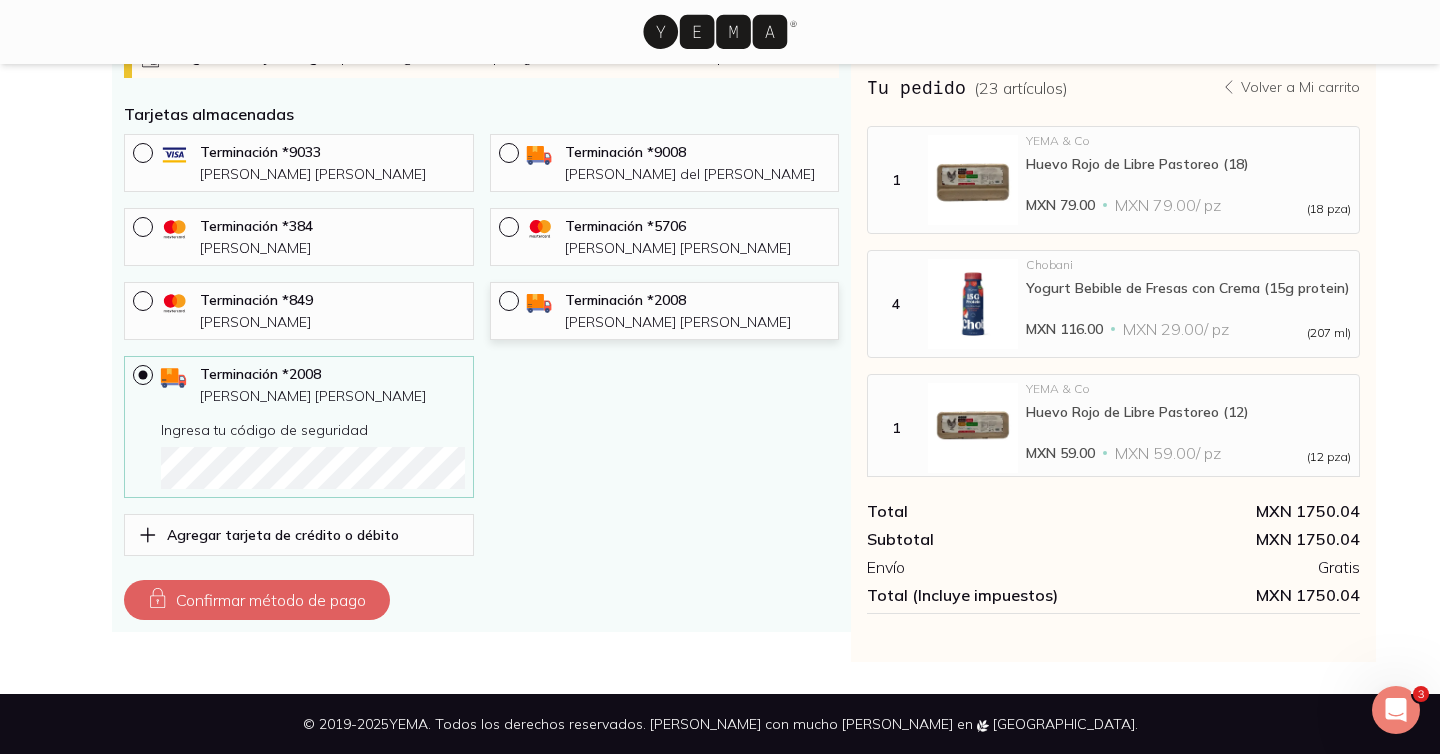 click on "Terminación * 2008" at bounding box center (697, 300) 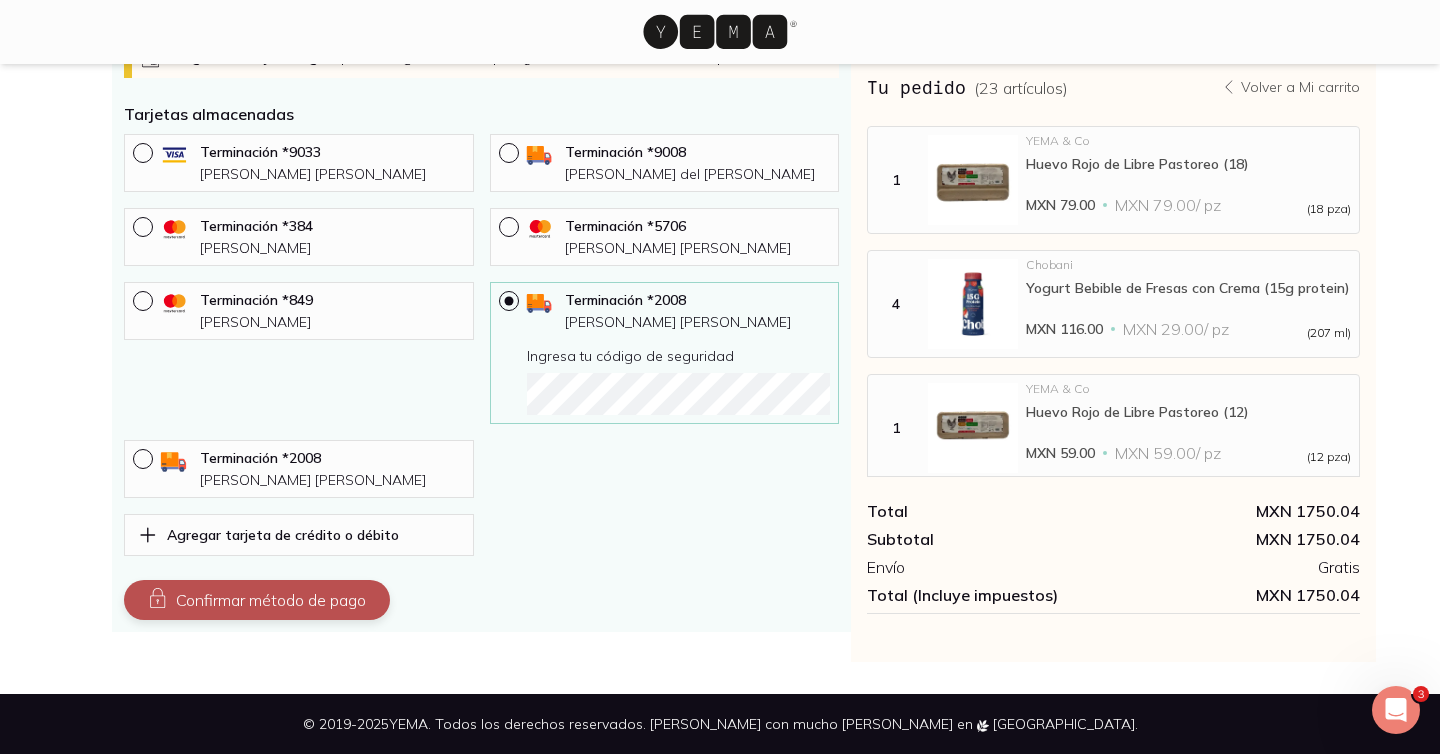 click on "Confirmar método de pago" at bounding box center (257, 600) 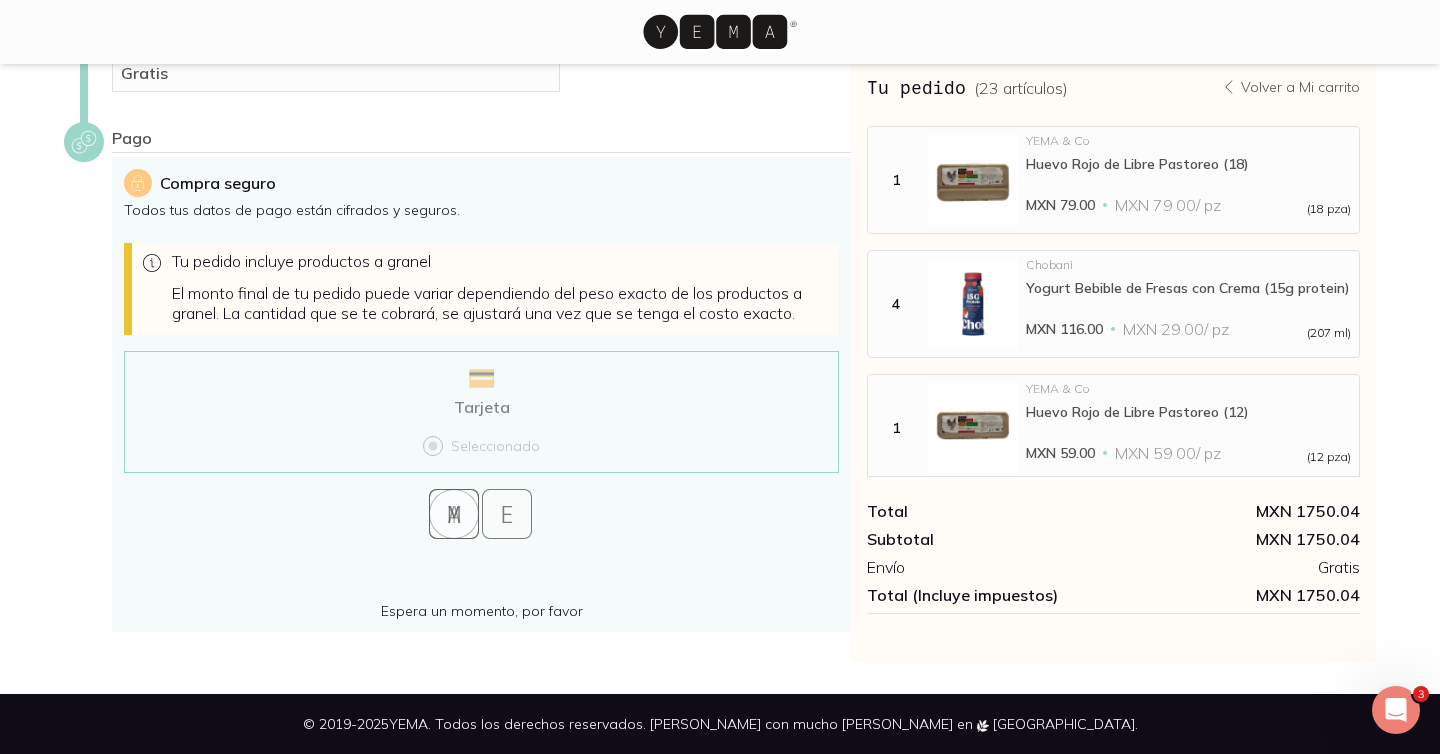 scroll, scrollTop: 445, scrollLeft: 0, axis: vertical 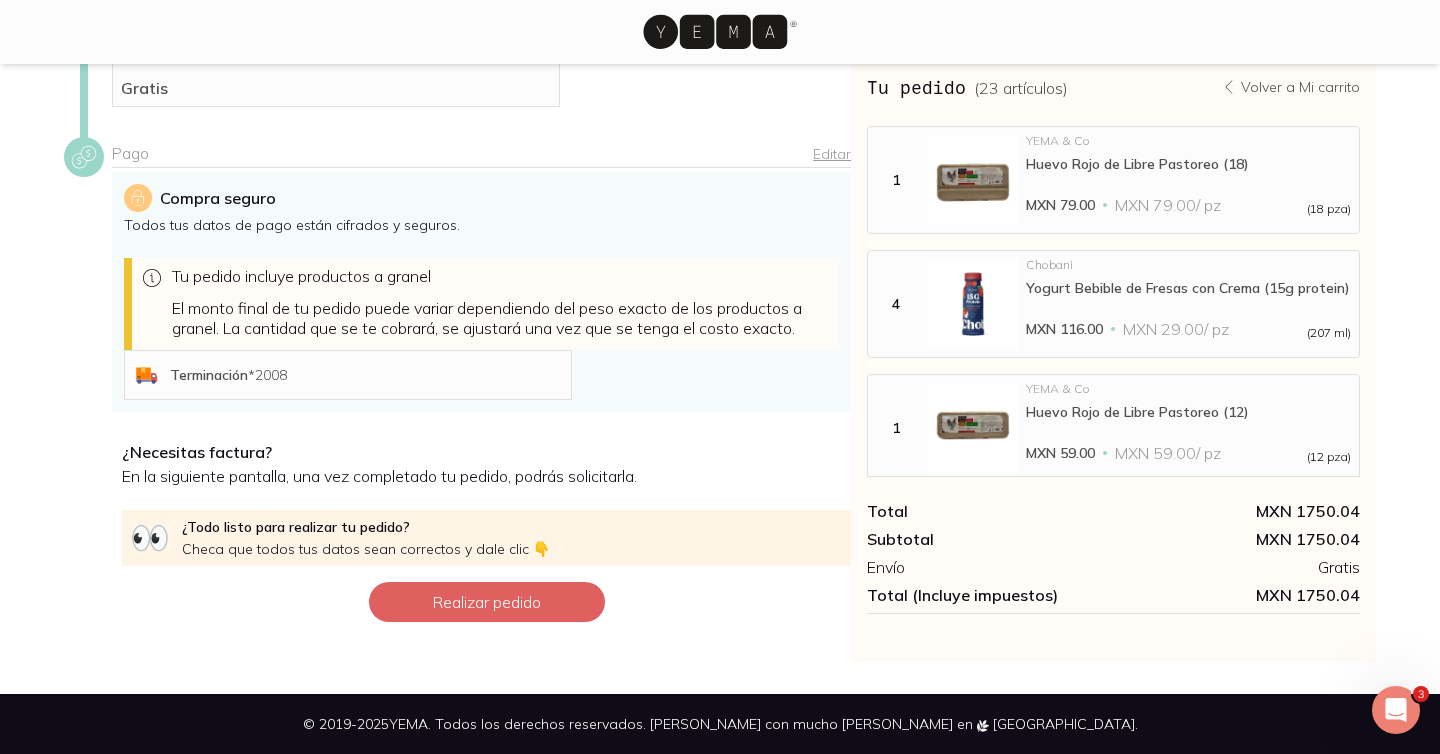 click on "Realizar pedido" at bounding box center [486, 606] 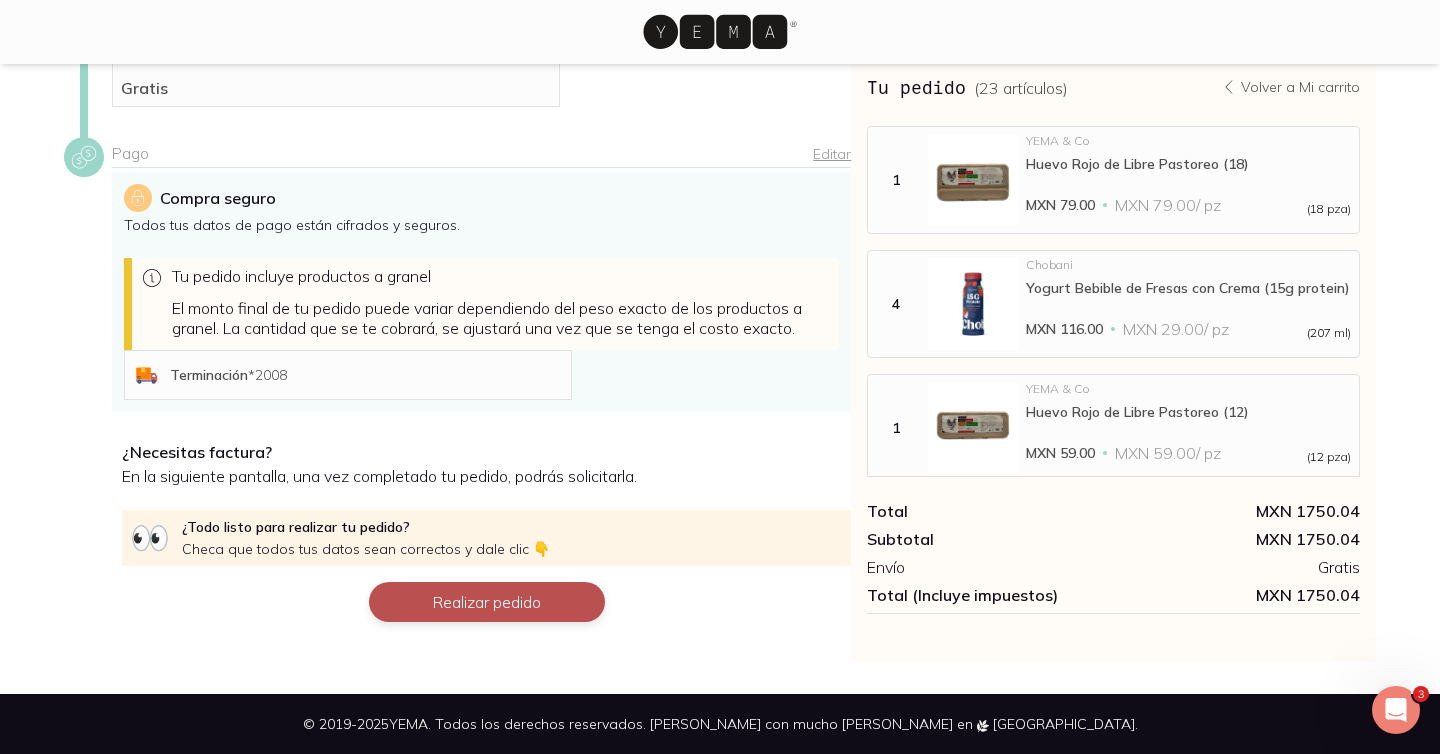 click on "Realizar pedido" at bounding box center [487, 602] 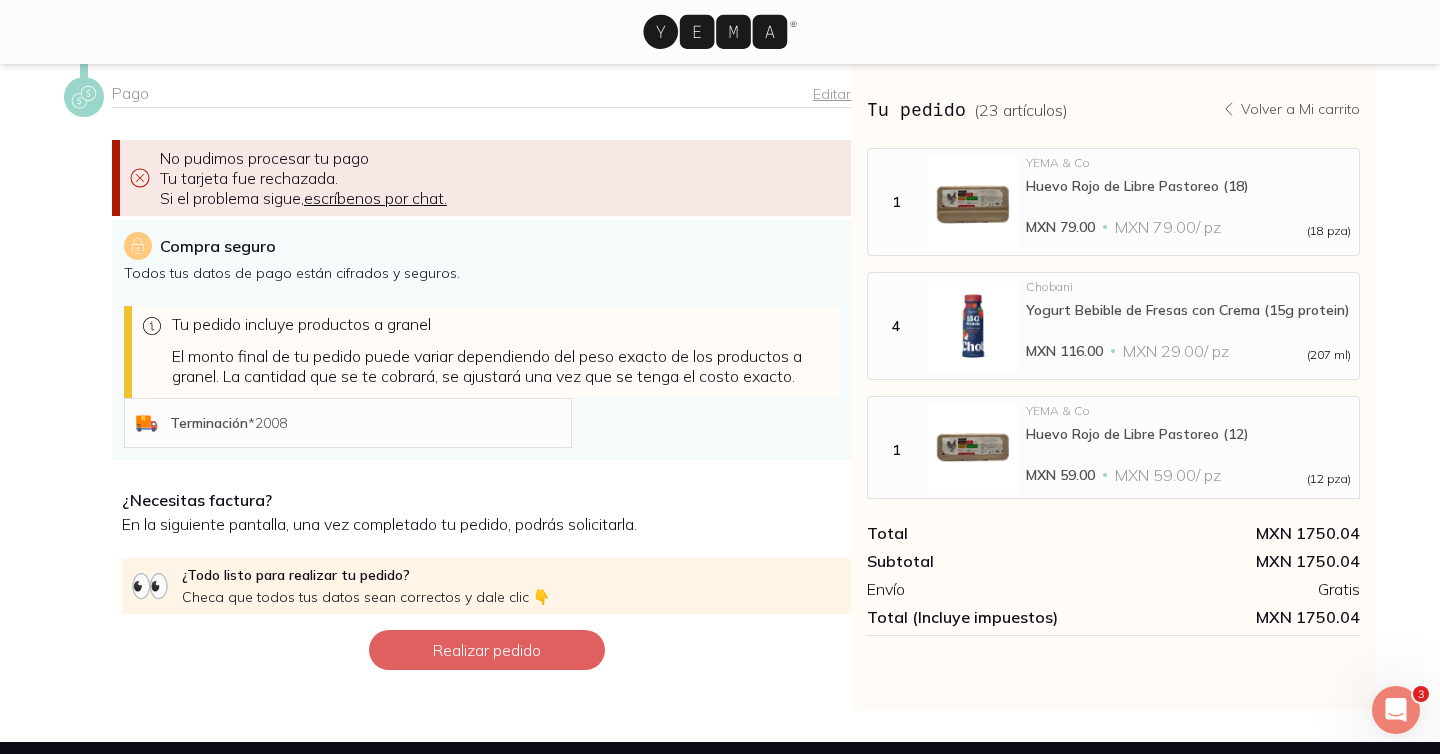 scroll, scrollTop: 475, scrollLeft: 0, axis: vertical 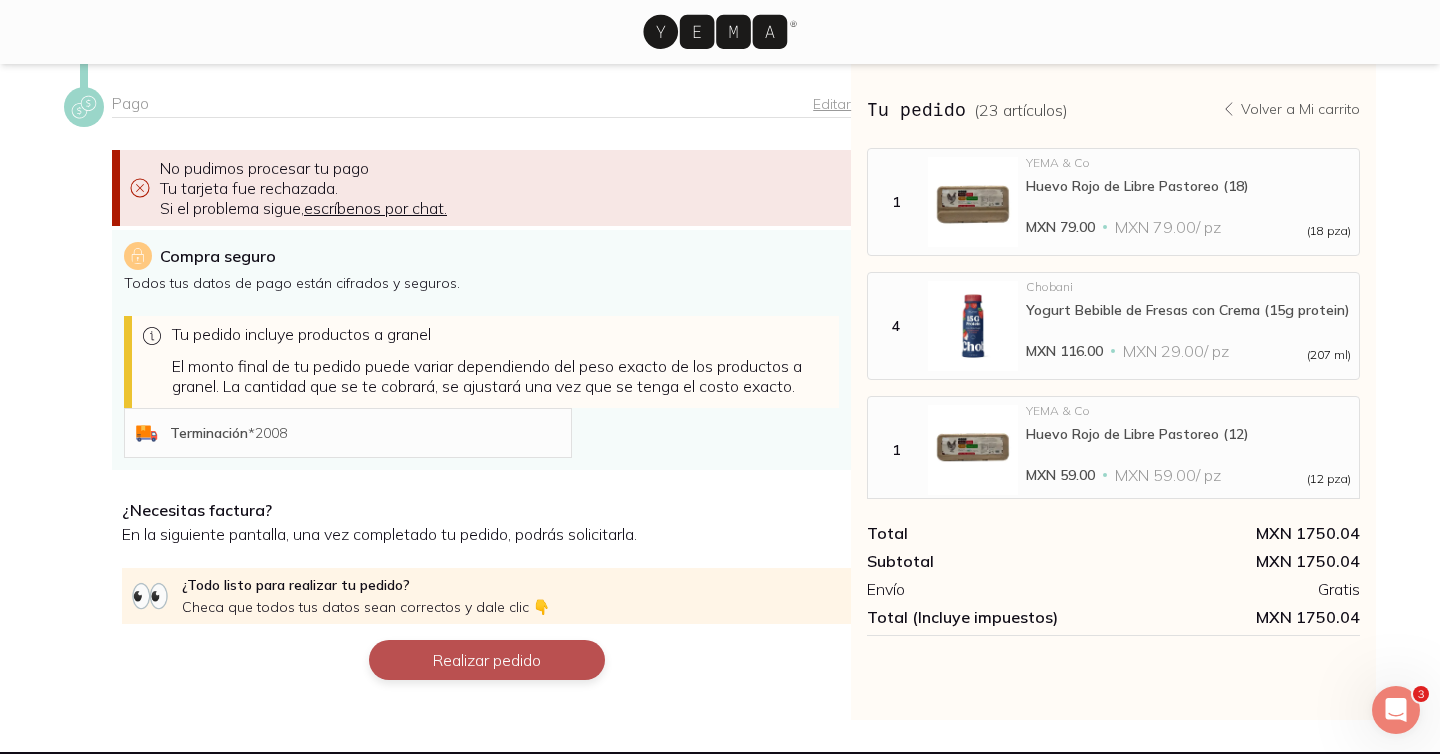 click on "Realizar pedido" at bounding box center (487, 660) 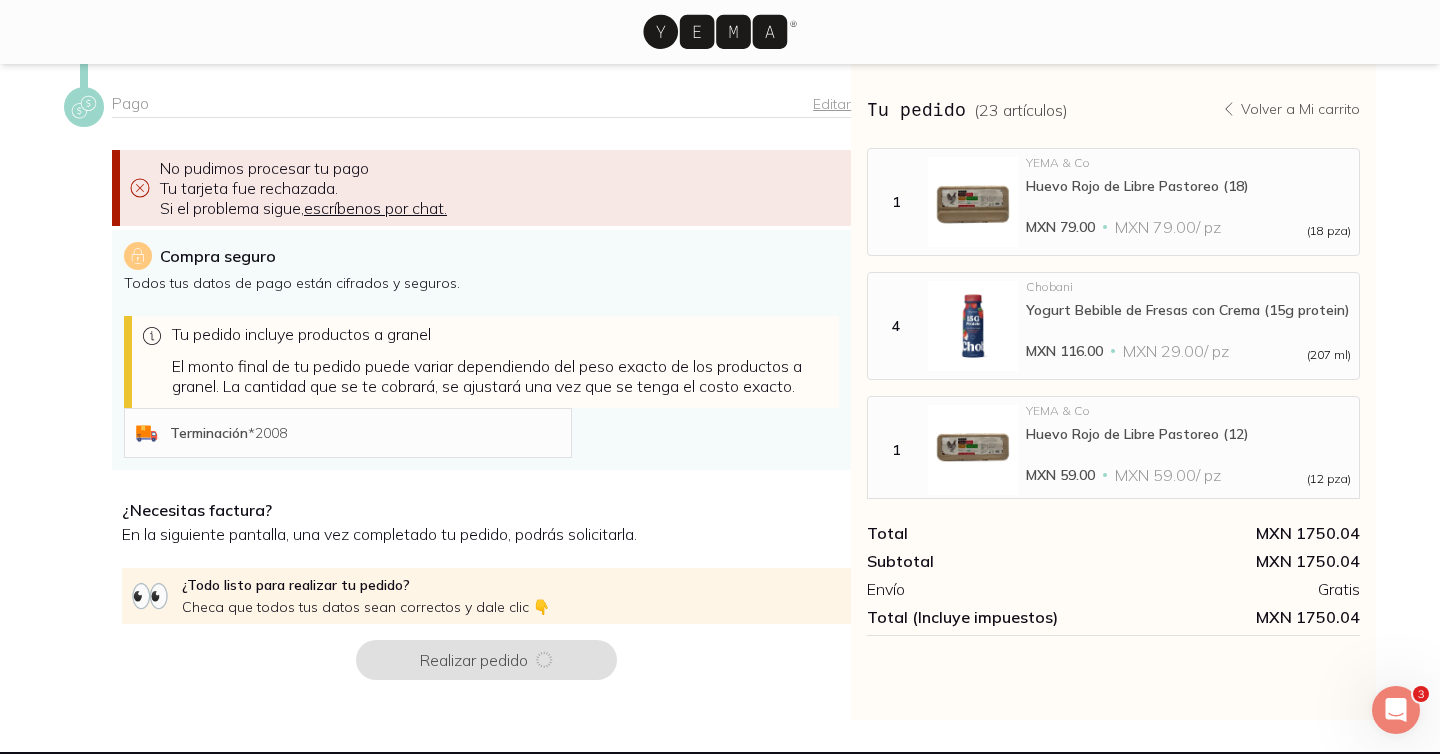 scroll, scrollTop: 0, scrollLeft: 0, axis: both 